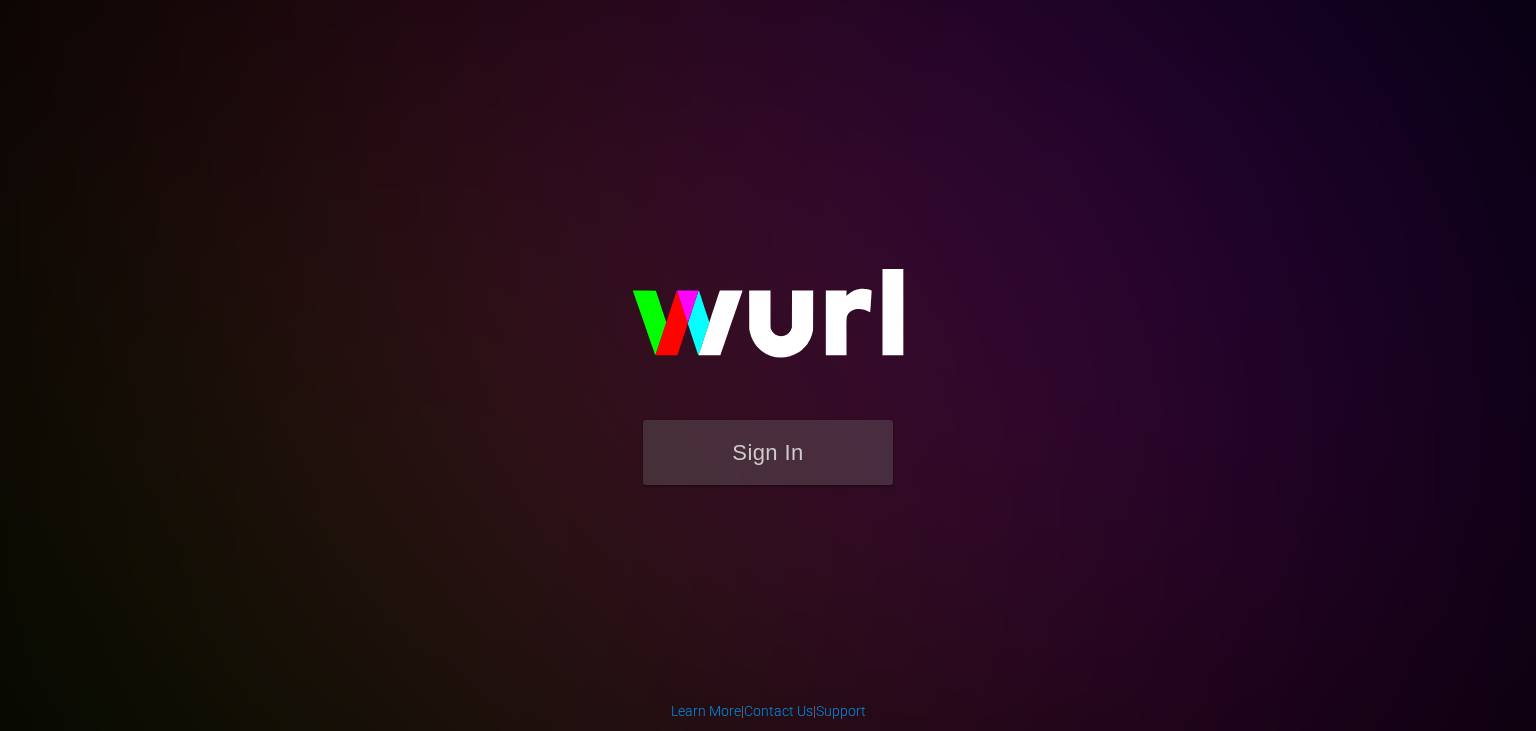scroll, scrollTop: 0, scrollLeft: 0, axis: both 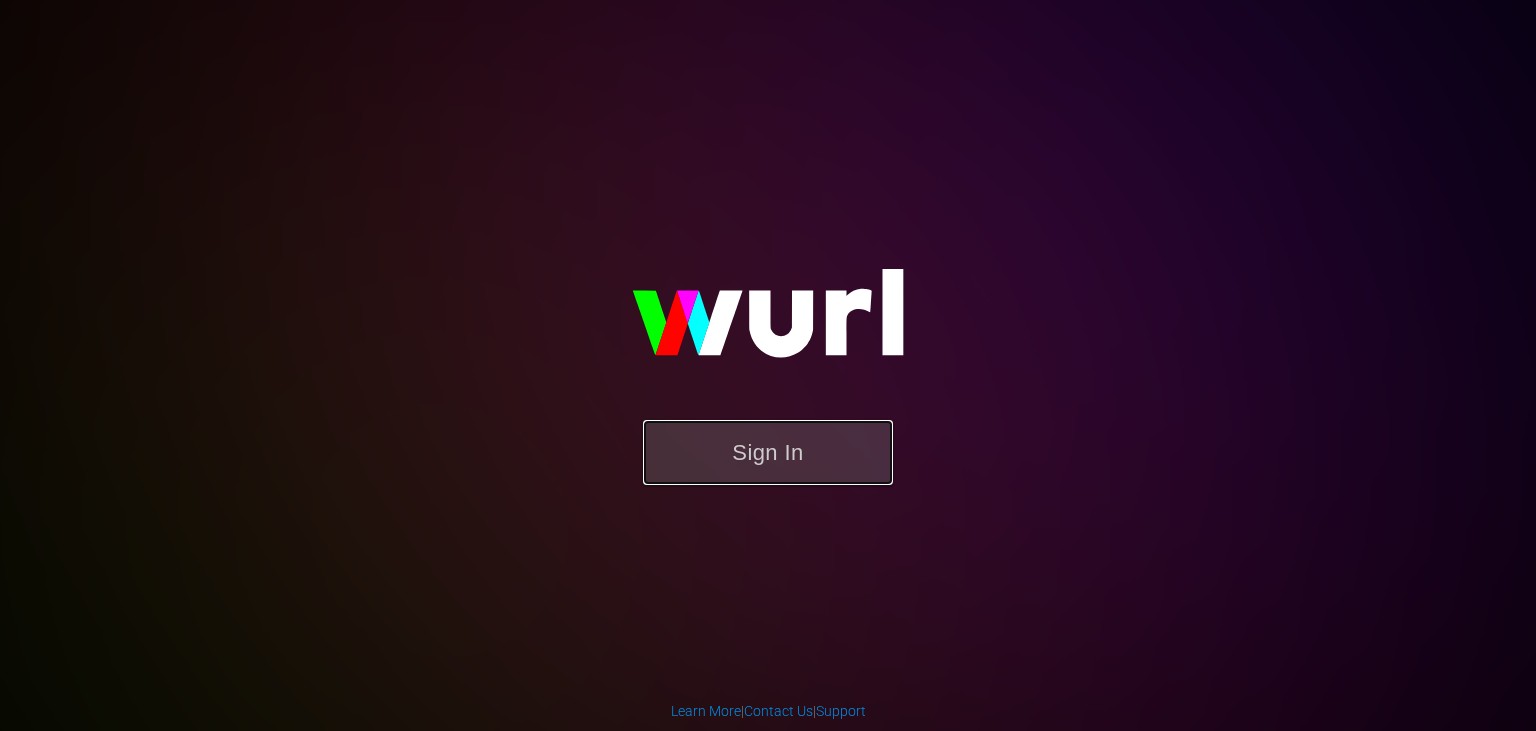 click on "Sign In" at bounding box center [768, 452] 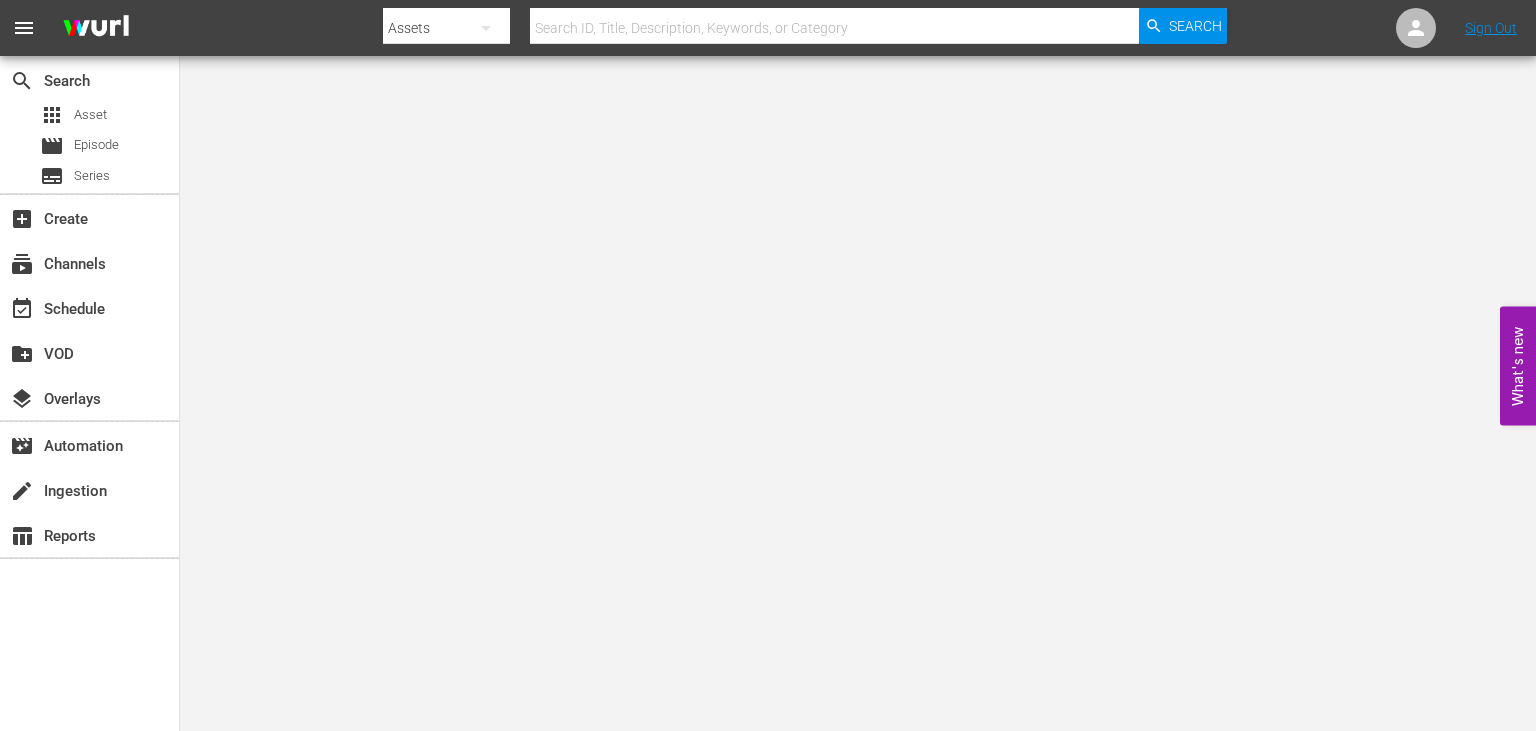 scroll, scrollTop: 0, scrollLeft: 0, axis: both 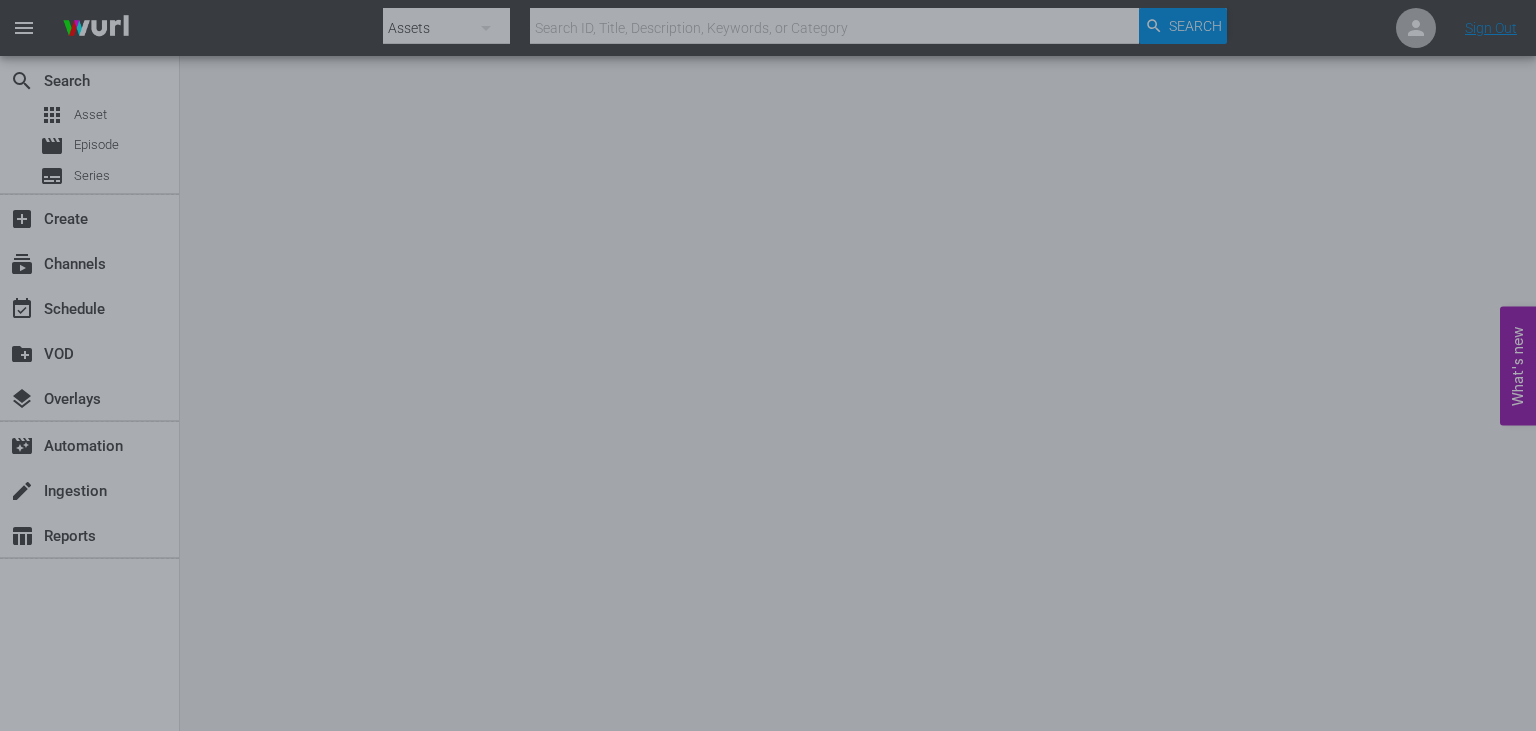 click at bounding box center (768, 365) 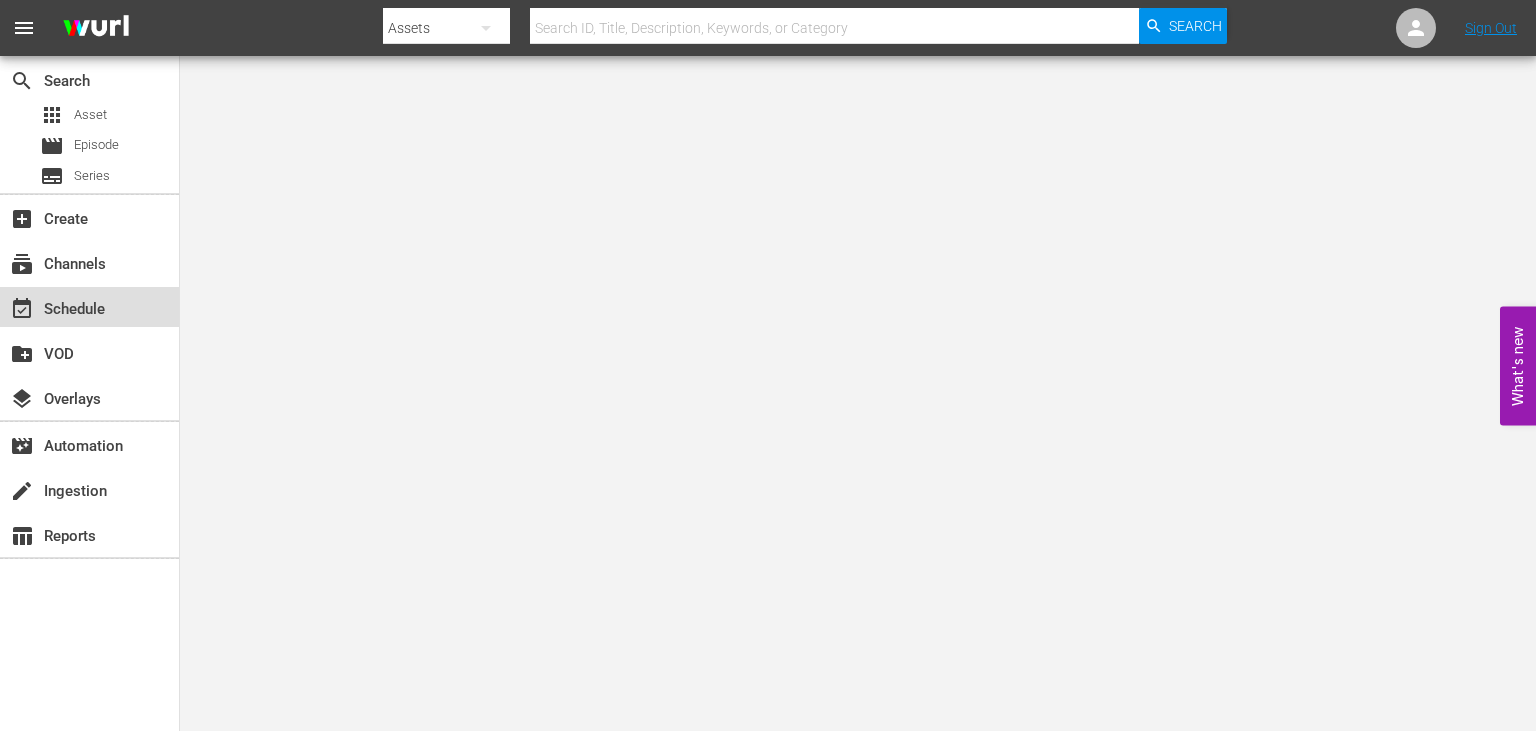 click on "event_available   Schedule" at bounding box center (89, 307) 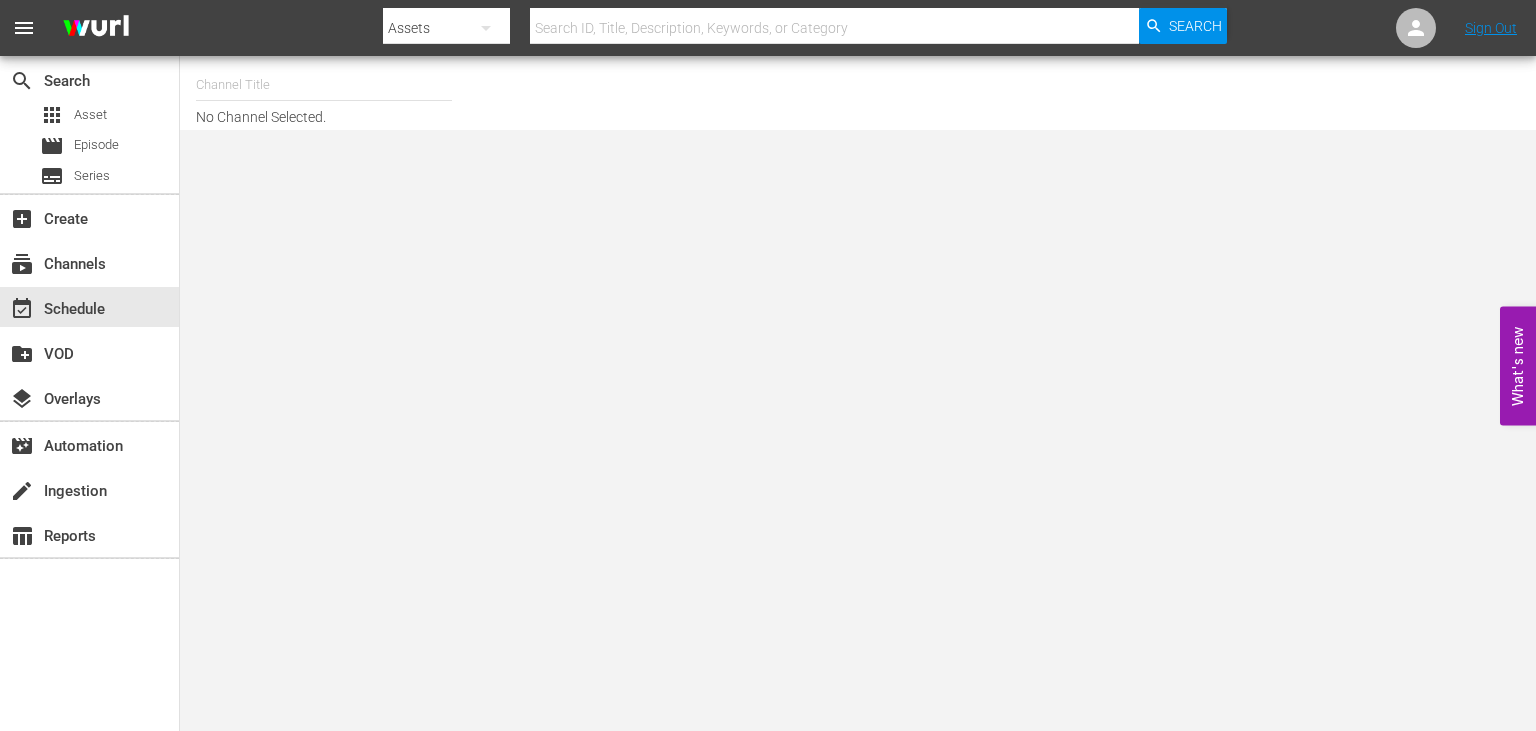 click at bounding box center (324, 85) 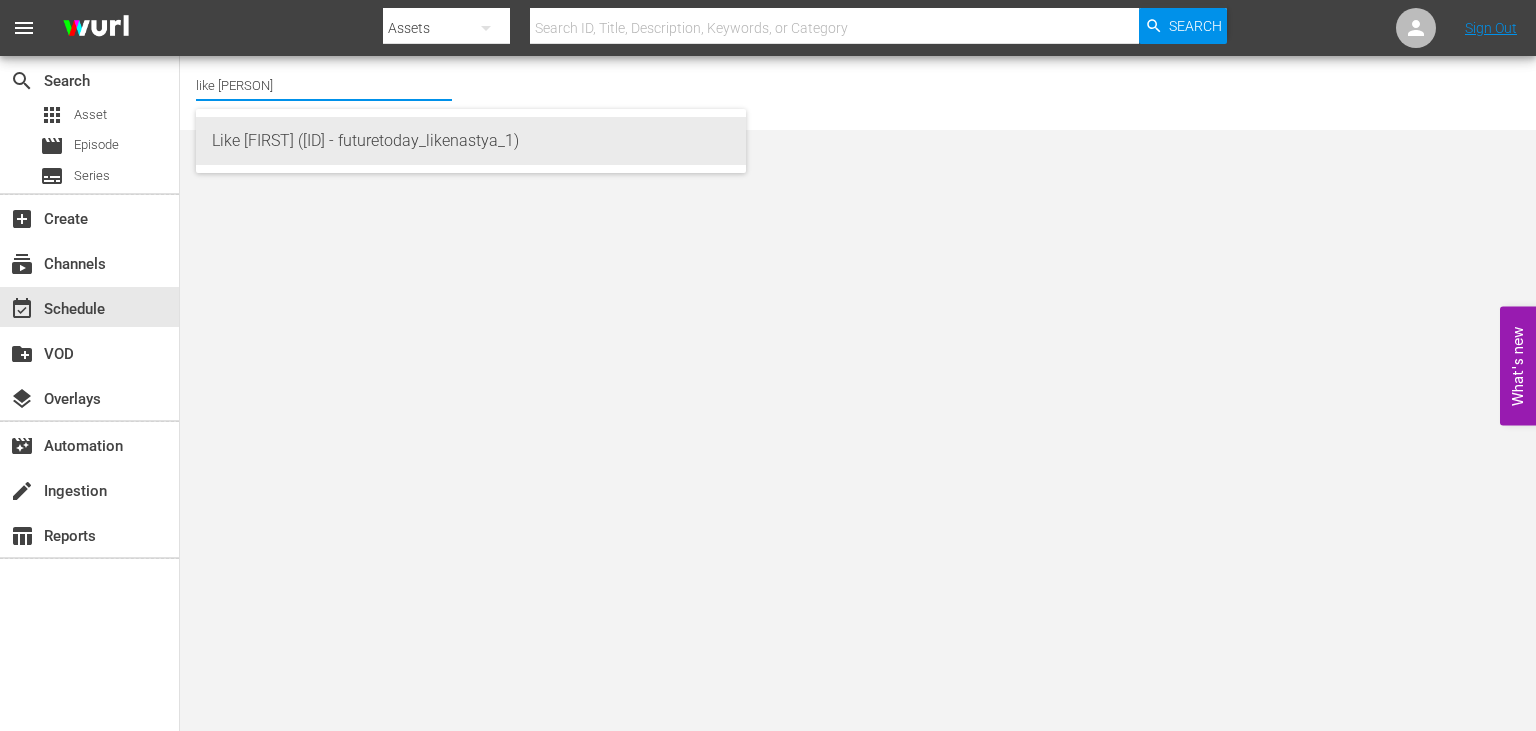 click on "Like [FIRST] ([ID] - futuretoday_likenastya_1)" at bounding box center (471, 141) 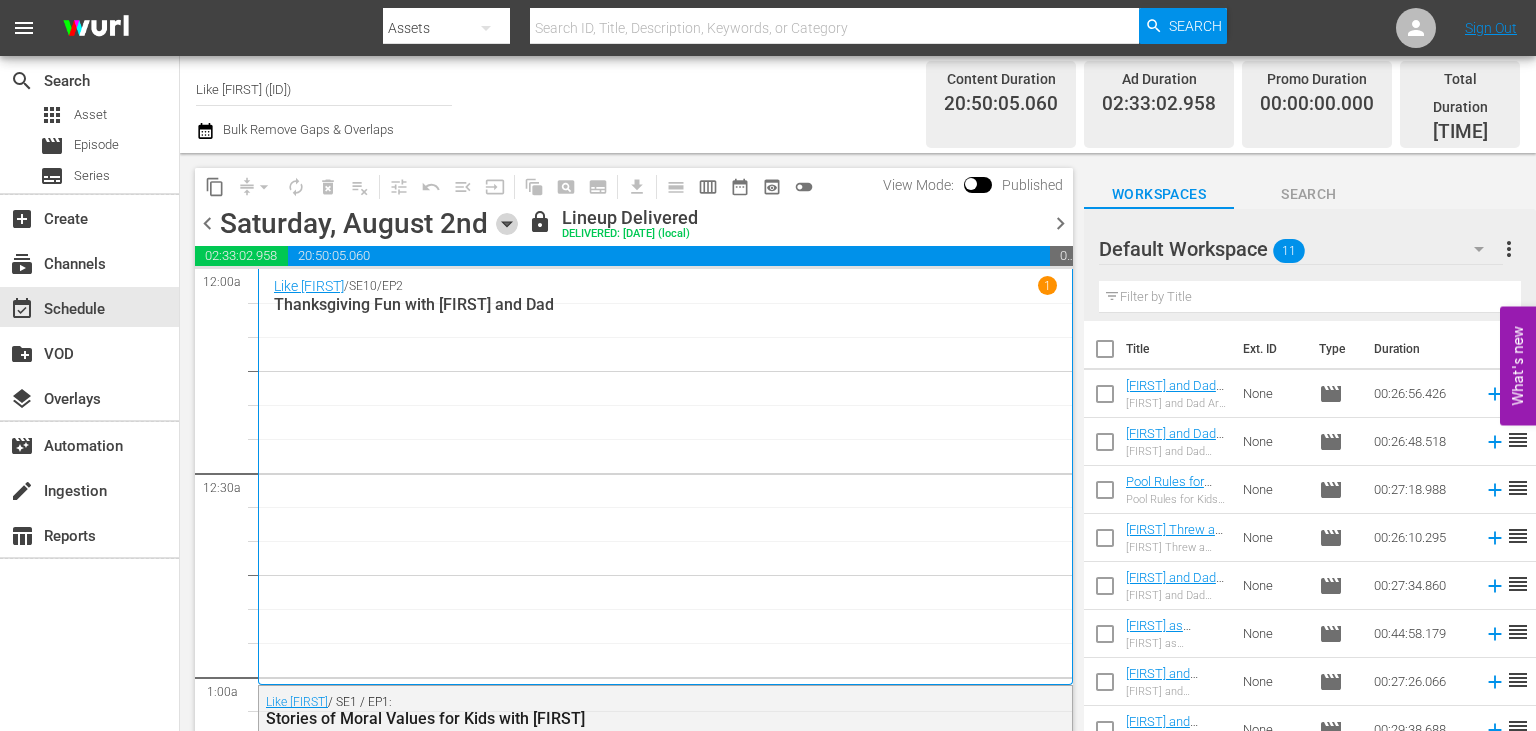 click 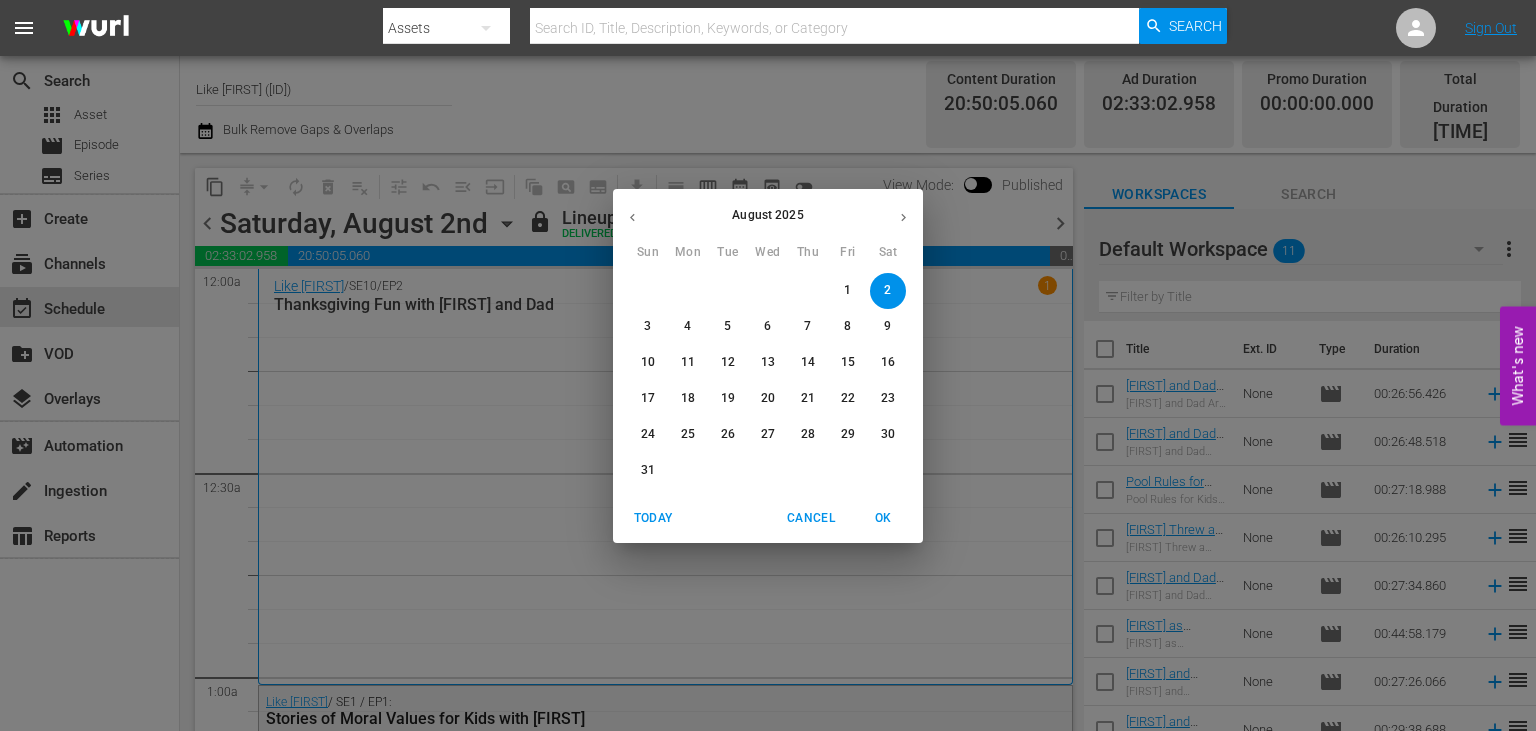 drag, startPoint x: 886, startPoint y: 326, endPoint x: 580, endPoint y: 423, distance: 321.00623 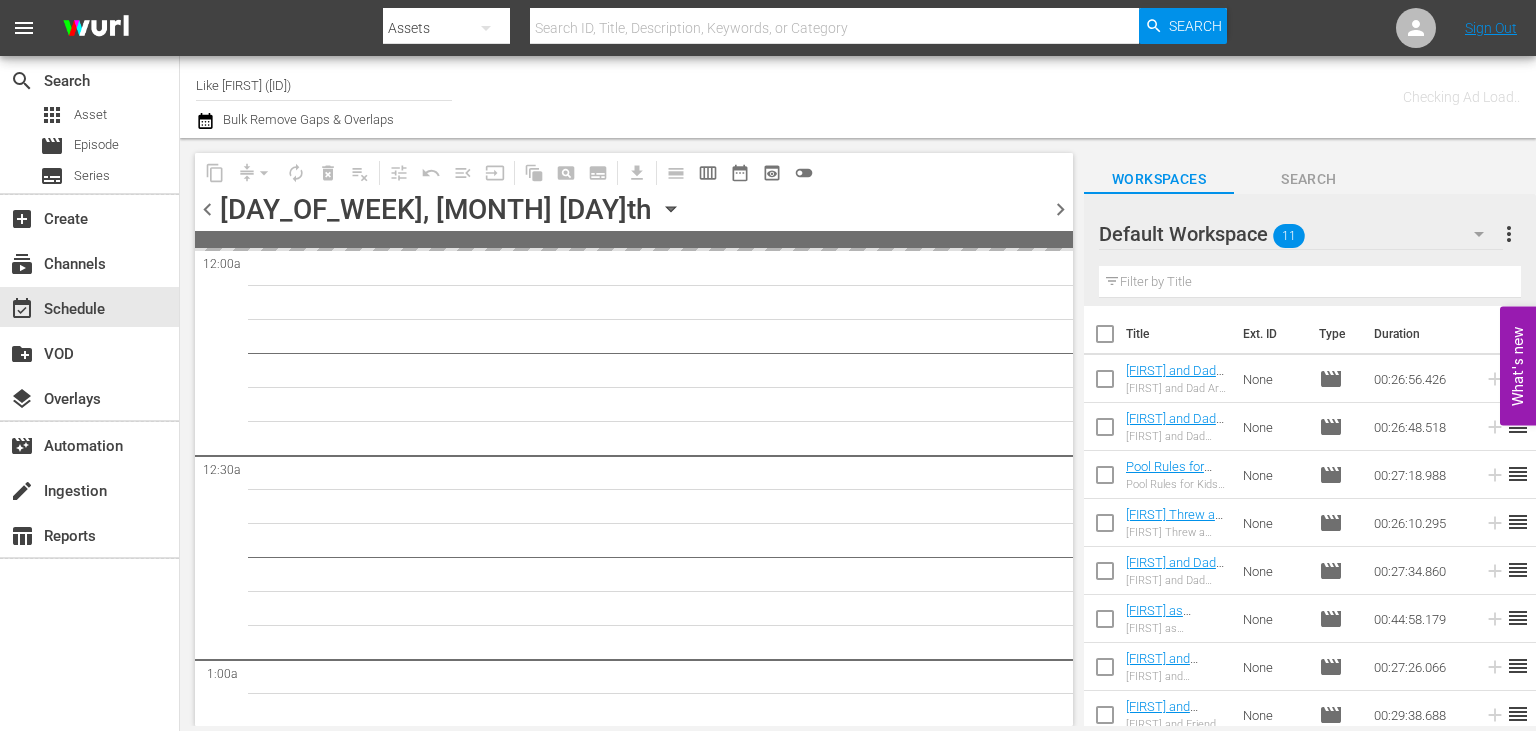 type 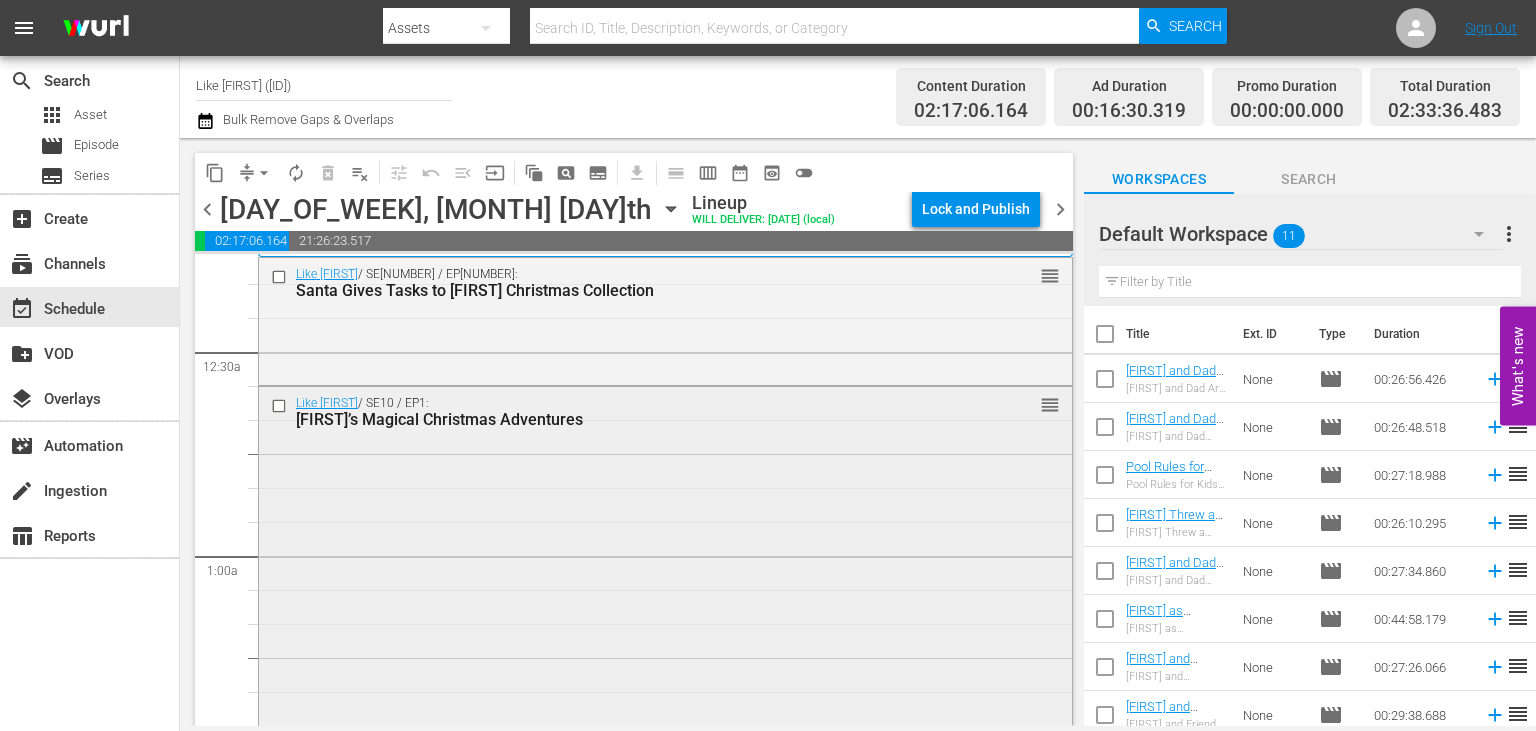 scroll, scrollTop: 0, scrollLeft: 0, axis: both 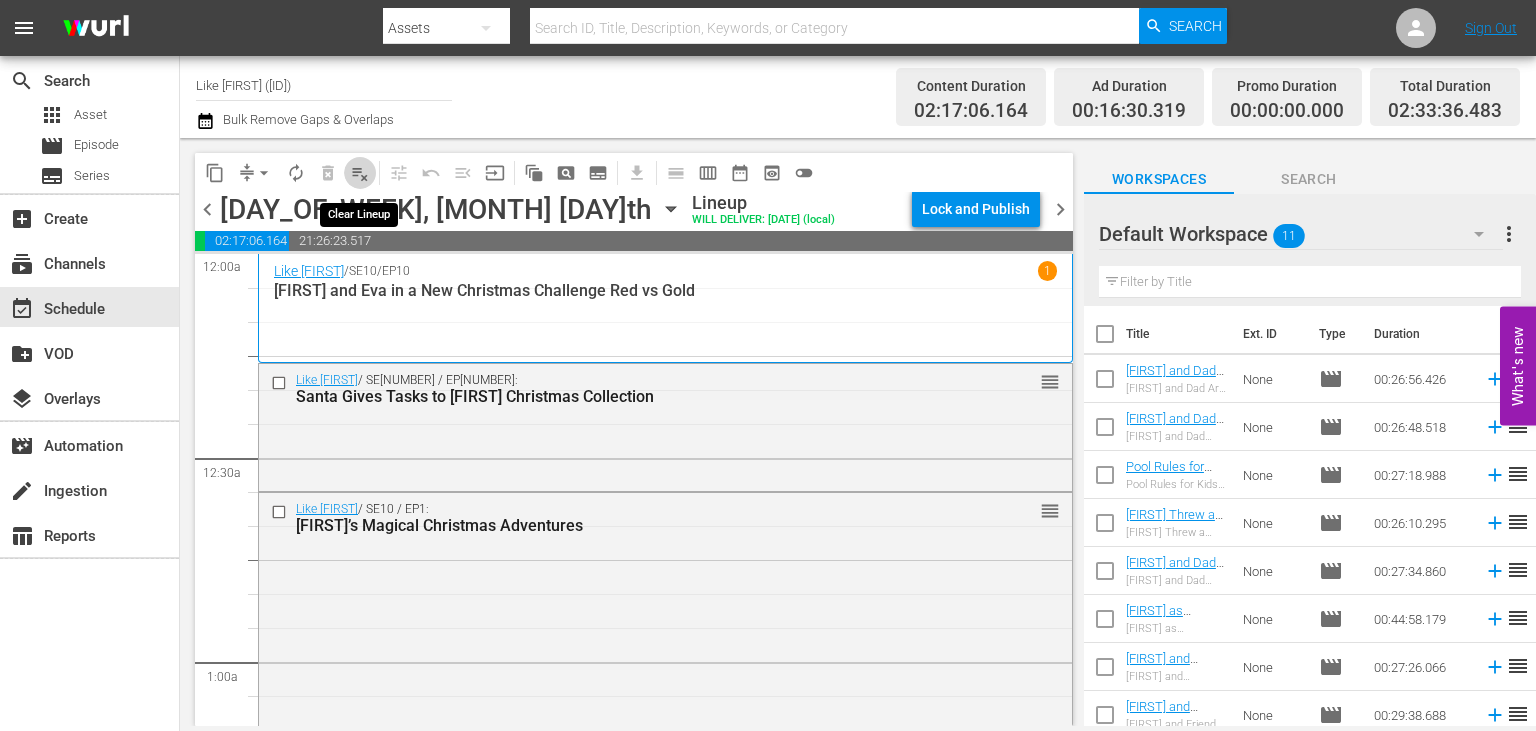 click on "playlist_remove_outlined" at bounding box center [360, 173] 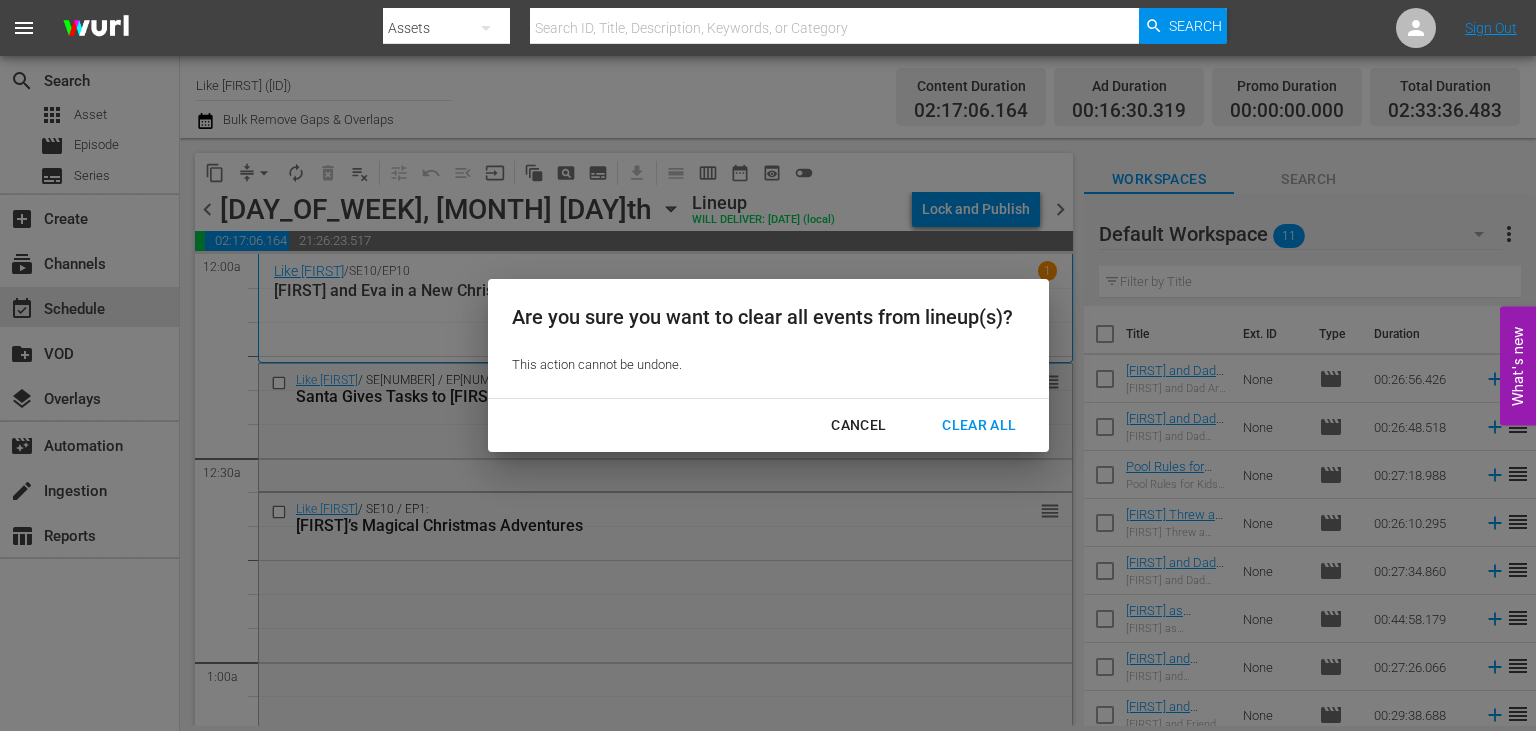 click on "Clear All" at bounding box center [979, 425] 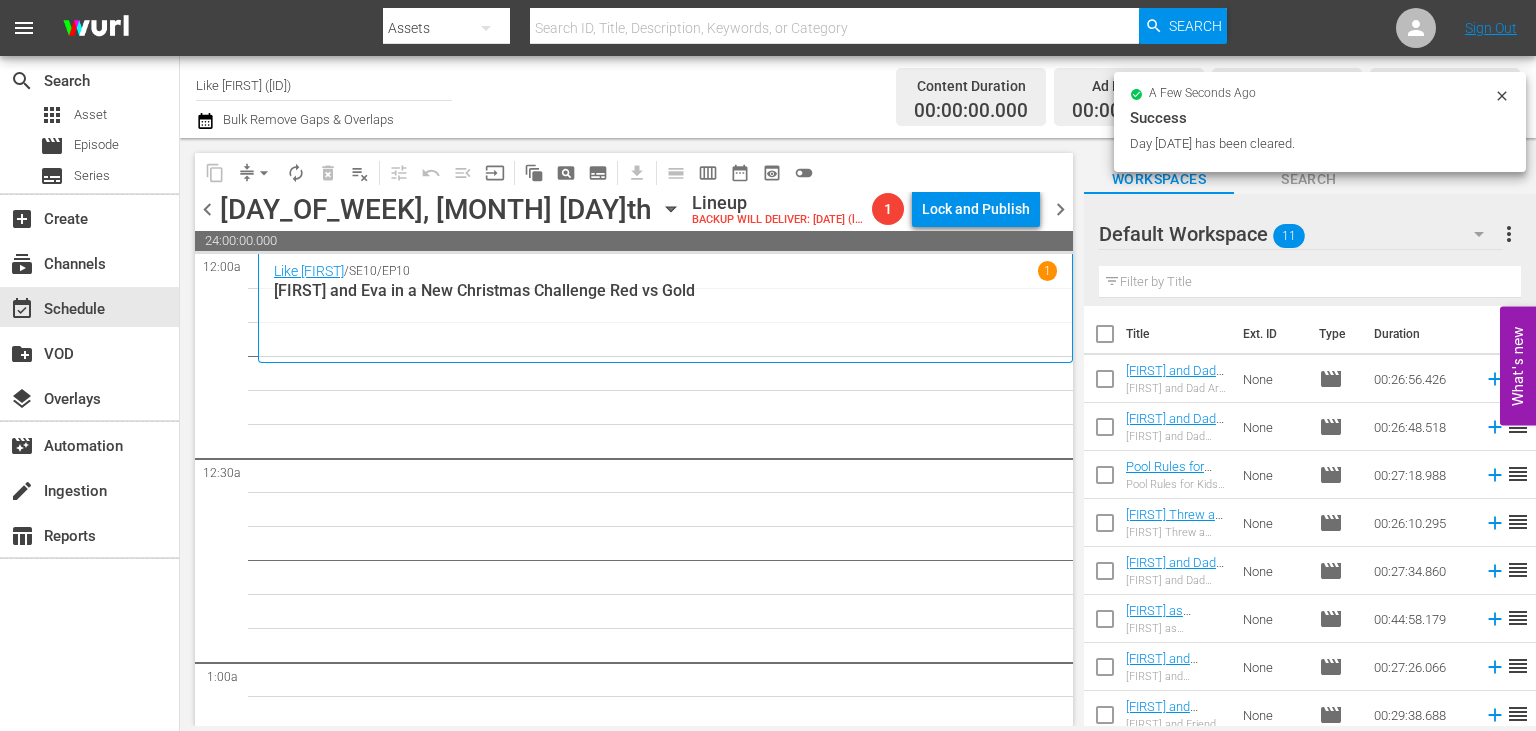 click 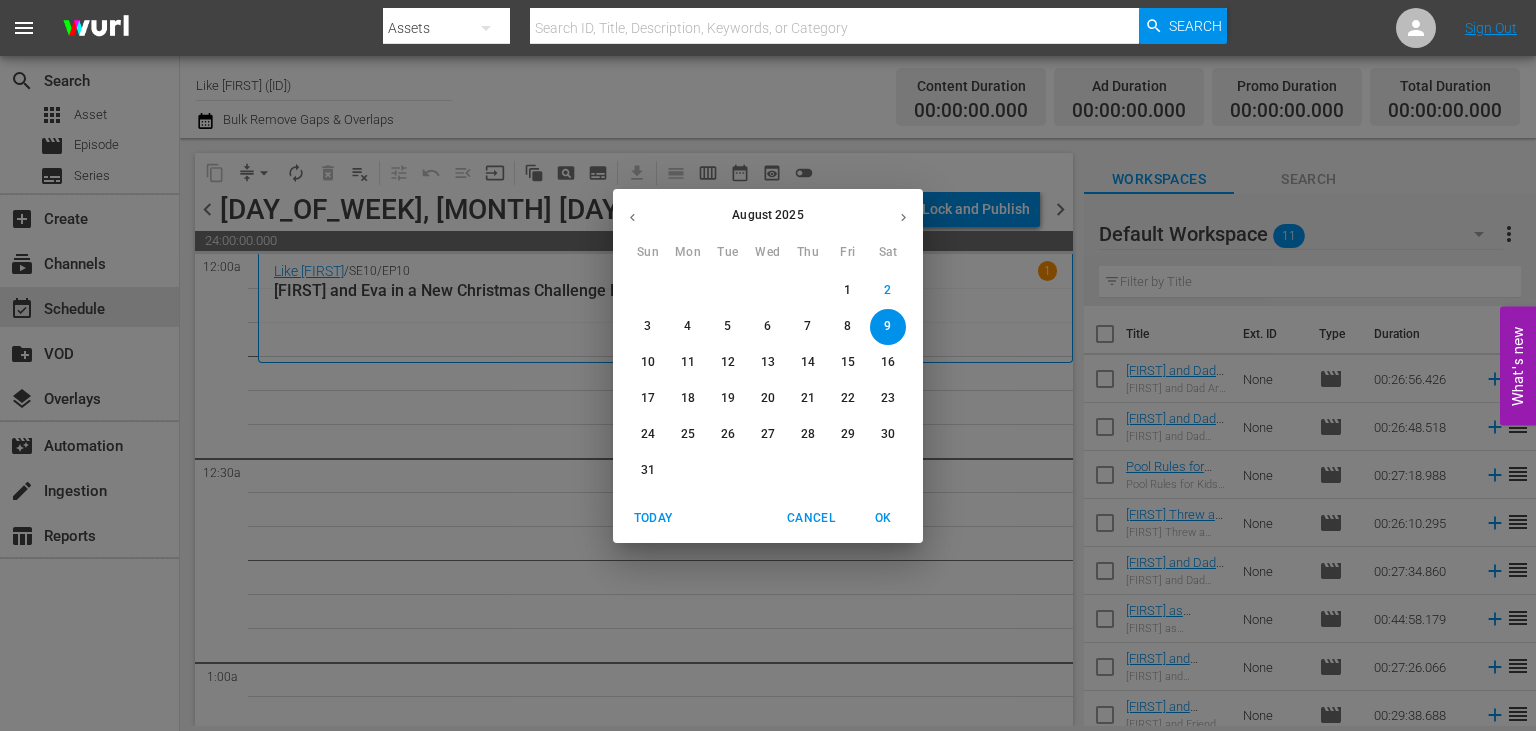 click on "2" at bounding box center (888, 290) 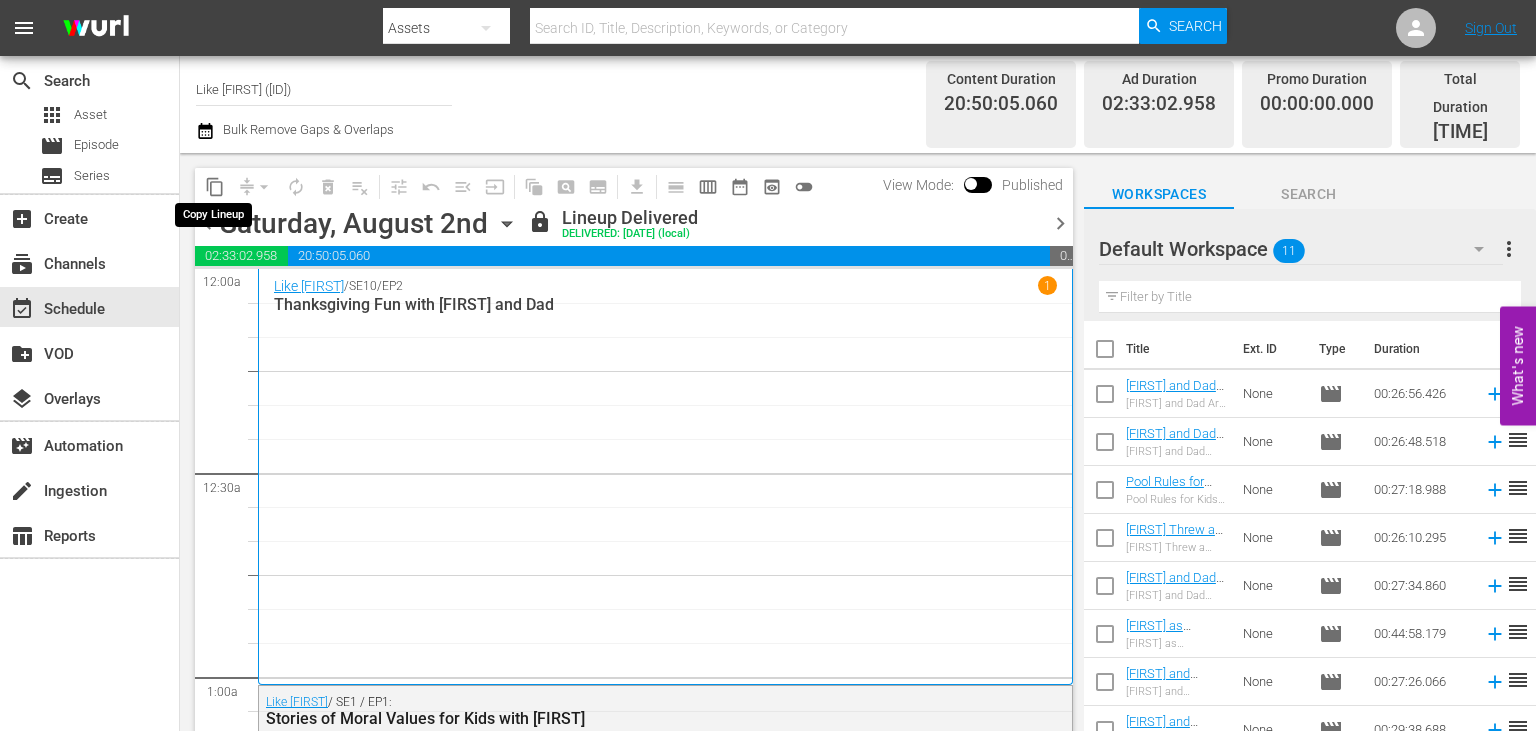 click on "content_copy" at bounding box center [215, 187] 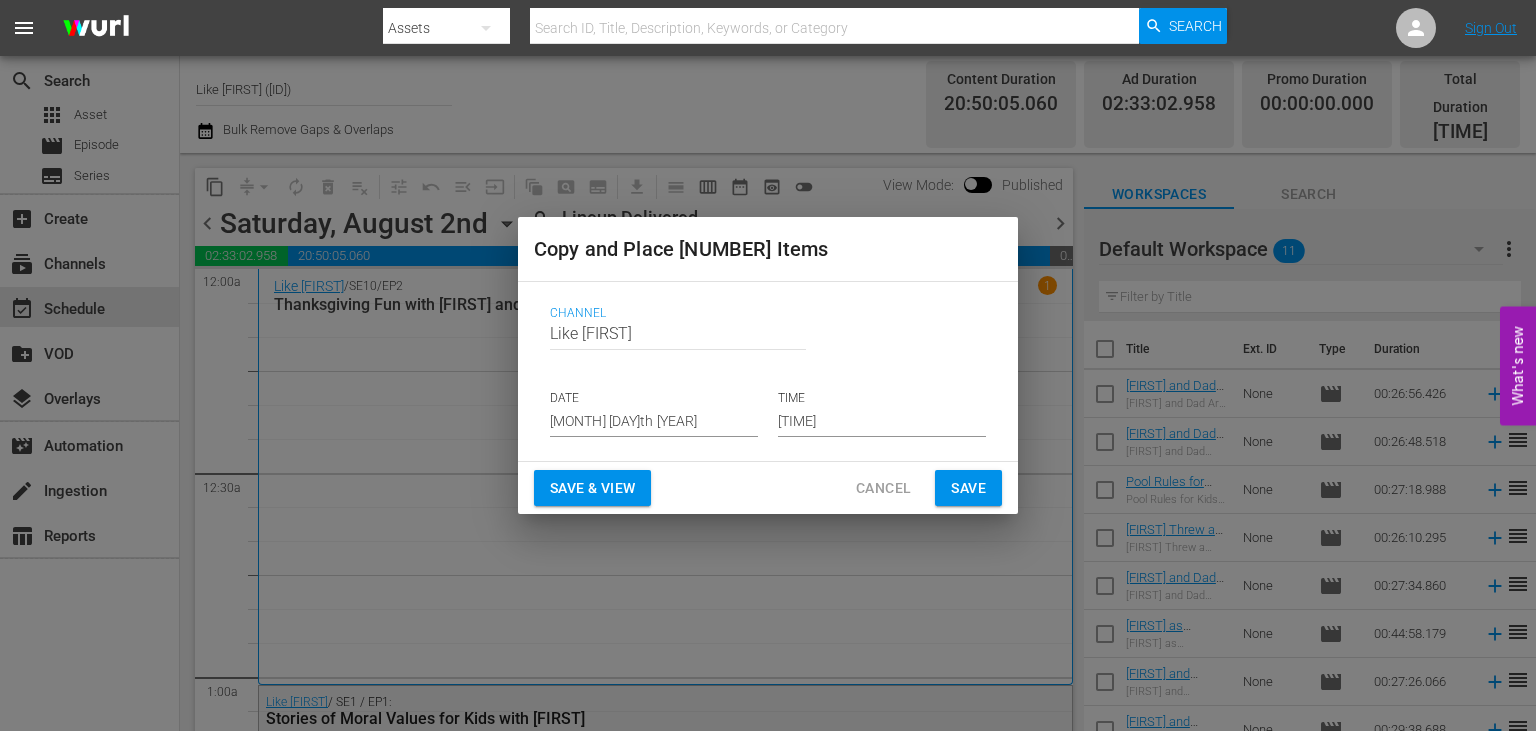 click on "[MONTH] [DAY]th [YEAR]" at bounding box center (654, 422) 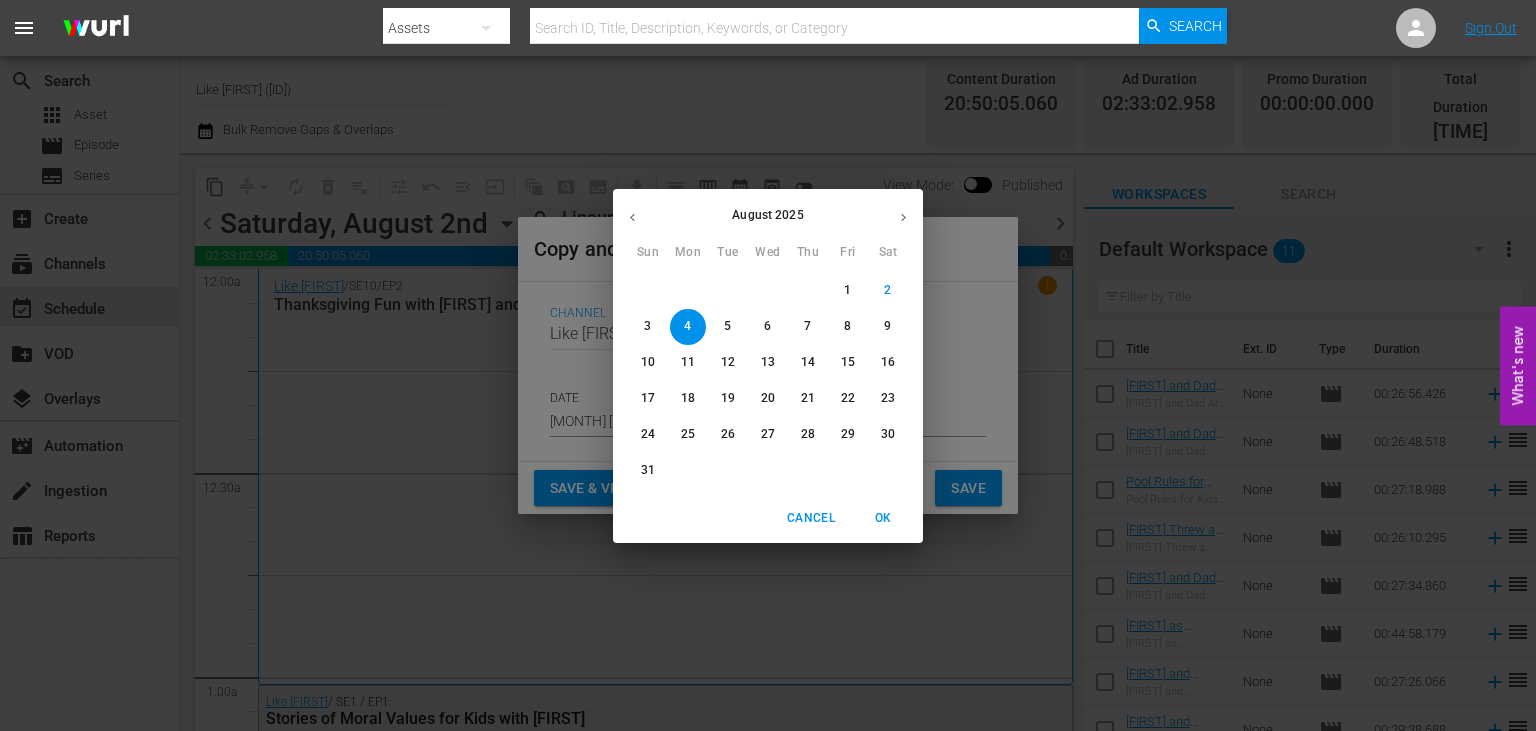 click on "9" at bounding box center [888, 326] 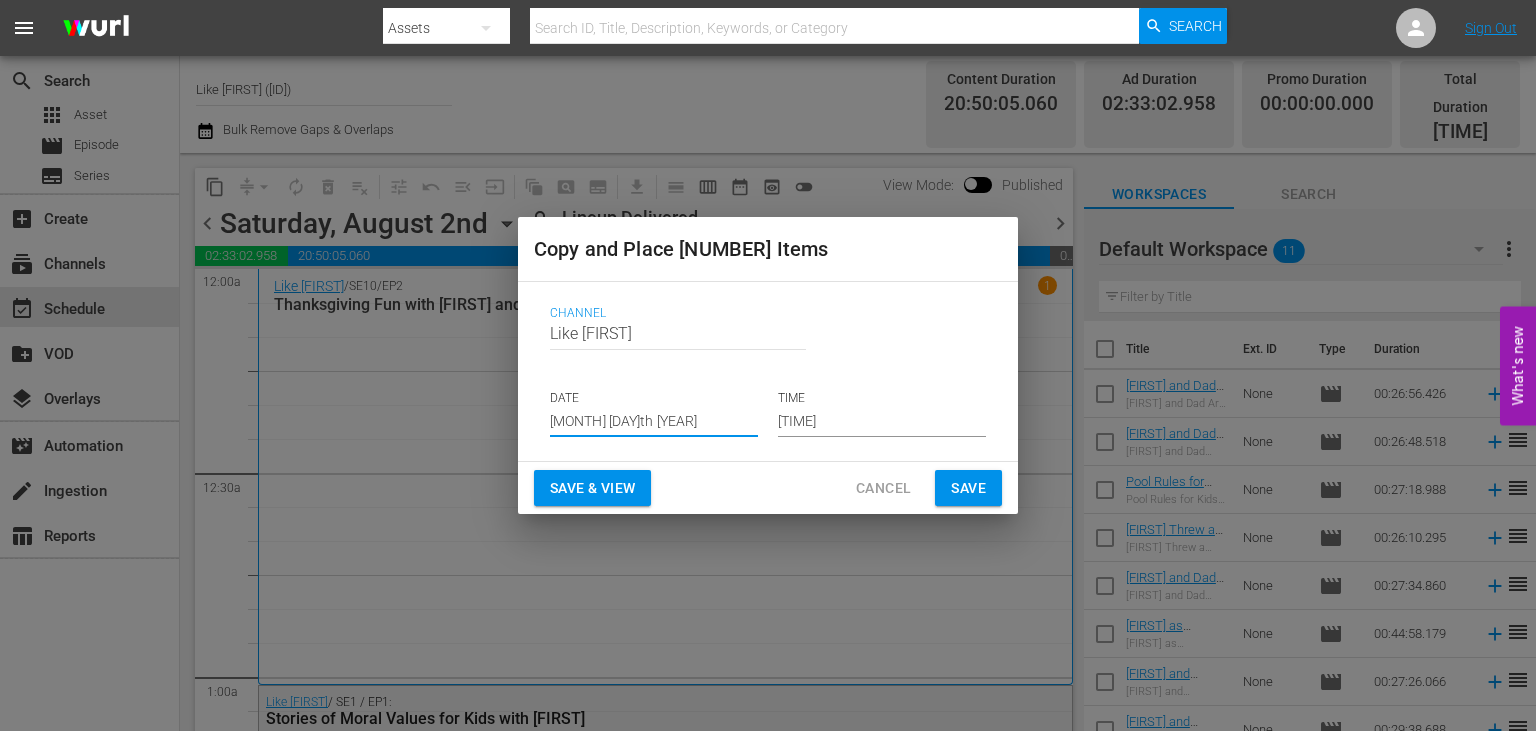 type on "[MONTH] [DAY]th [YEAR]" 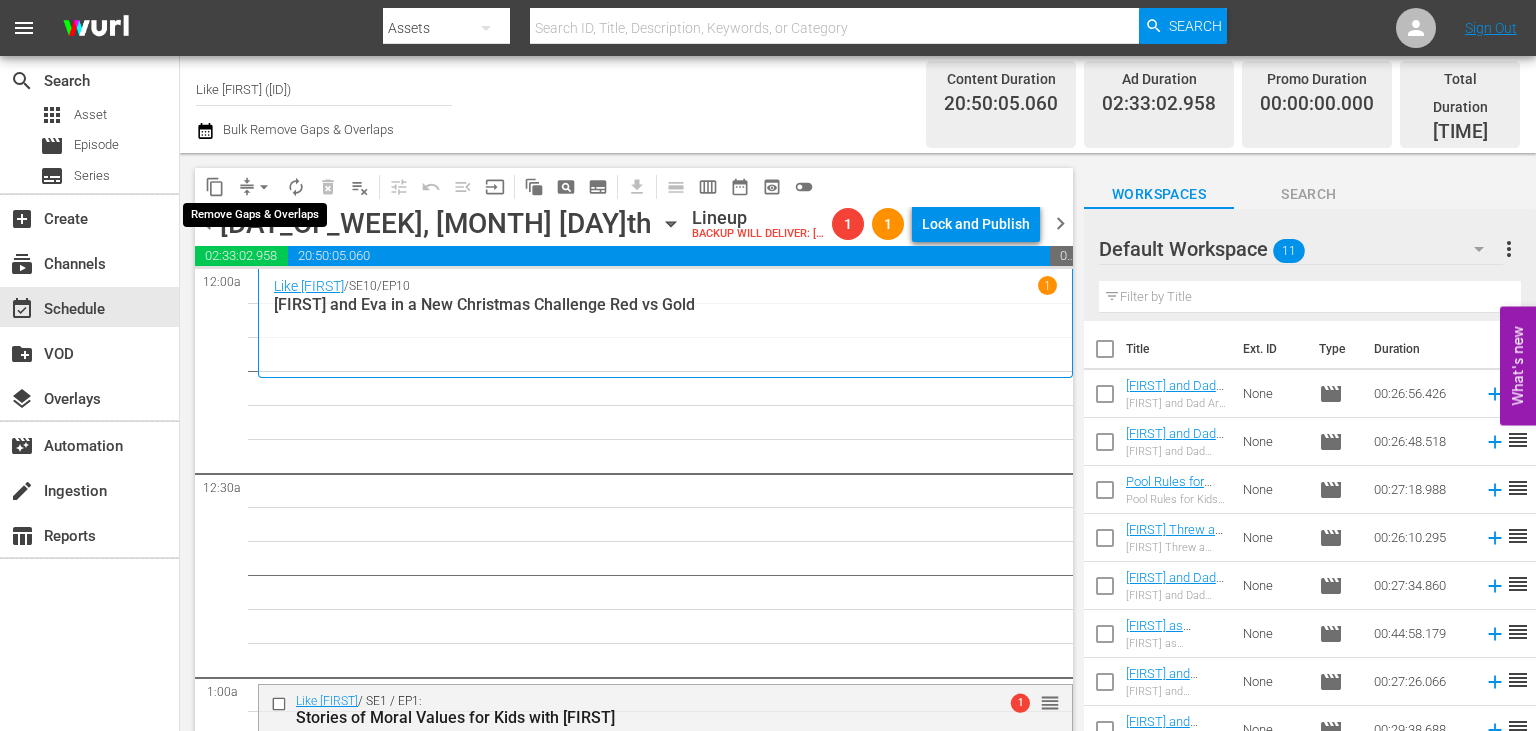 click on "arrow_drop_down" at bounding box center (264, 187) 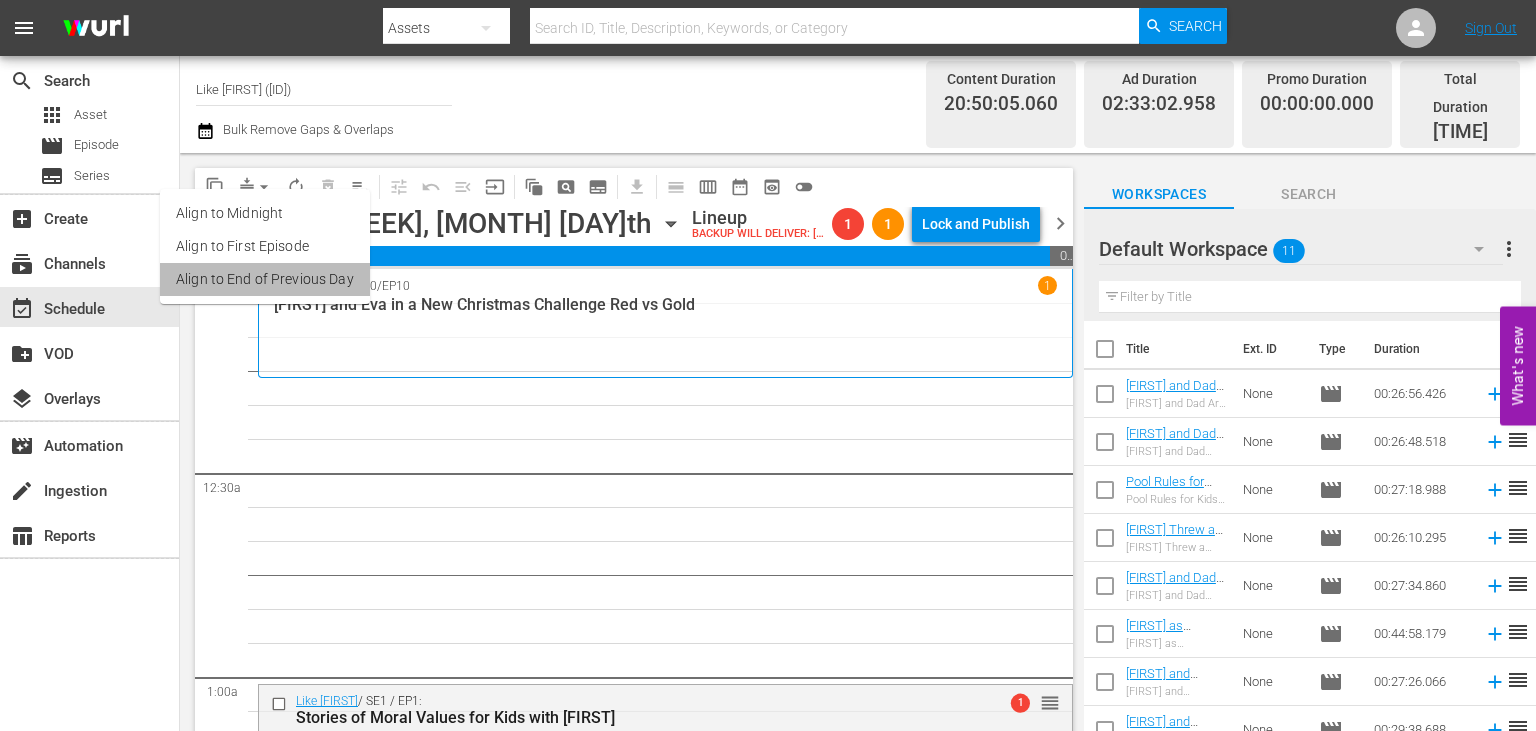 click on "Align to End of Previous Day" at bounding box center (265, 279) 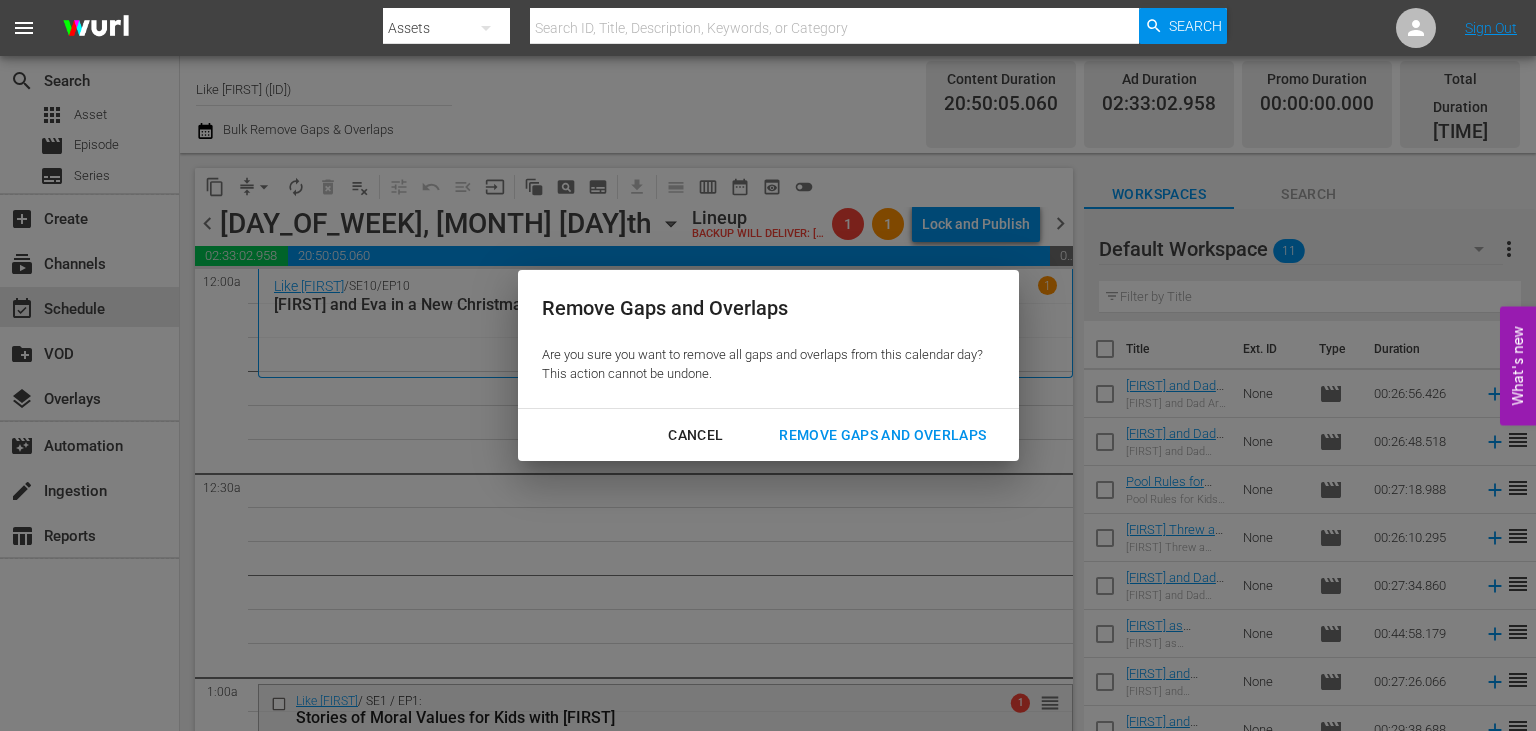 click on "Remove Gaps and Overlaps" at bounding box center (882, 435) 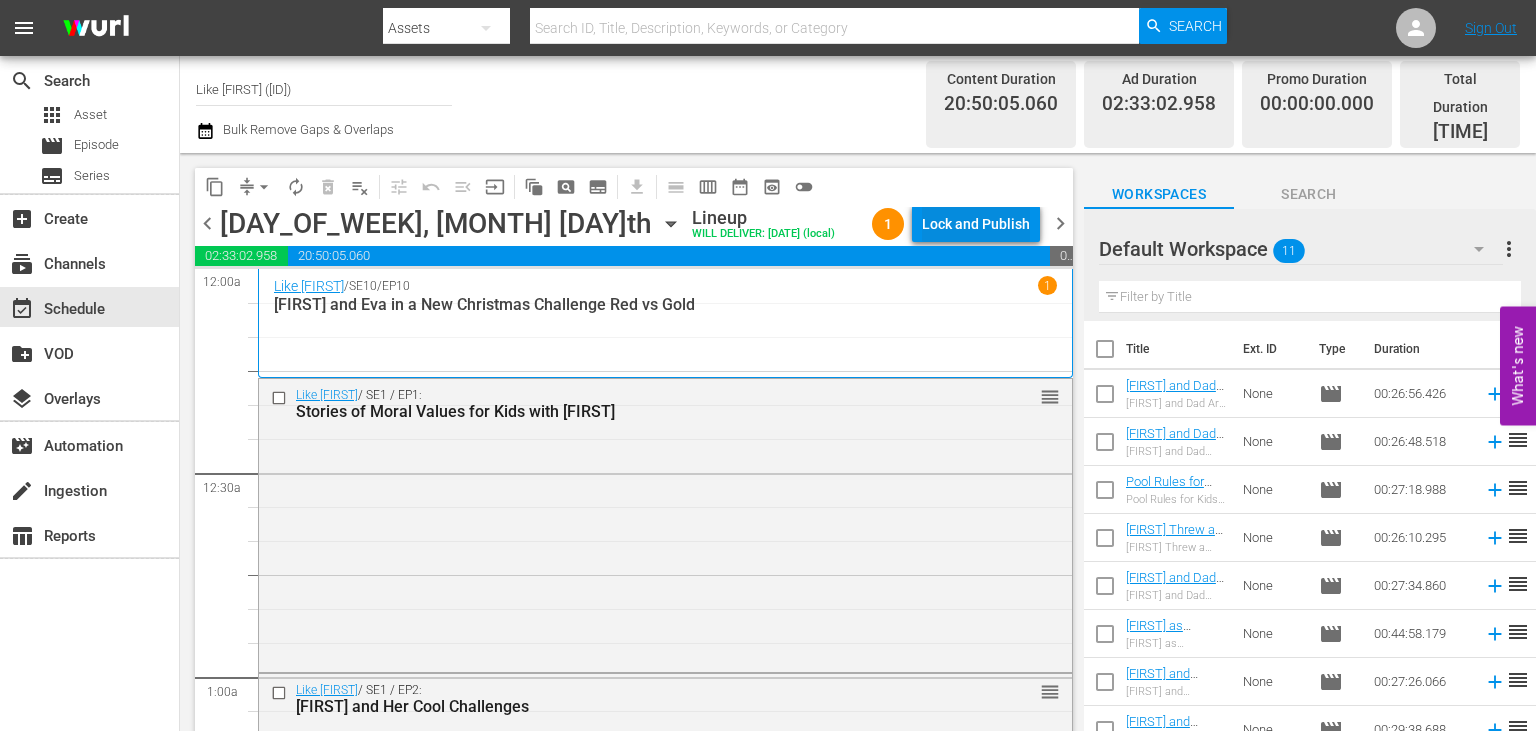click on "Lock and Publish" at bounding box center [976, 224] 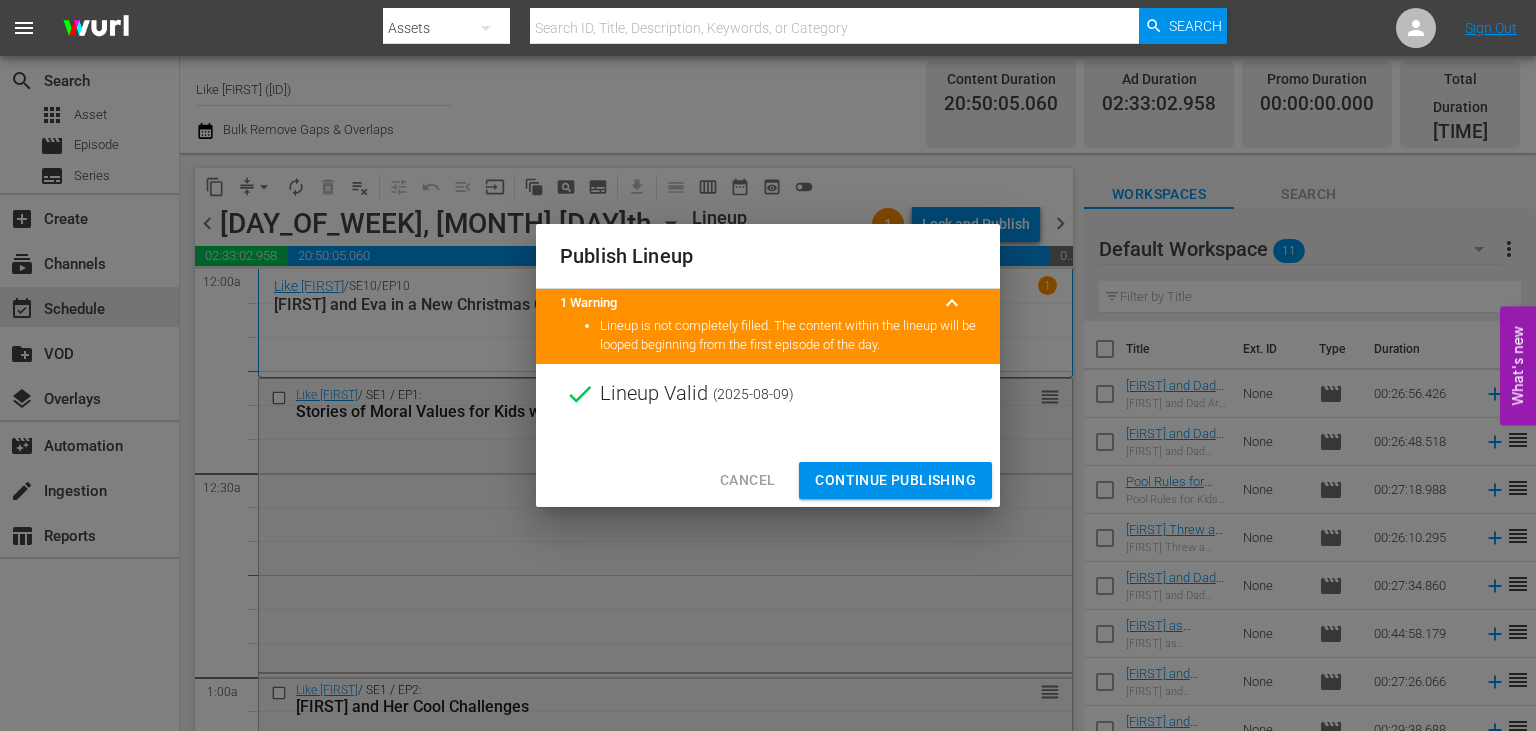 click on "Continue Publishing" at bounding box center (895, 480) 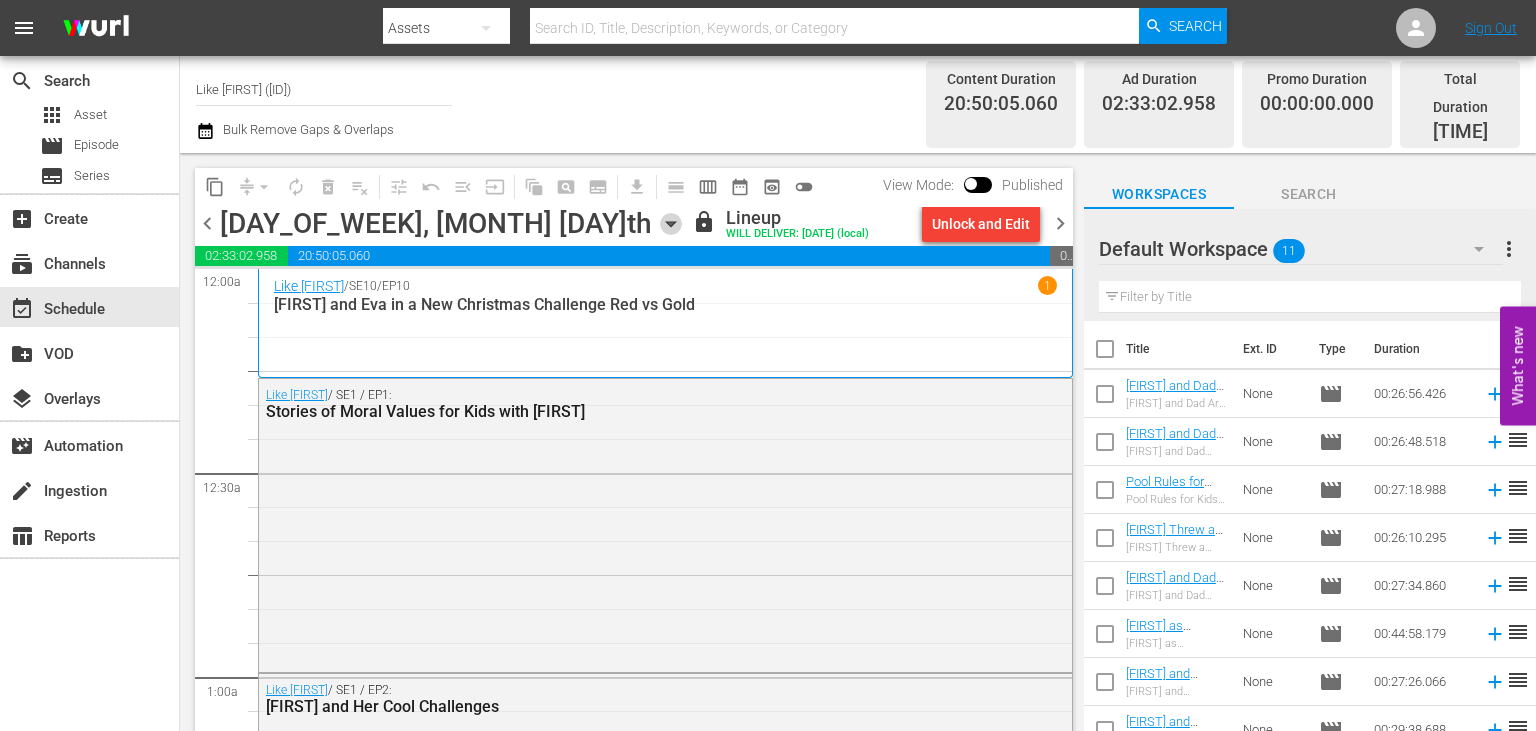 click 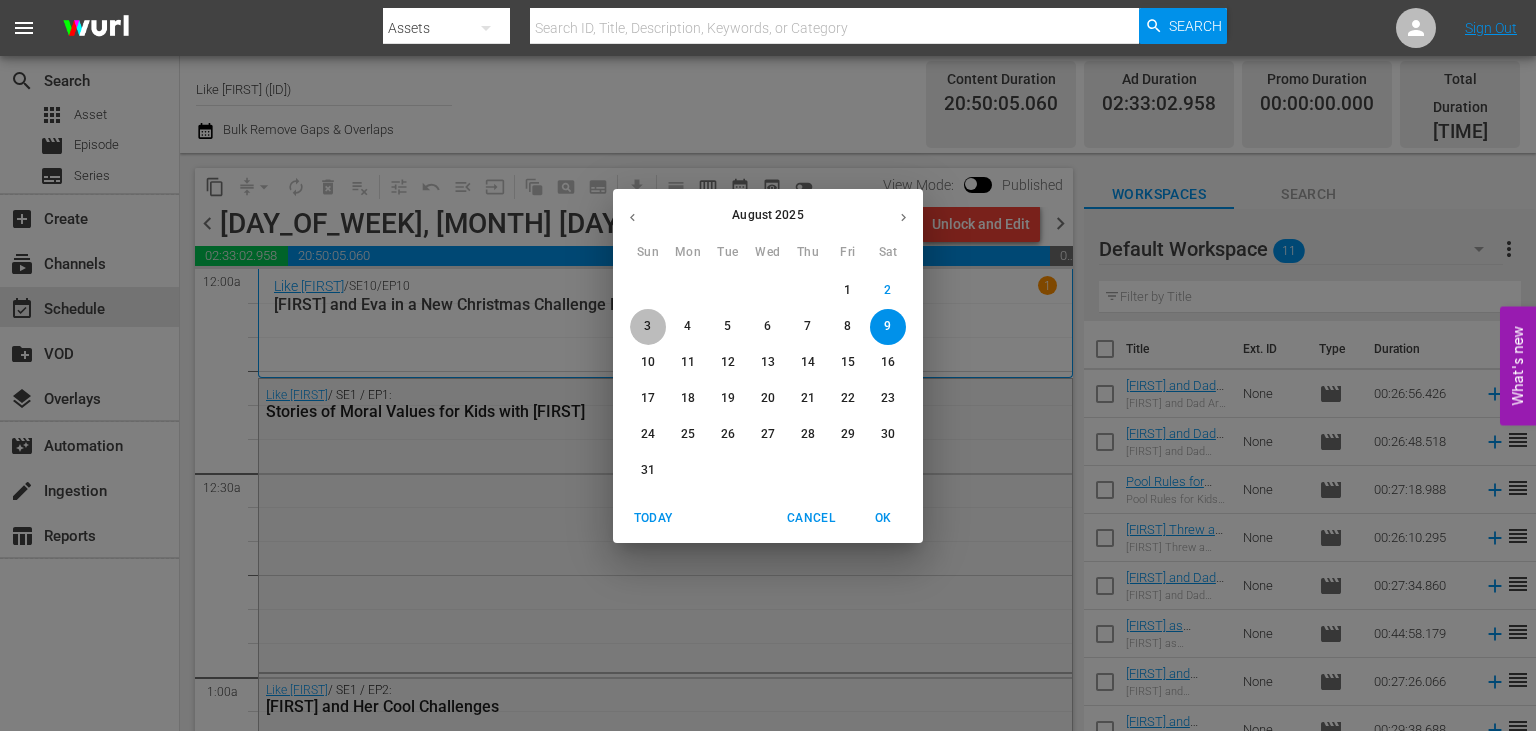 click on "3" at bounding box center (648, 326) 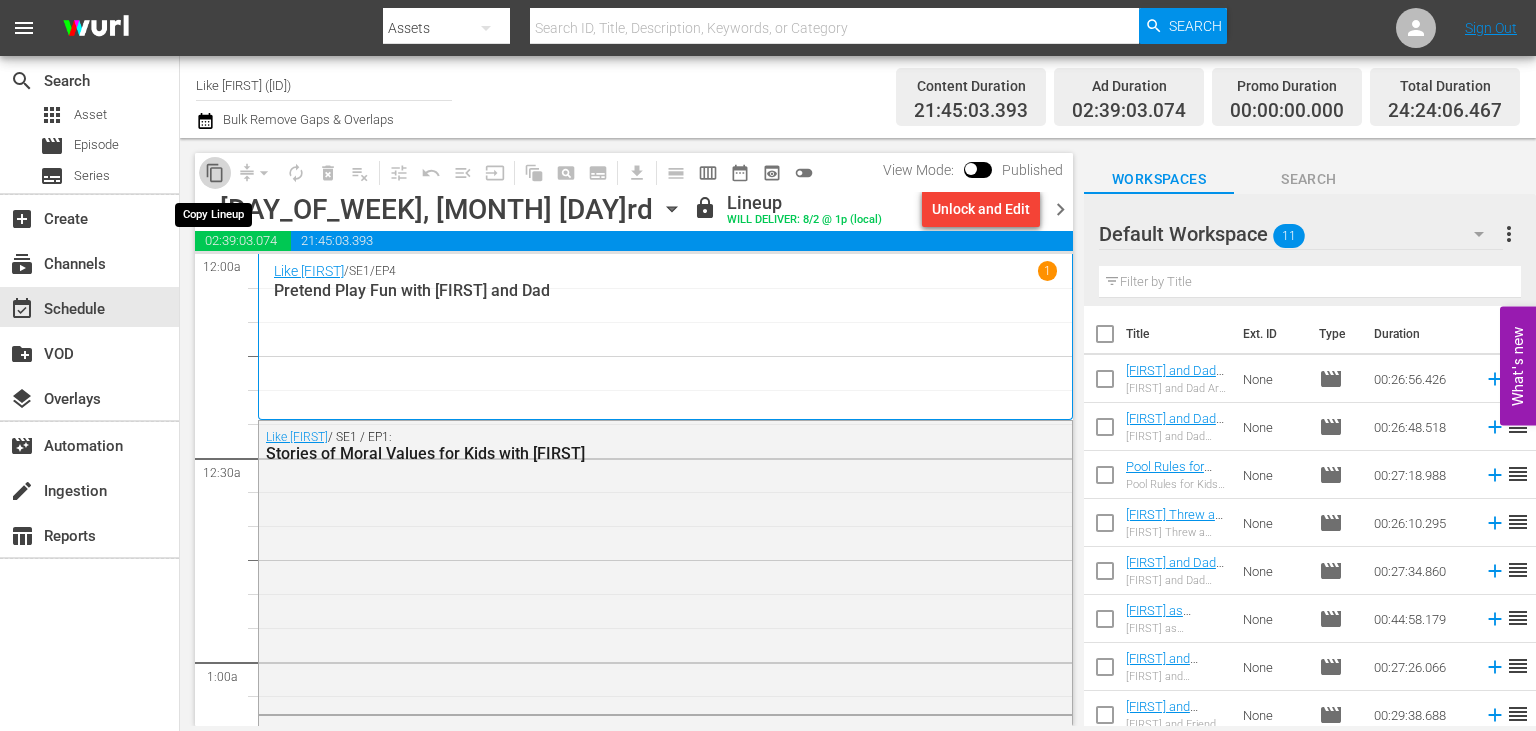 click on "content_copy" at bounding box center [215, 173] 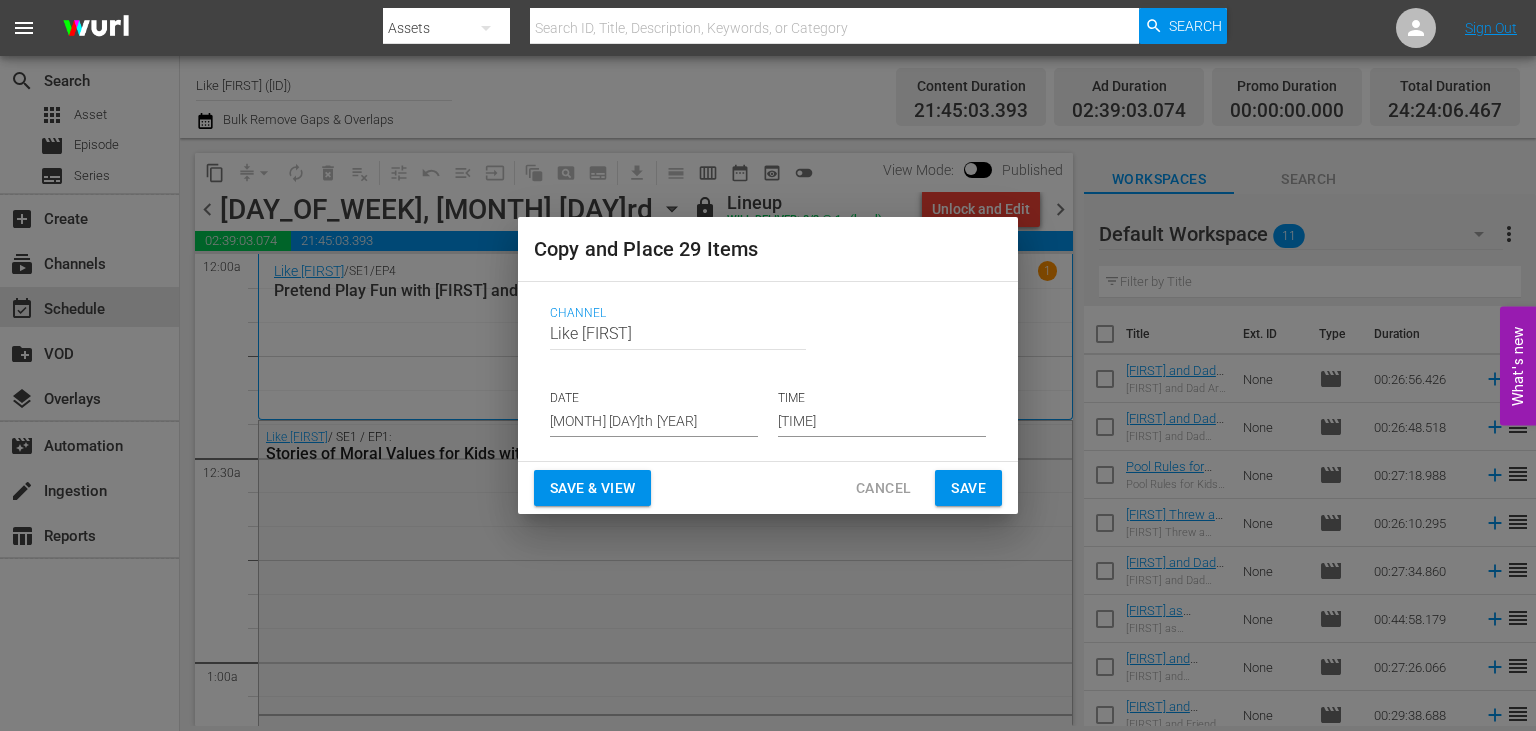 click on "[MONTH] [DAY]th [YEAR]" at bounding box center [654, 422] 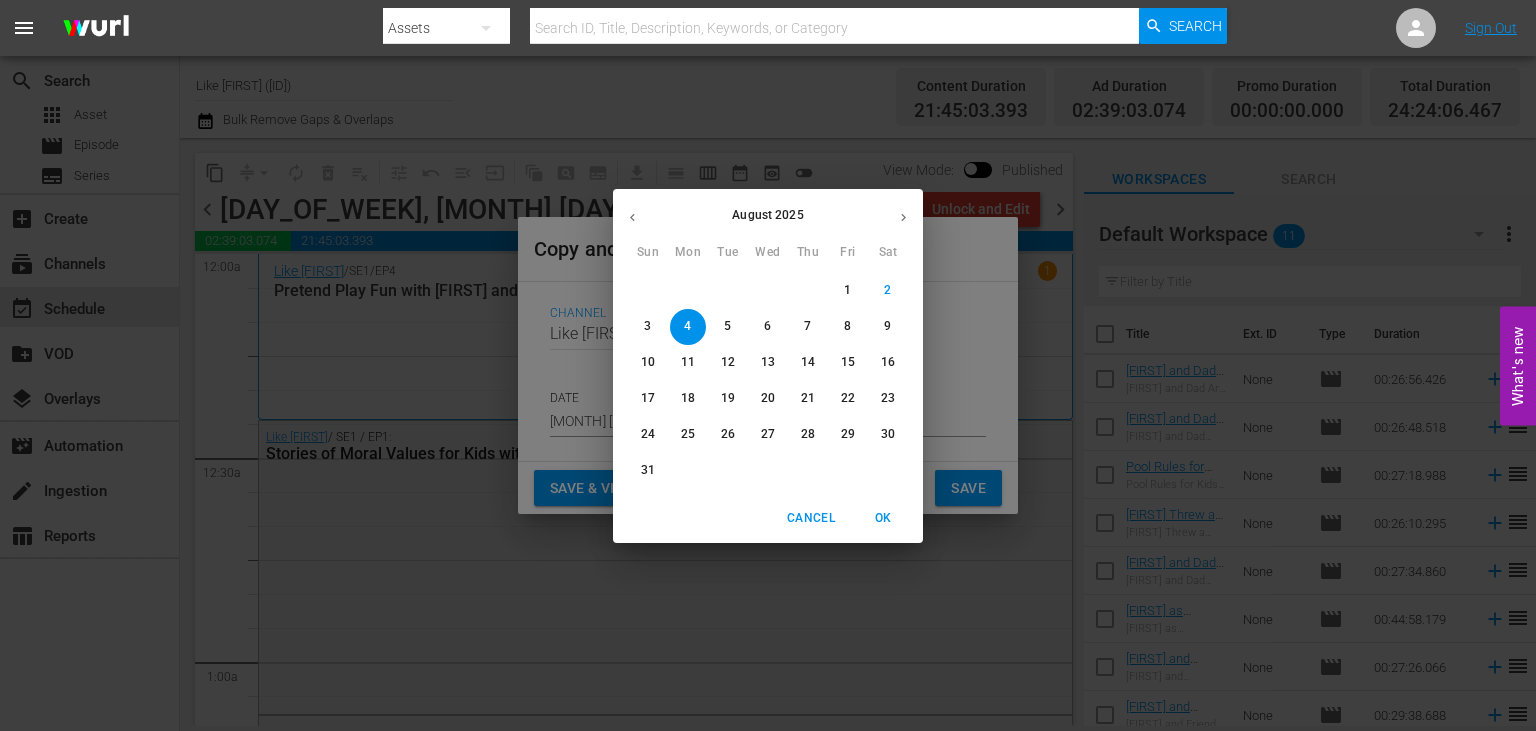 click on "10" at bounding box center [648, 362] 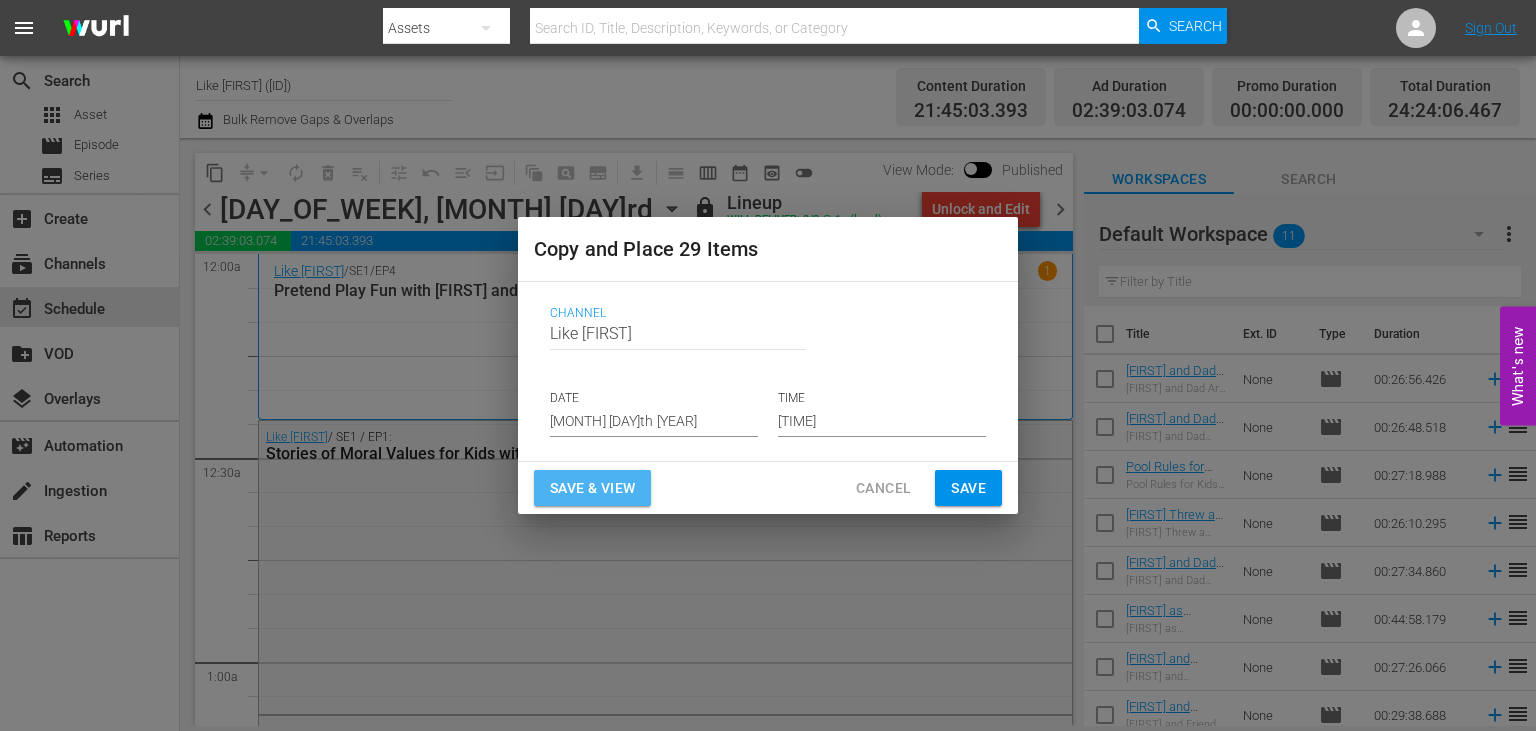 click on "Save & View" at bounding box center (592, 488) 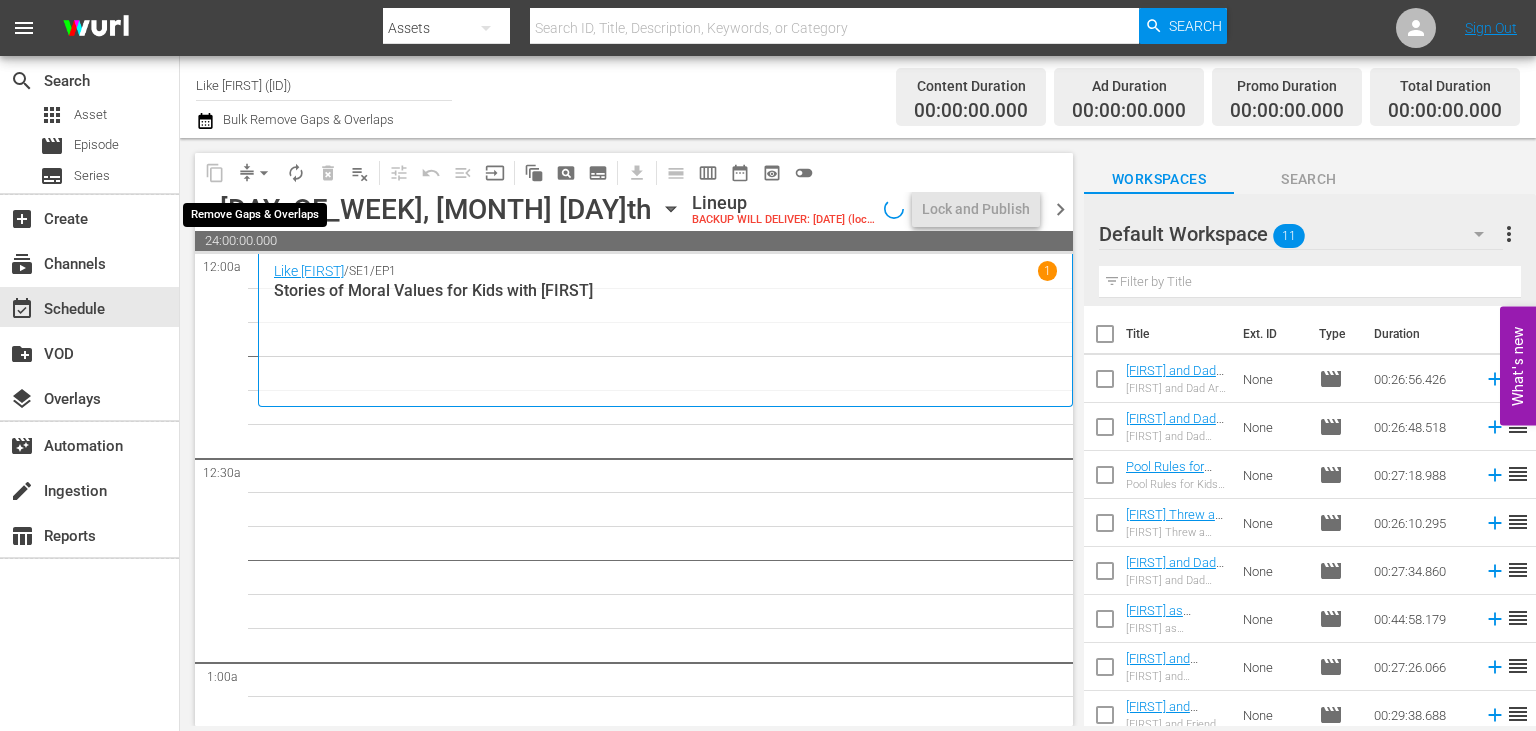 click on "arrow_drop_down" at bounding box center (264, 173) 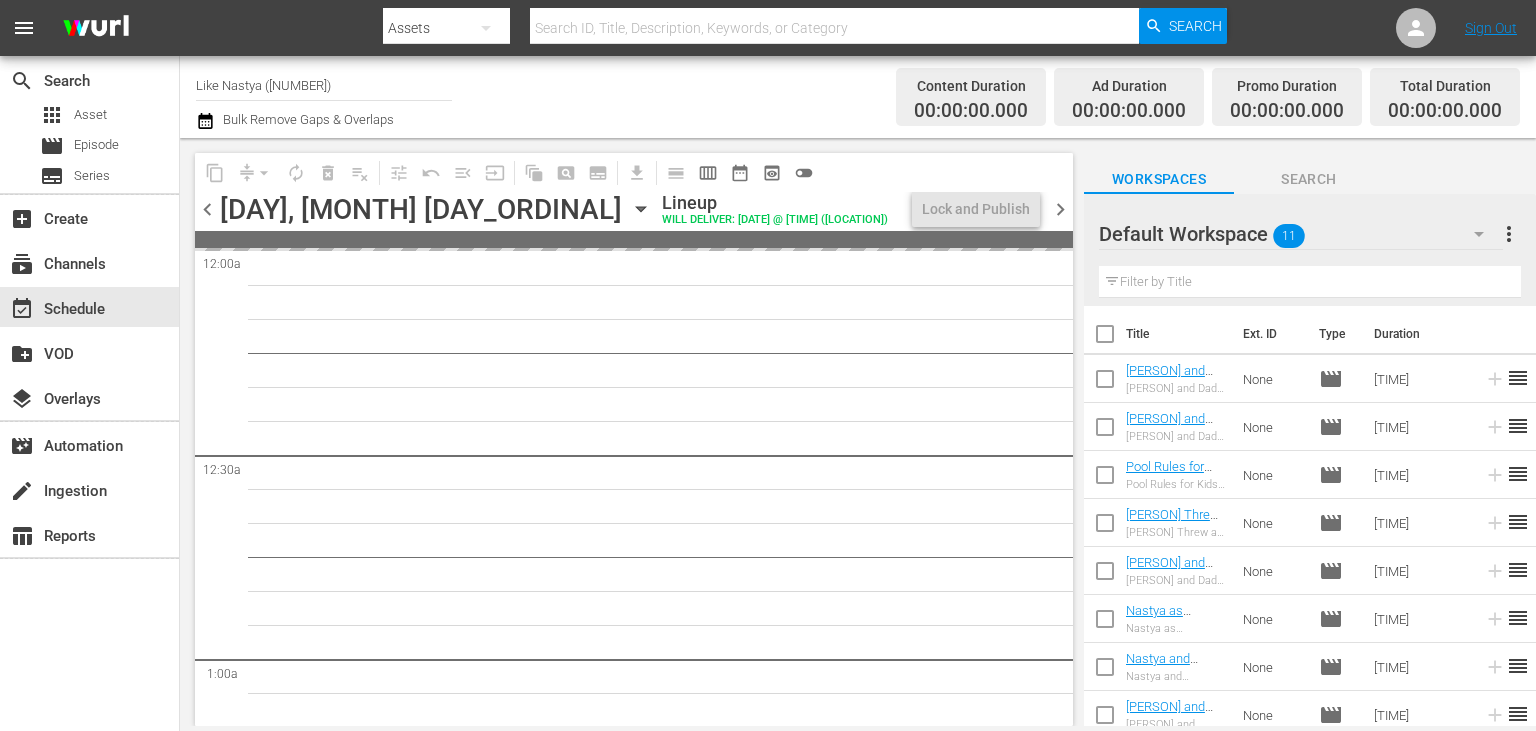 scroll, scrollTop: 0, scrollLeft: 0, axis: both 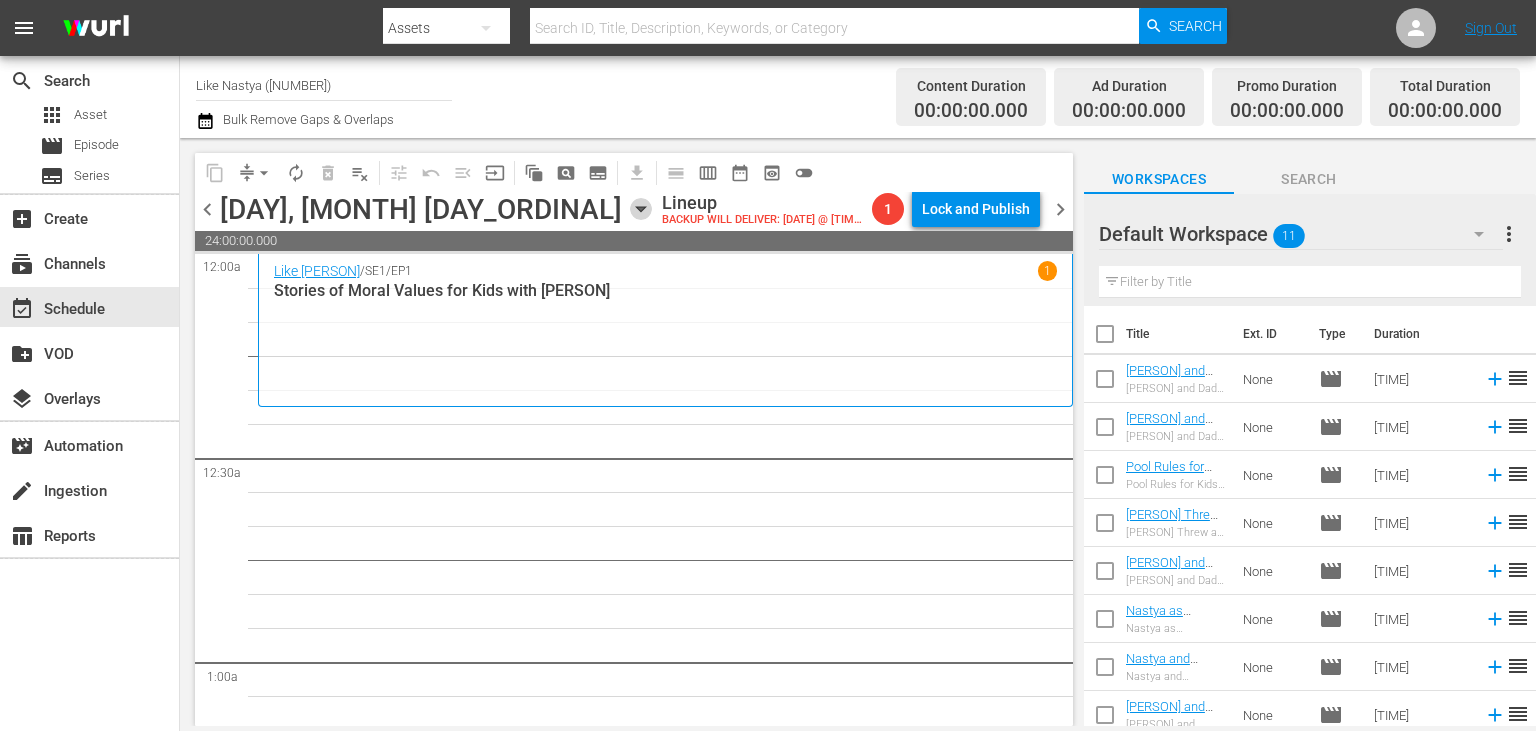 click 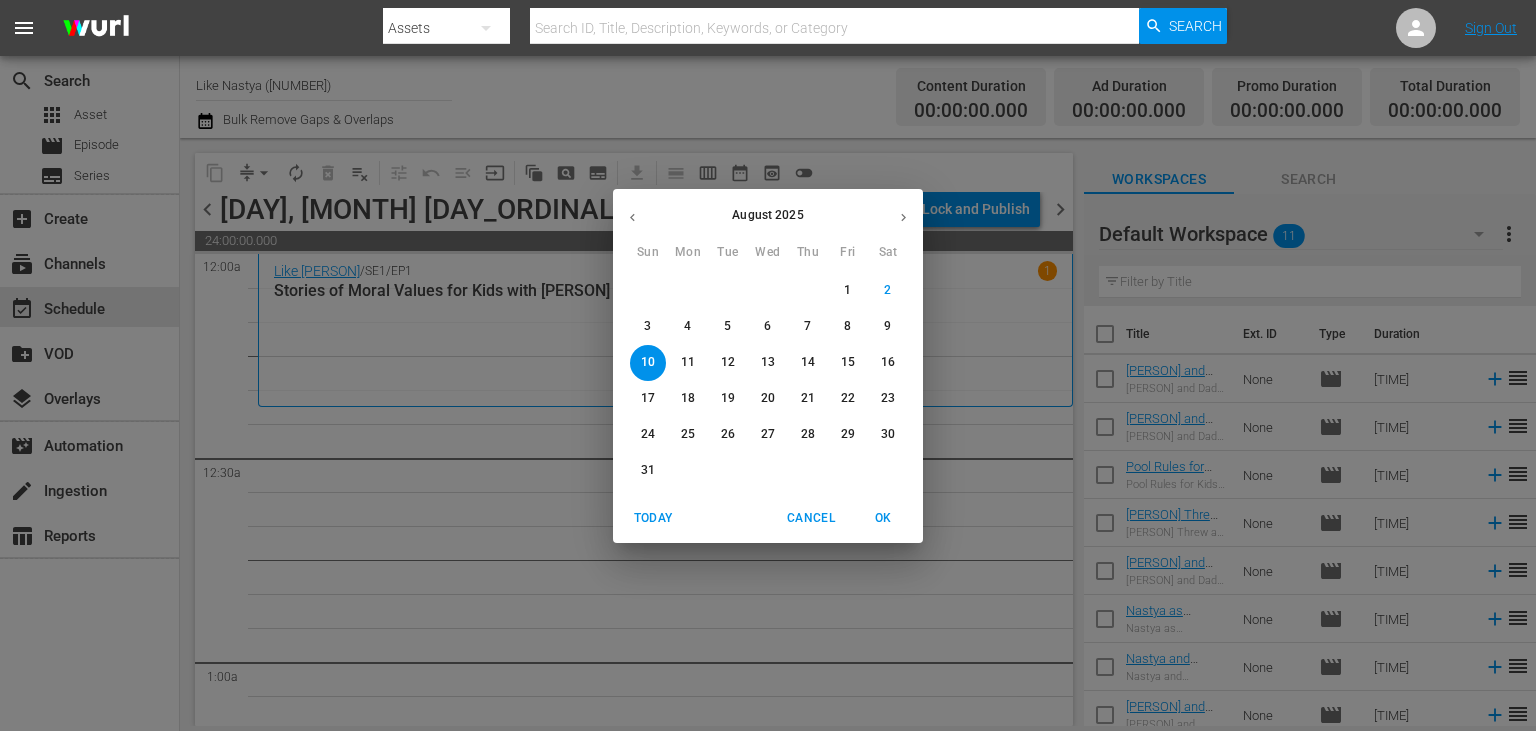 click on "3" at bounding box center (648, 326) 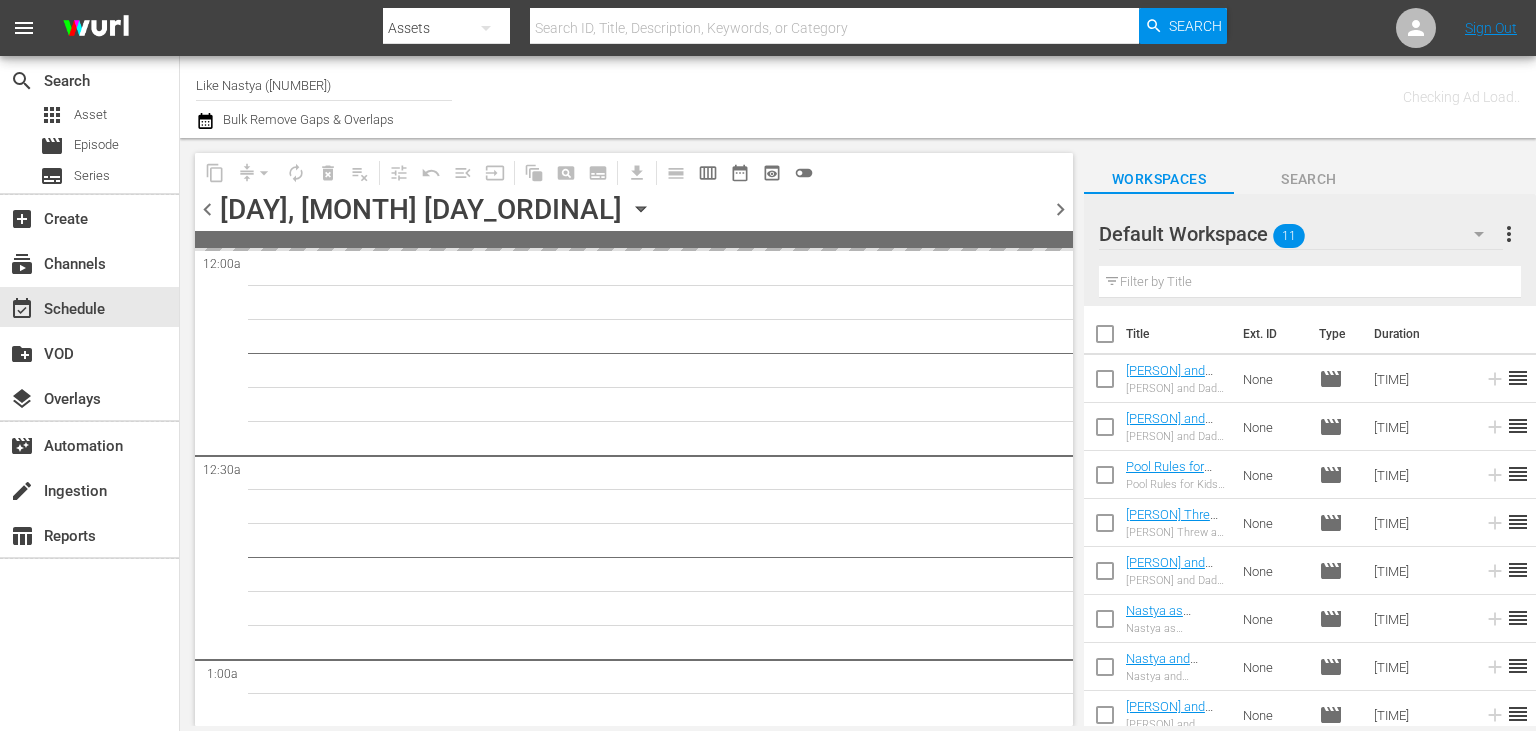 type 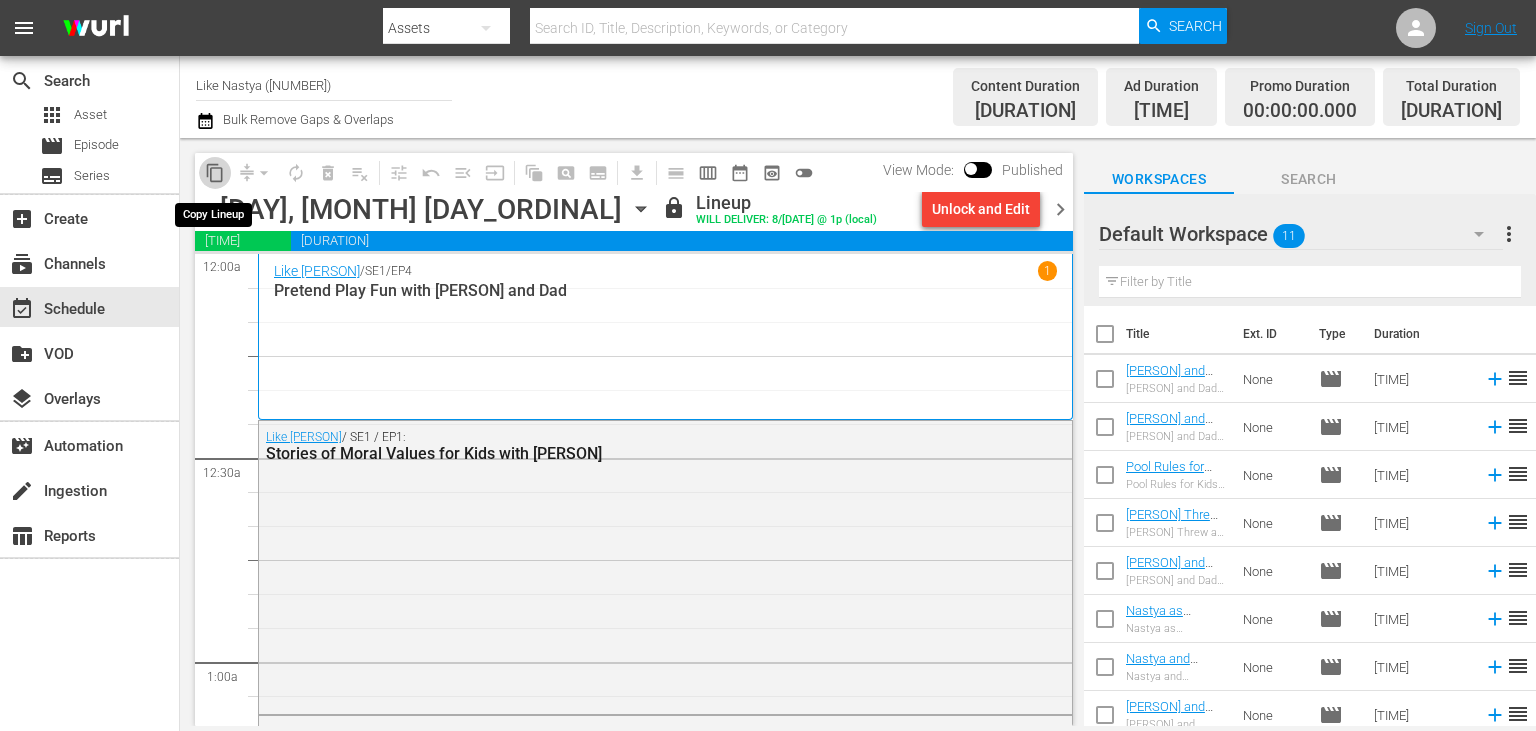click on "content_copy" at bounding box center [215, 173] 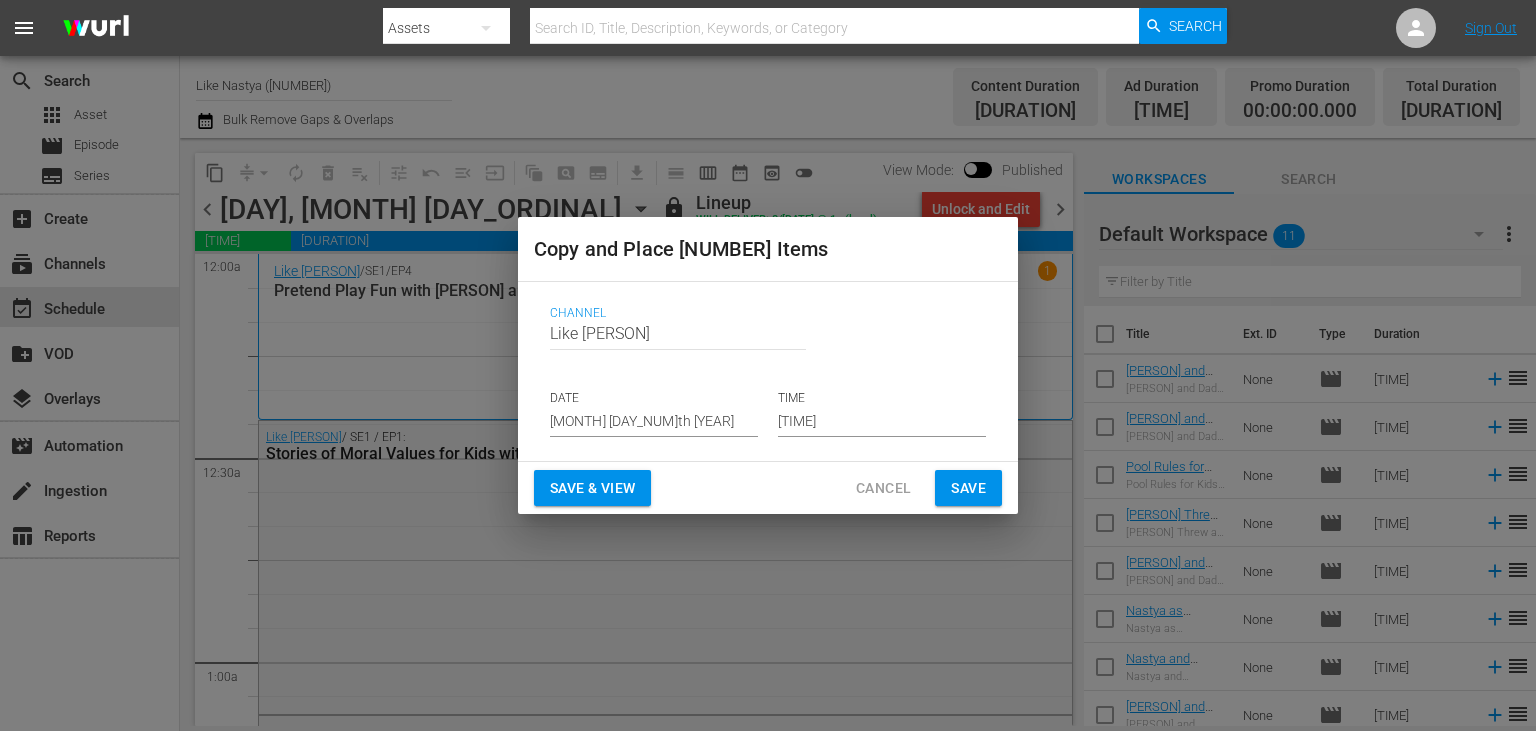 click on "[MONTH] [DAY]th [YEAR]" at bounding box center (654, 422) 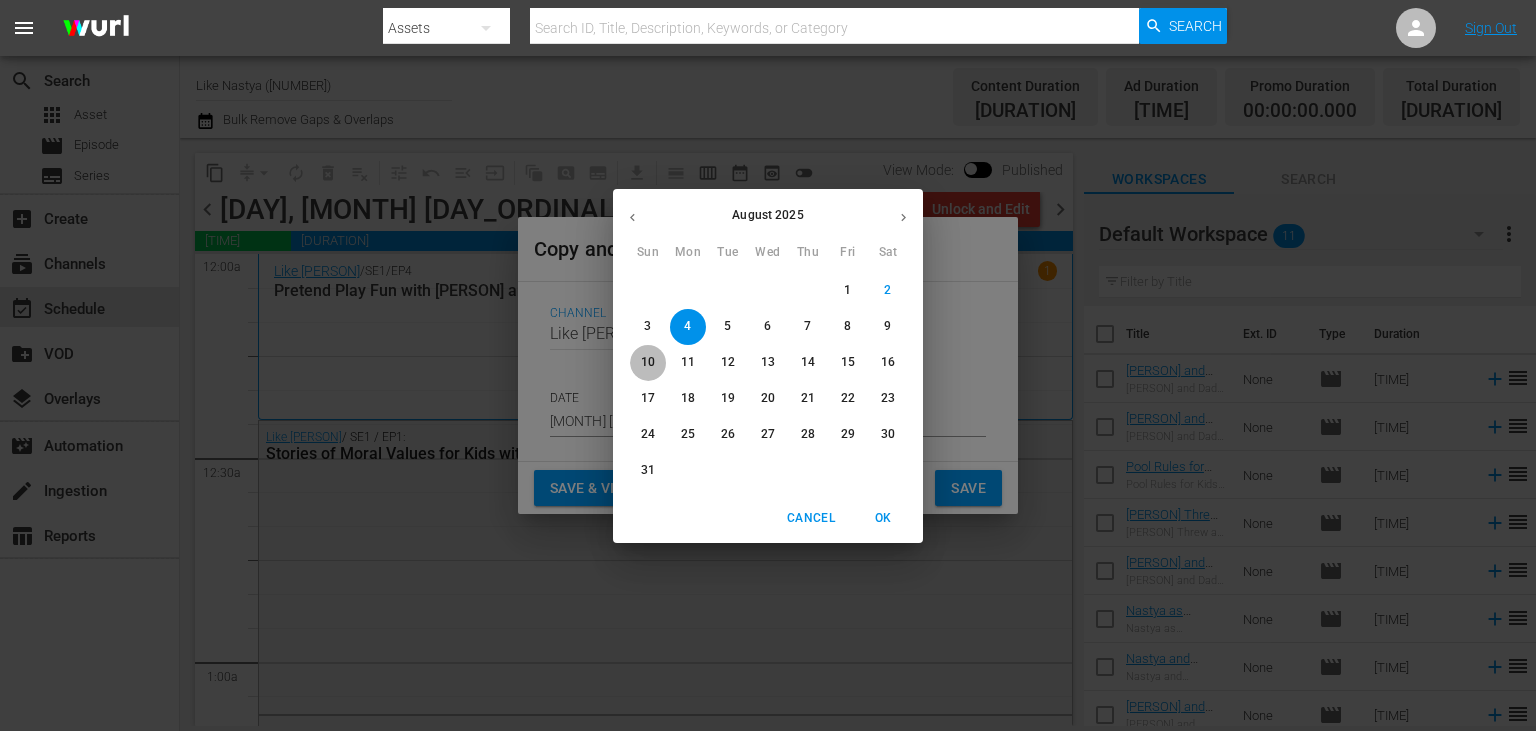 click on "10" at bounding box center (648, 362) 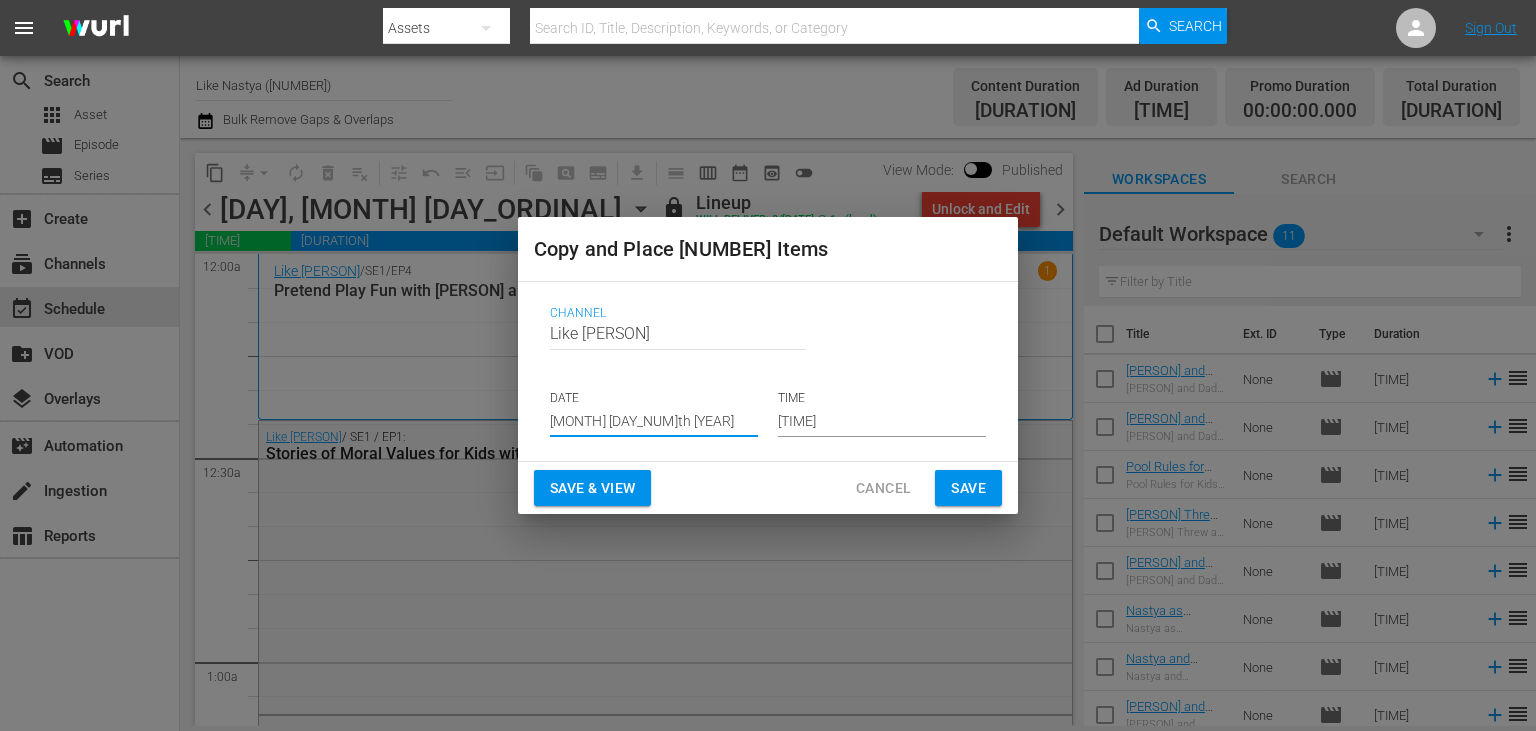 click on "Save & View" at bounding box center (592, 488) 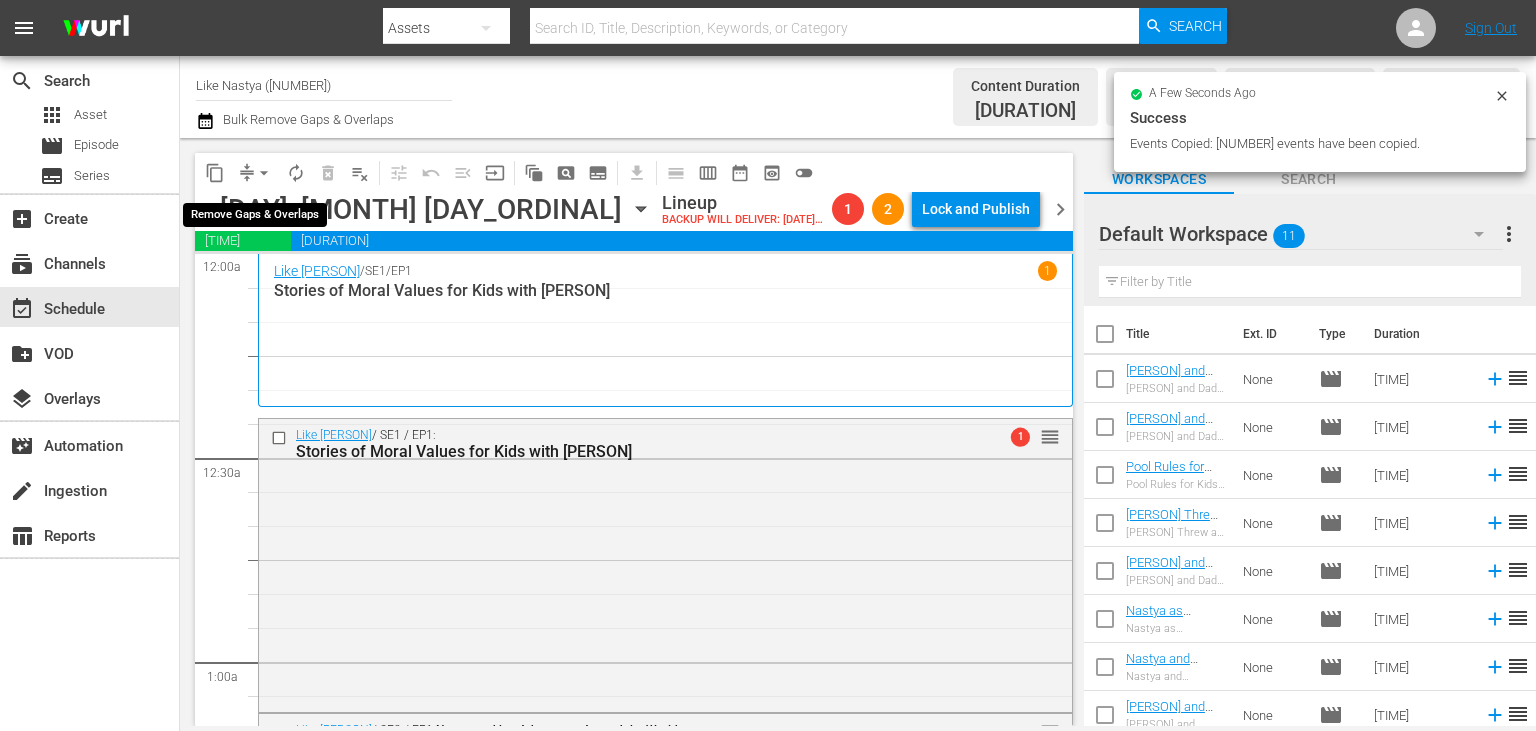 click on "arrow_drop_down" at bounding box center (264, 173) 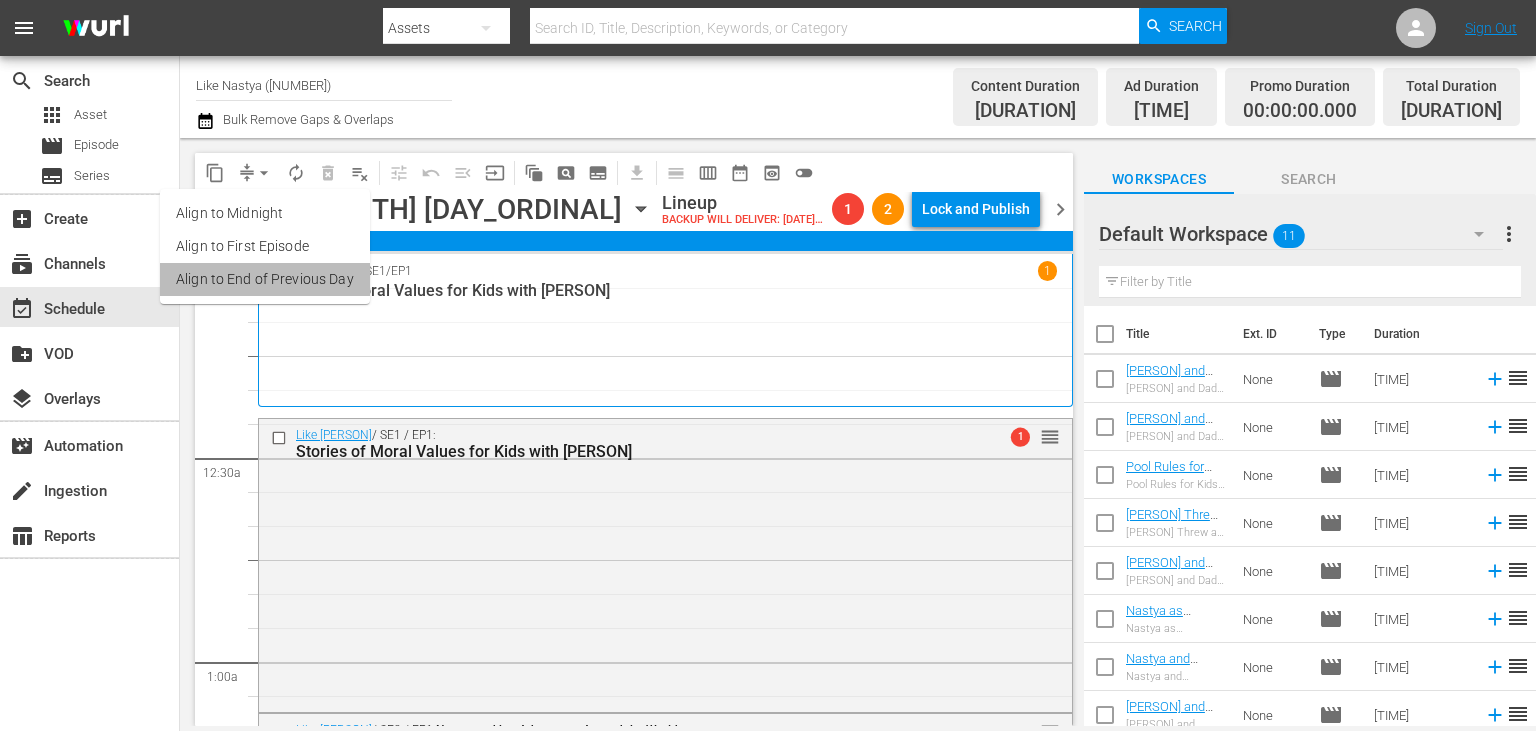 click on "Align to End of Previous Day" at bounding box center (265, 279) 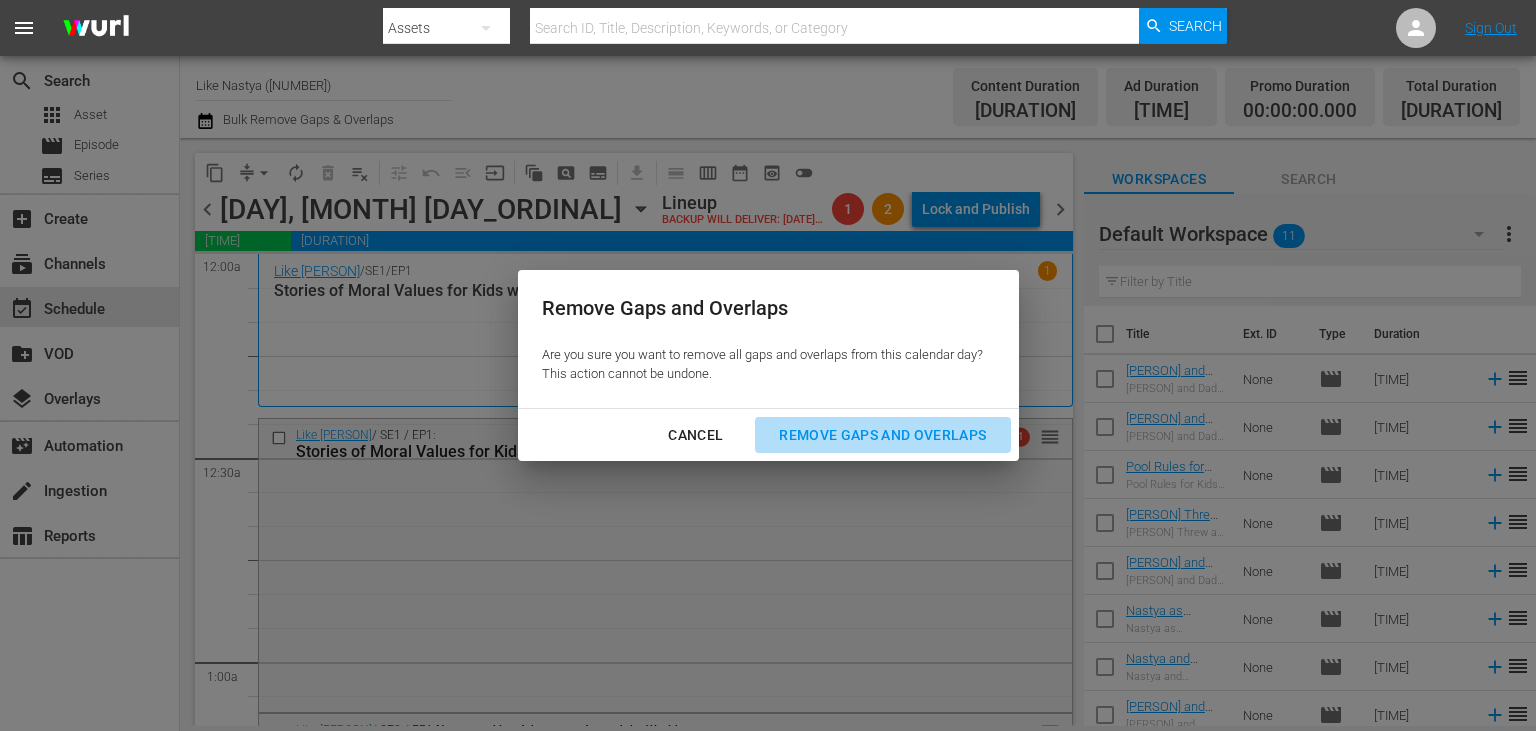 click on "Remove Gaps and Overlaps" at bounding box center [882, 435] 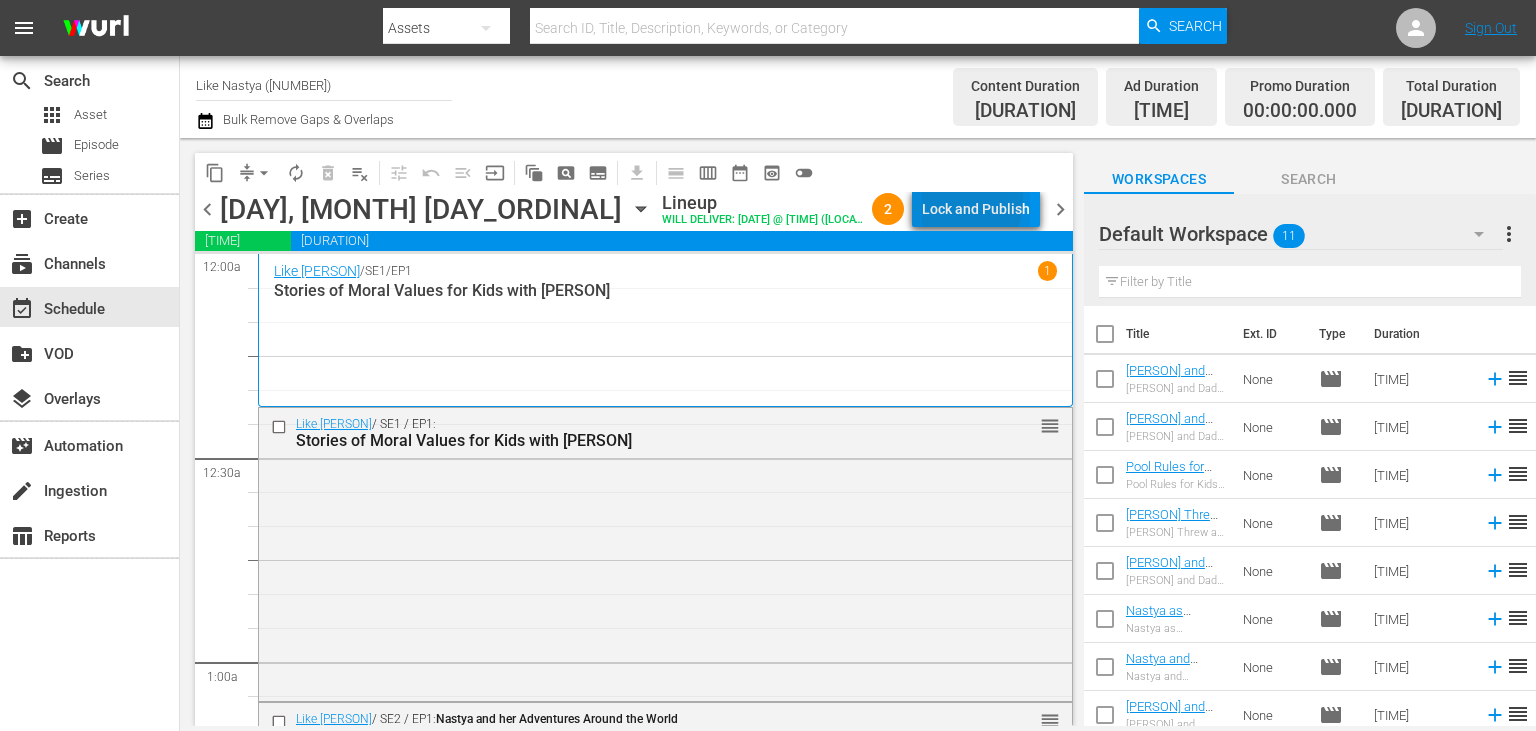 click on "Lock and Publish" at bounding box center [976, 209] 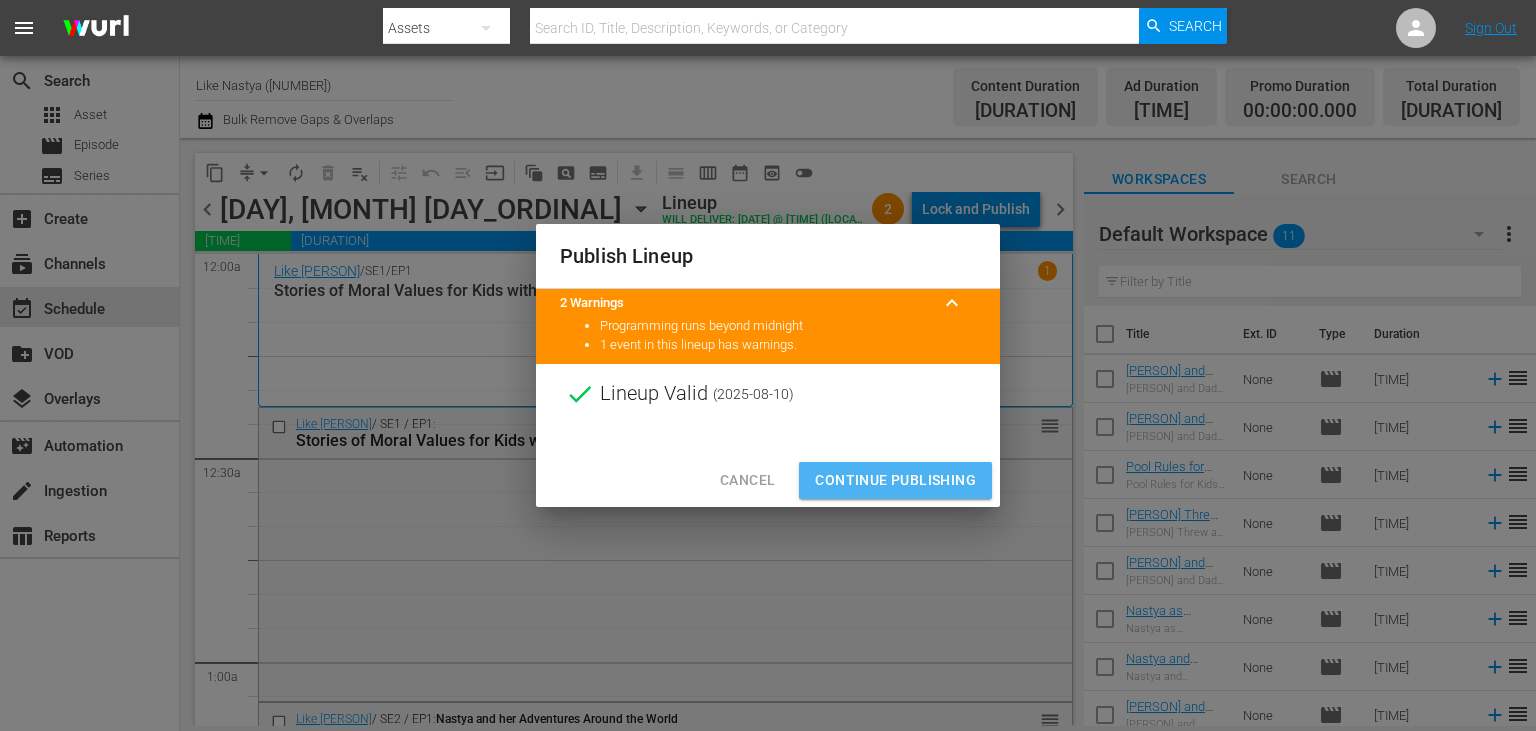 click on "Continue Publishing" at bounding box center (895, 480) 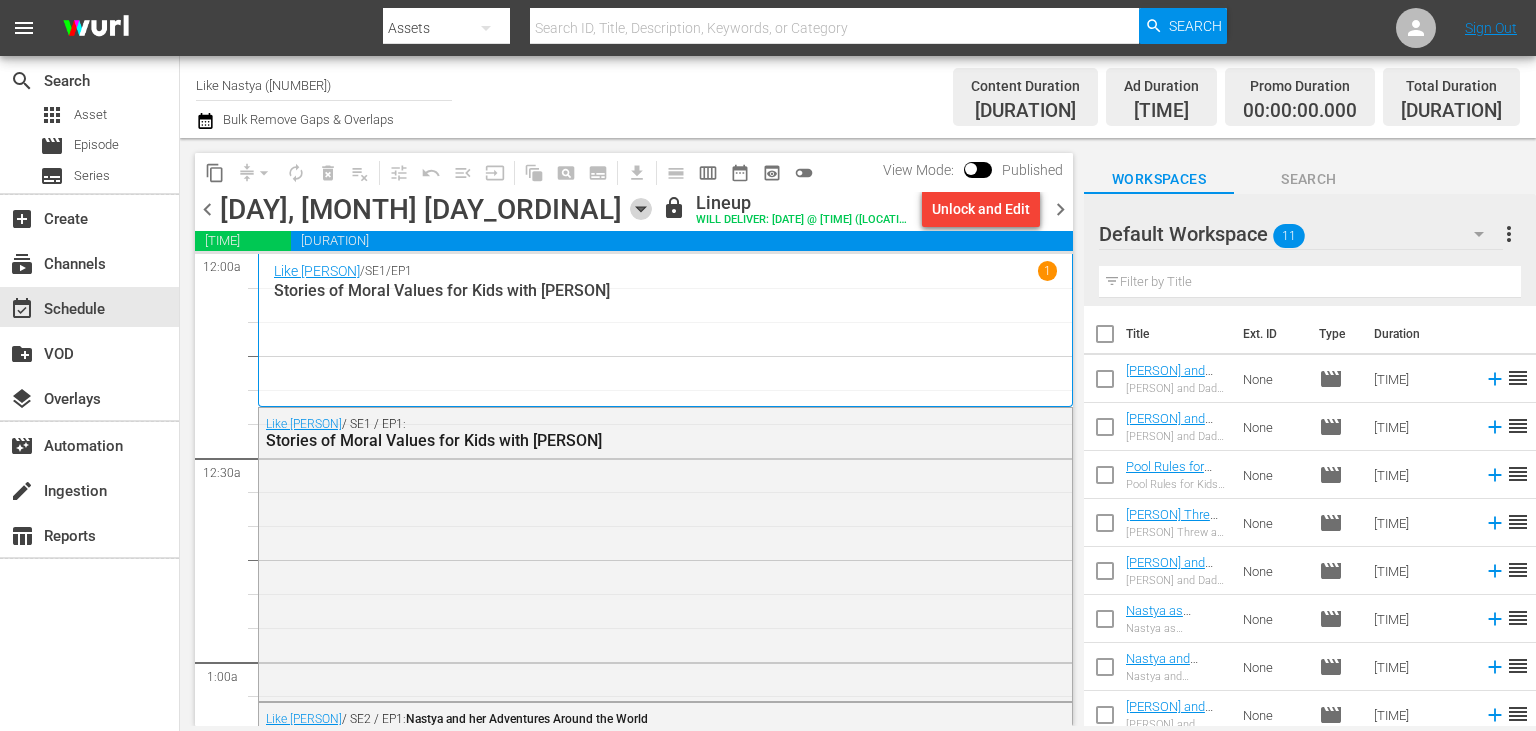 click 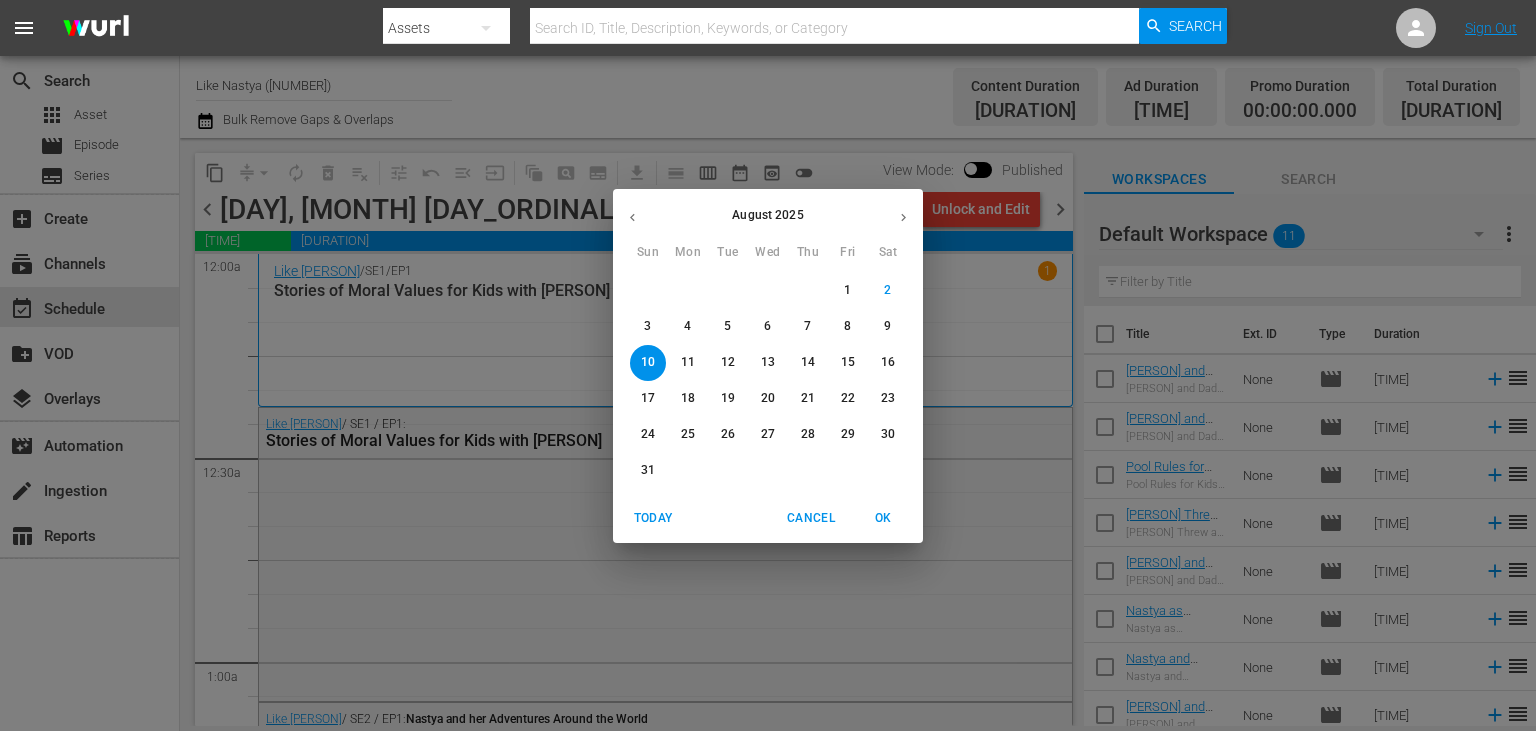 click on "4" at bounding box center (688, 326) 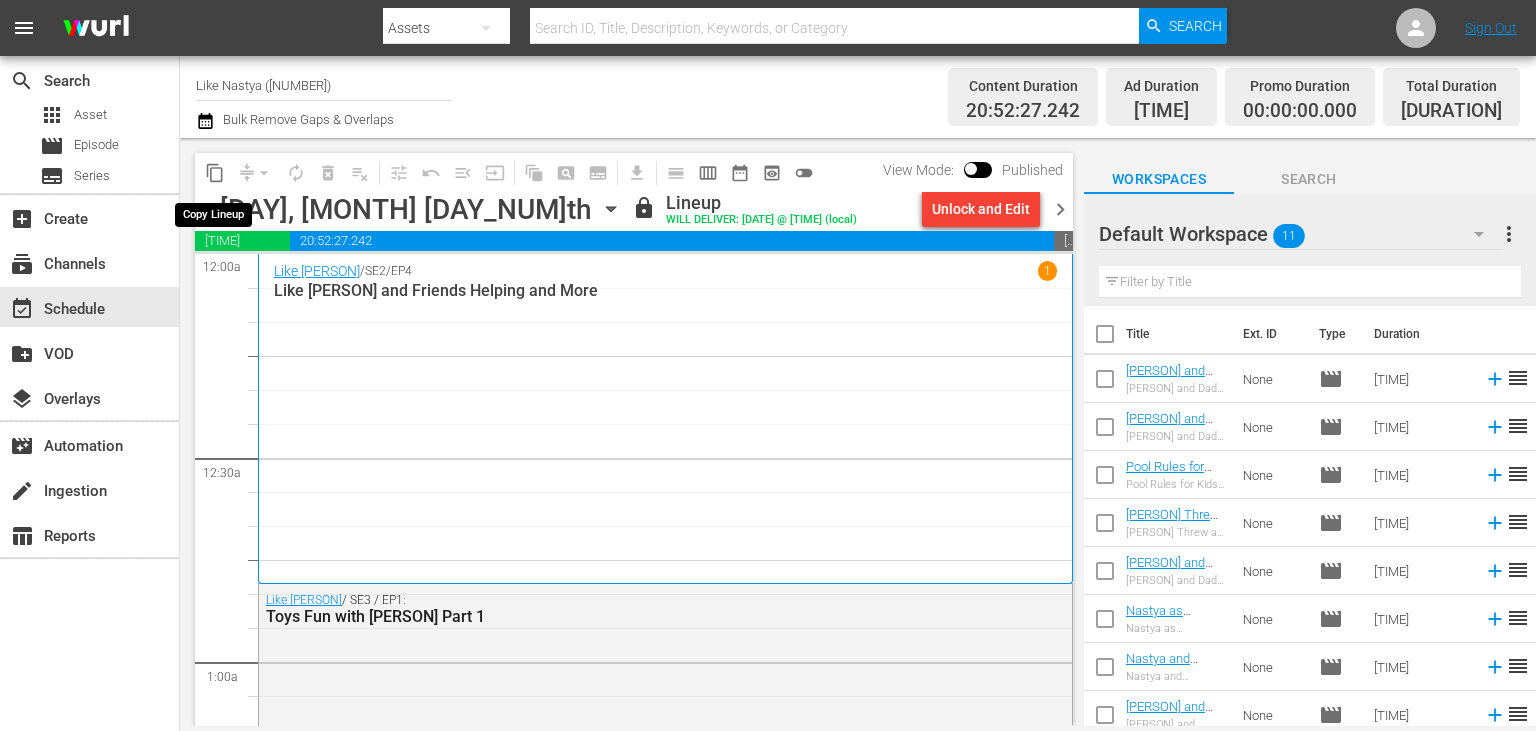 click on "content_copy" at bounding box center (215, 173) 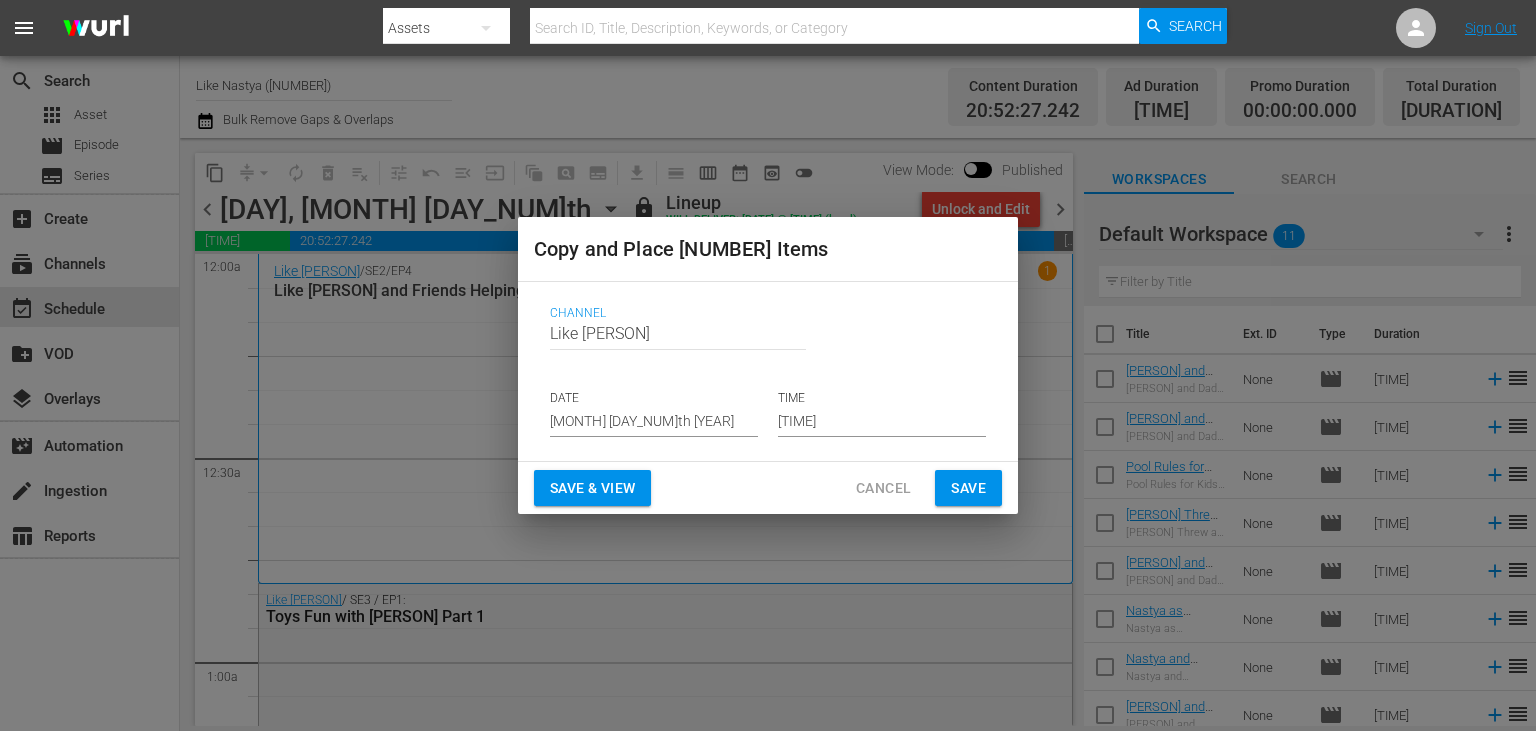 click on "[MONTH] [DAY]th [YEAR]" at bounding box center (654, 422) 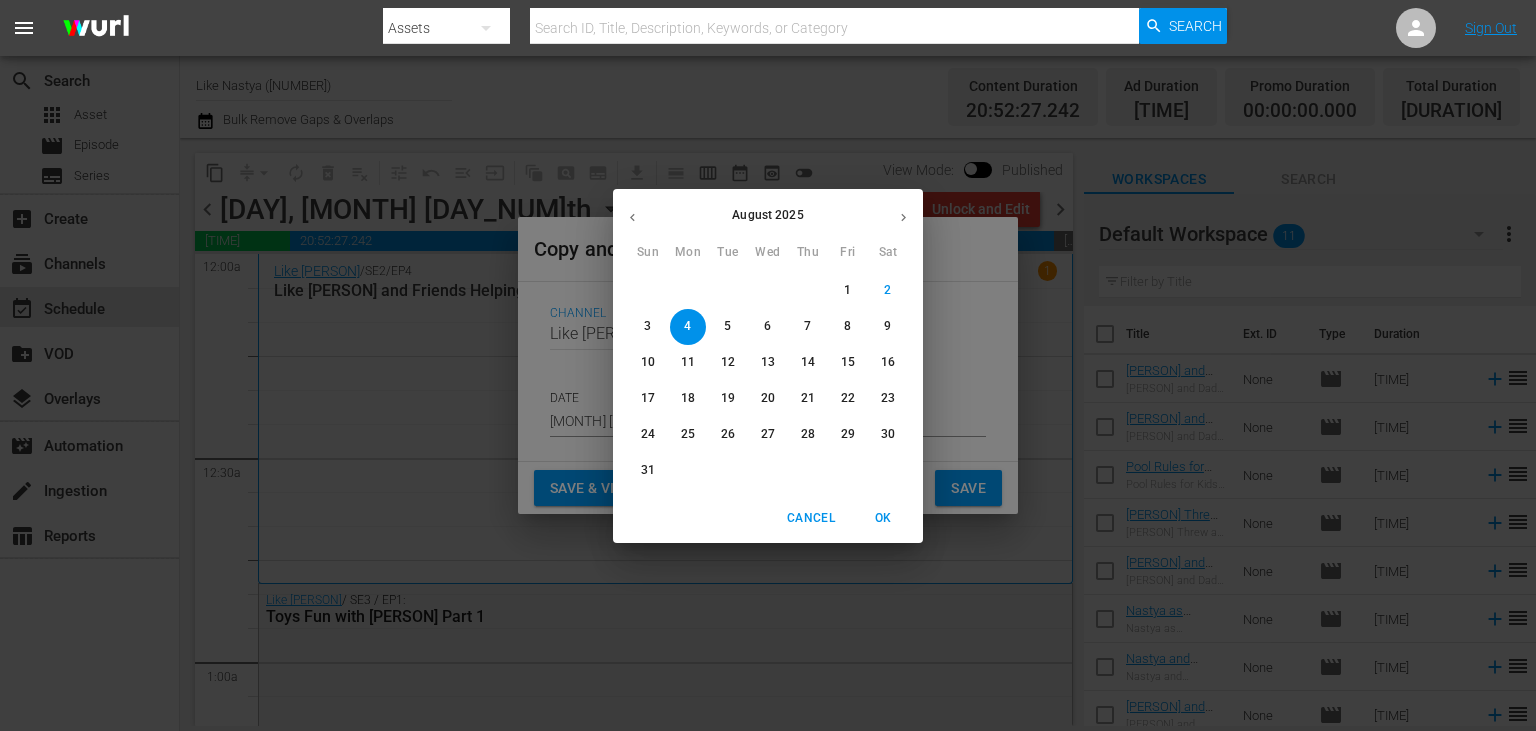 click on "11" at bounding box center [688, 363] 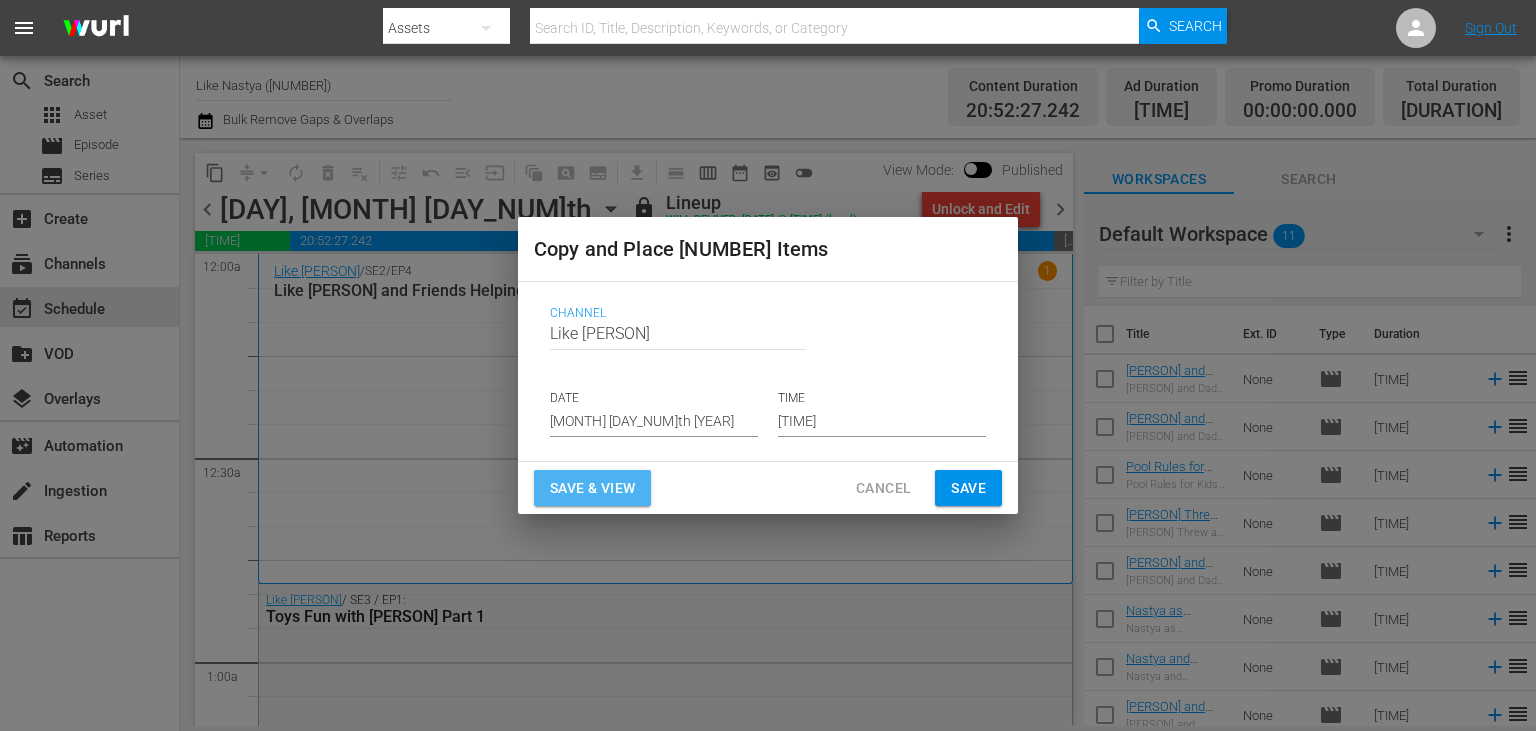 click on "Save & View" at bounding box center (592, 488) 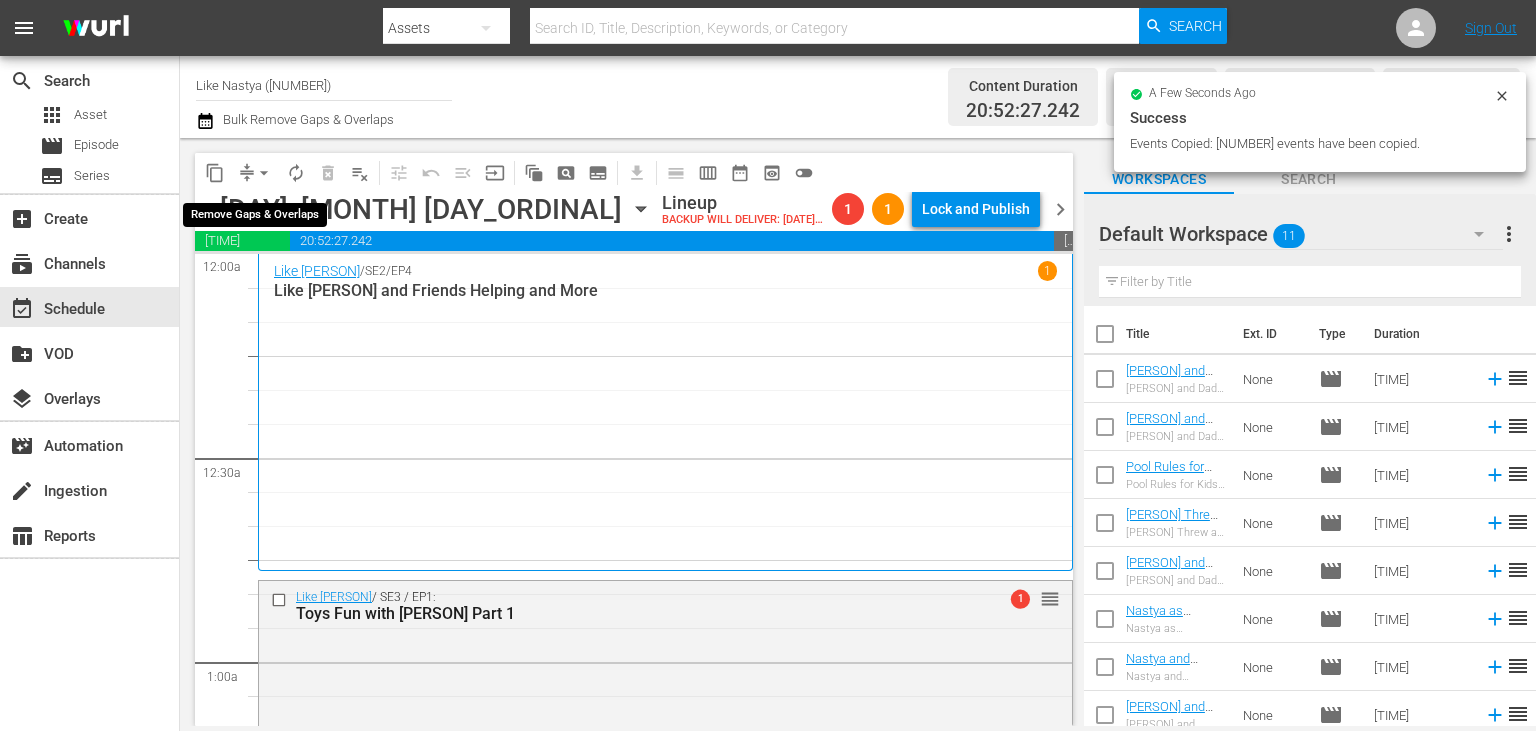 click on "arrow_drop_down" at bounding box center [264, 173] 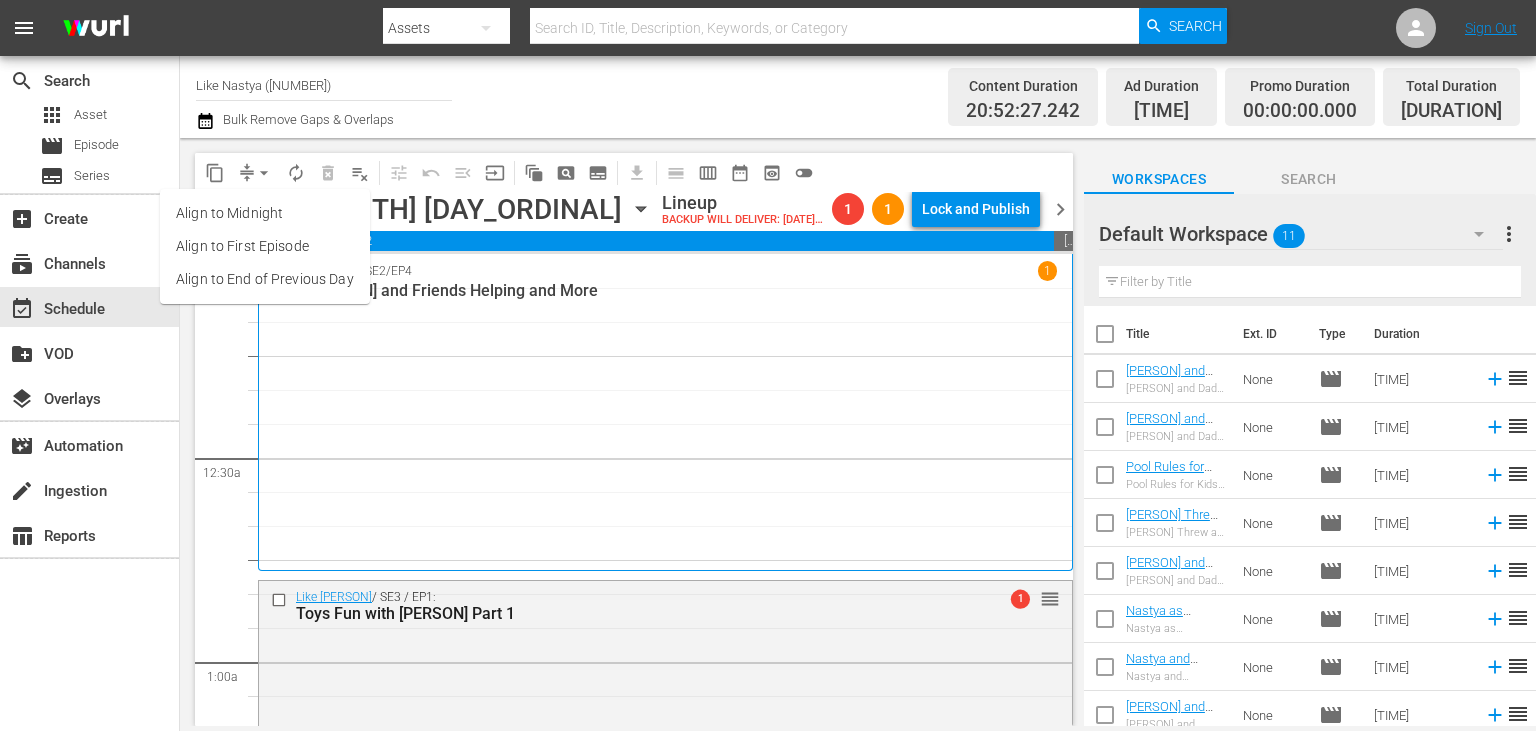 click on "Align to End of Previous Day" at bounding box center (265, 279) 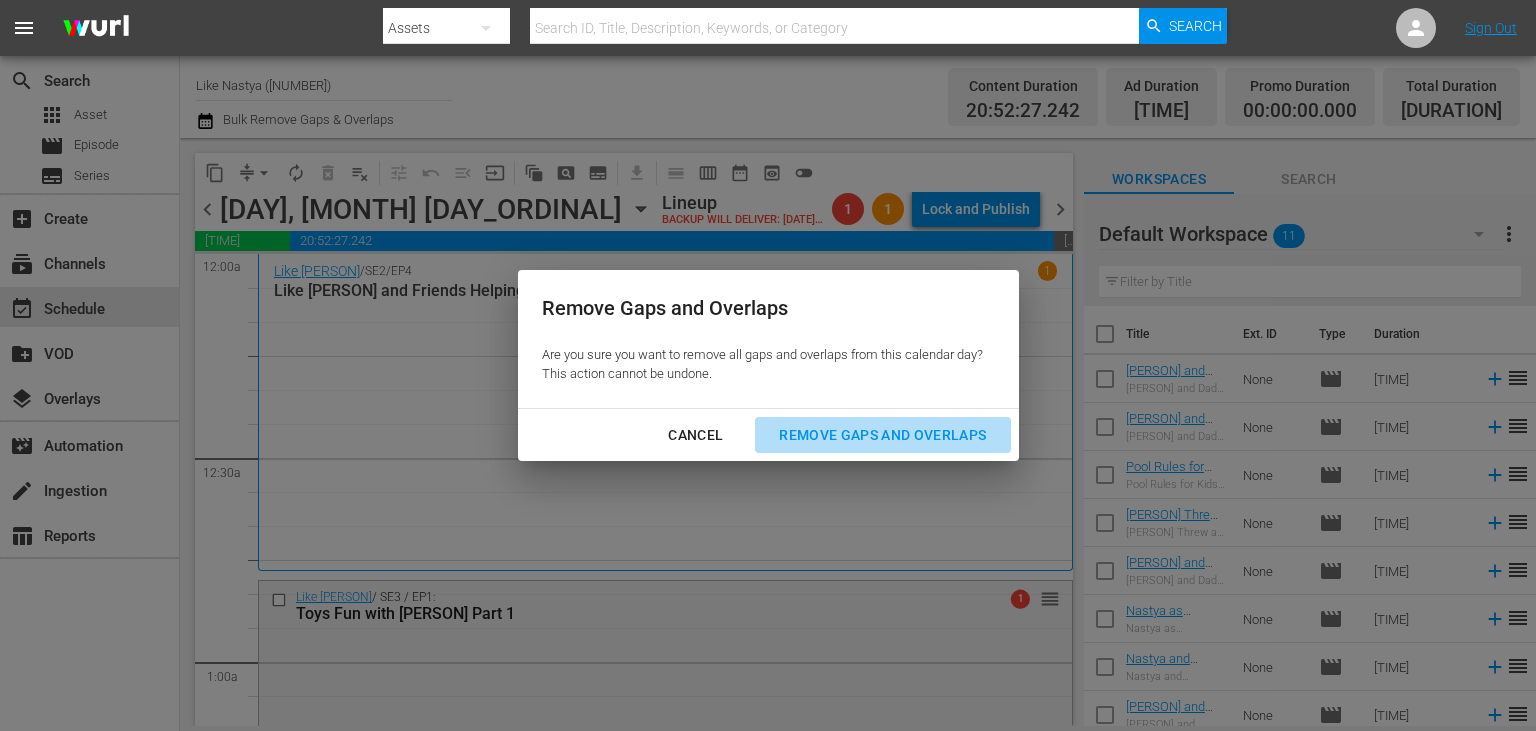 click on "Remove Gaps and Overlaps" at bounding box center [882, 435] 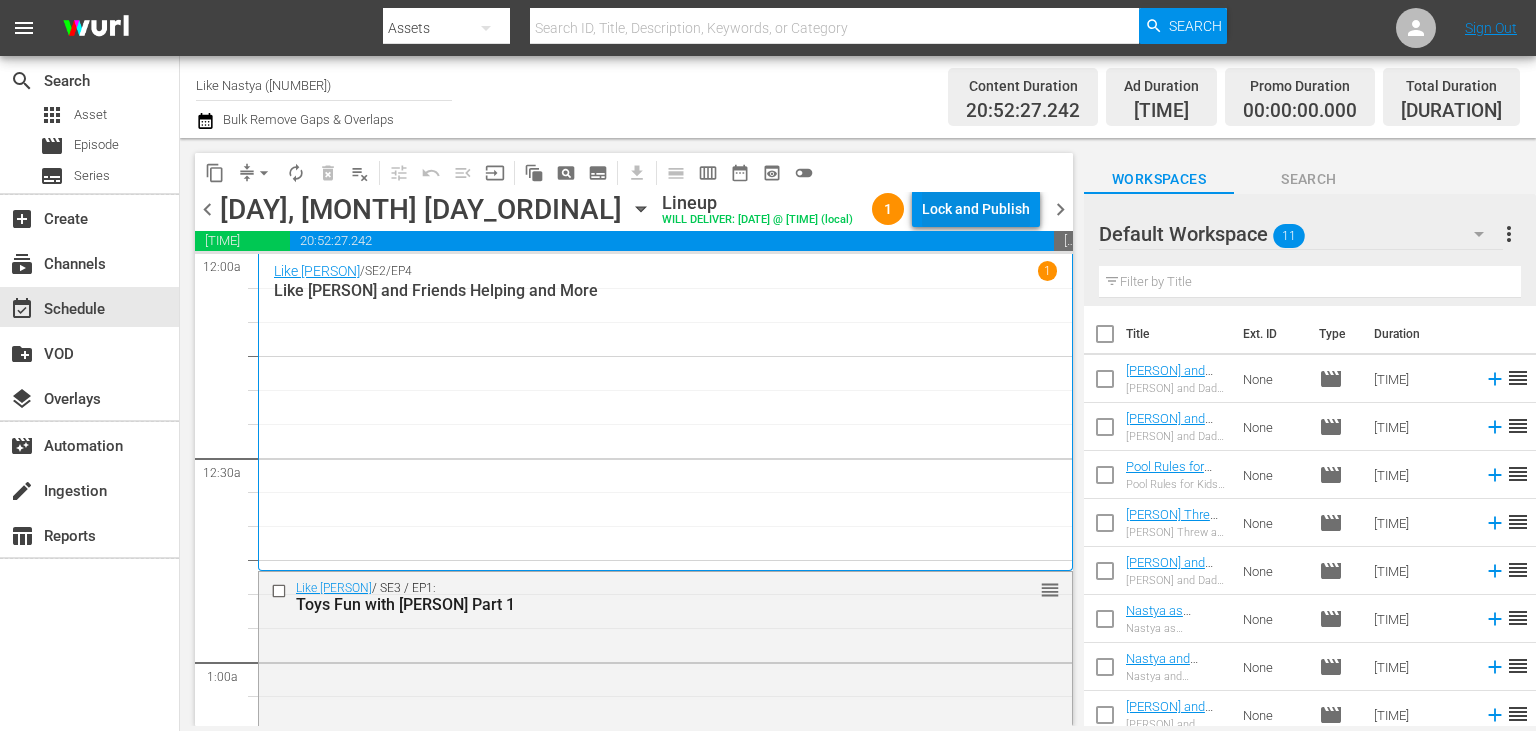 click on "Lock and Publish" at bounding box center [976, 209] 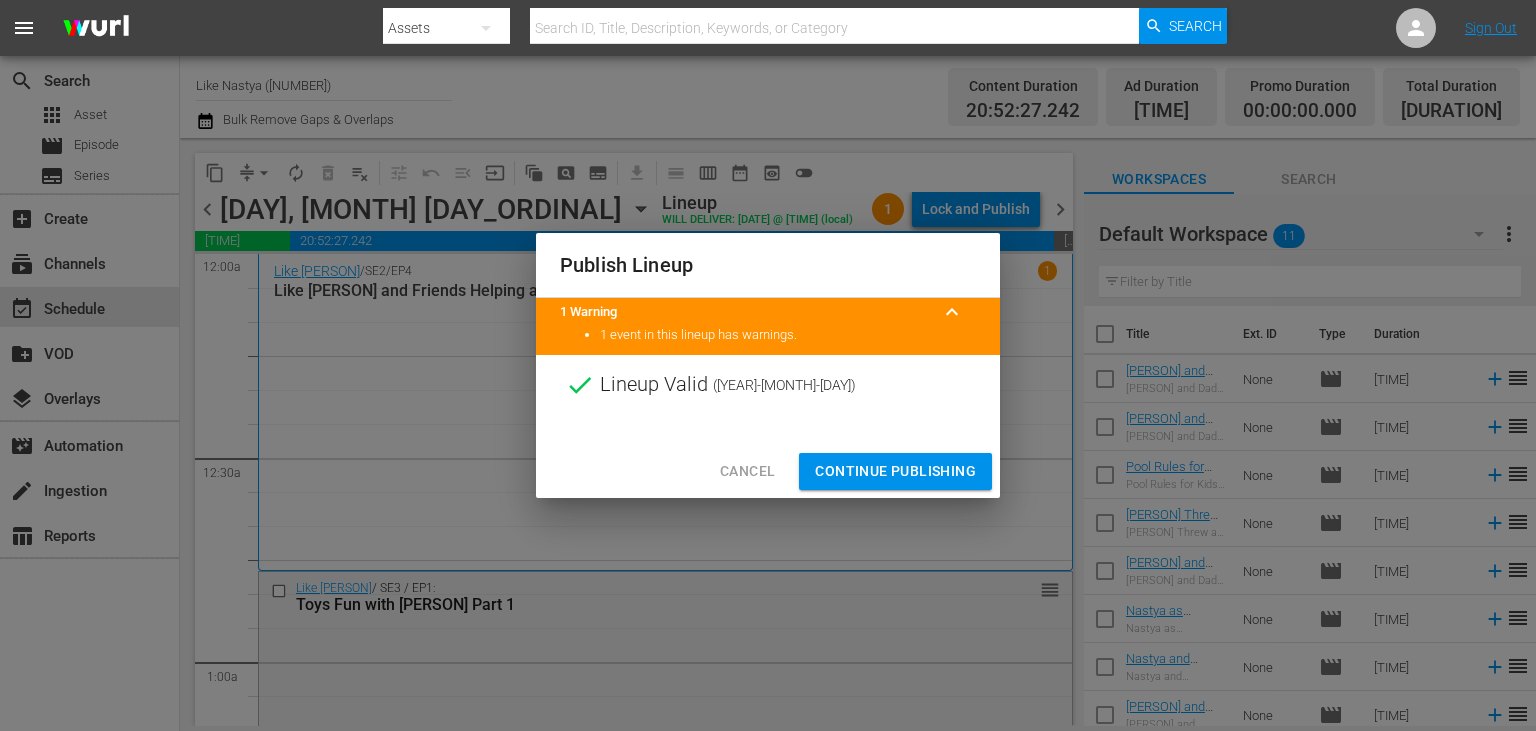 click on "Continue Publishing" at bounding box center [895, 471] 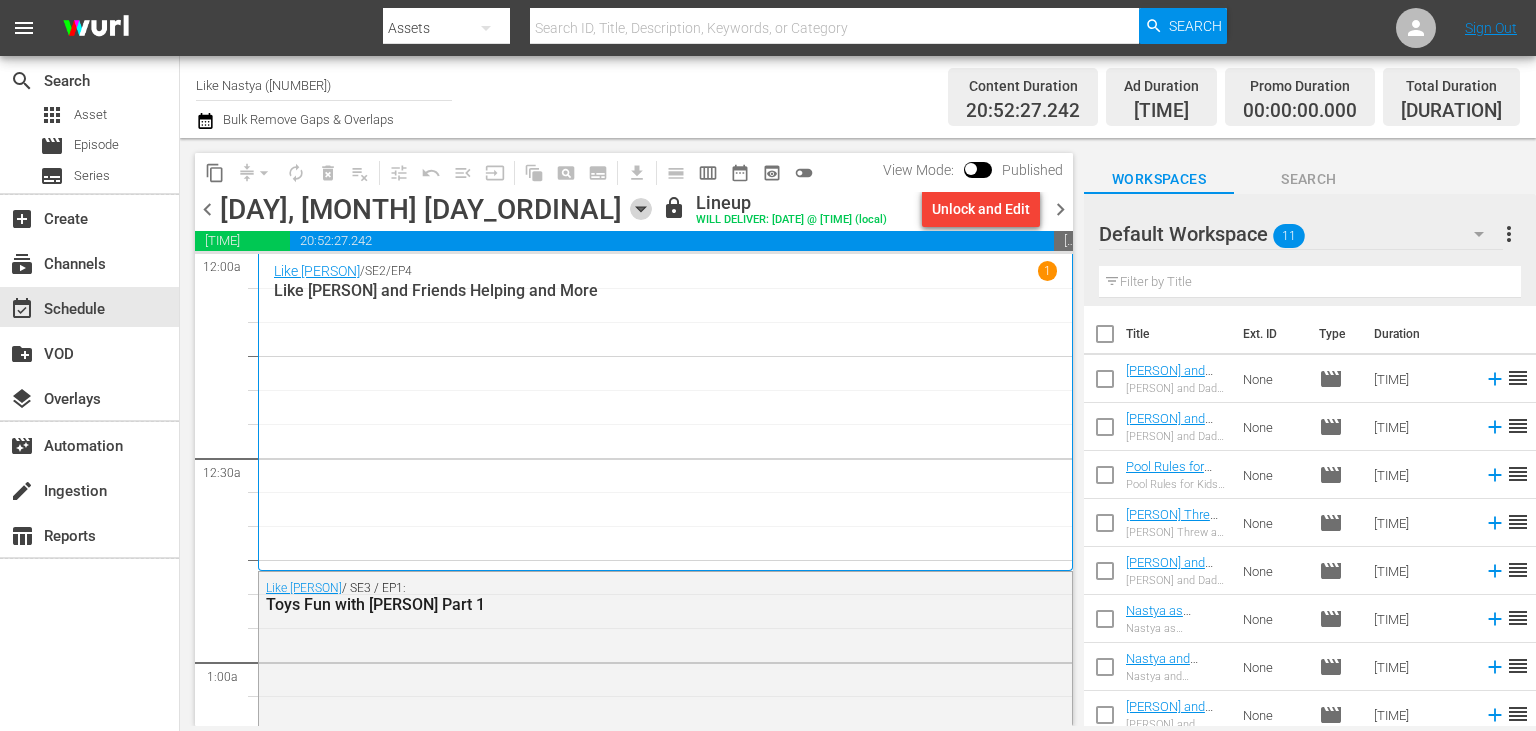 click 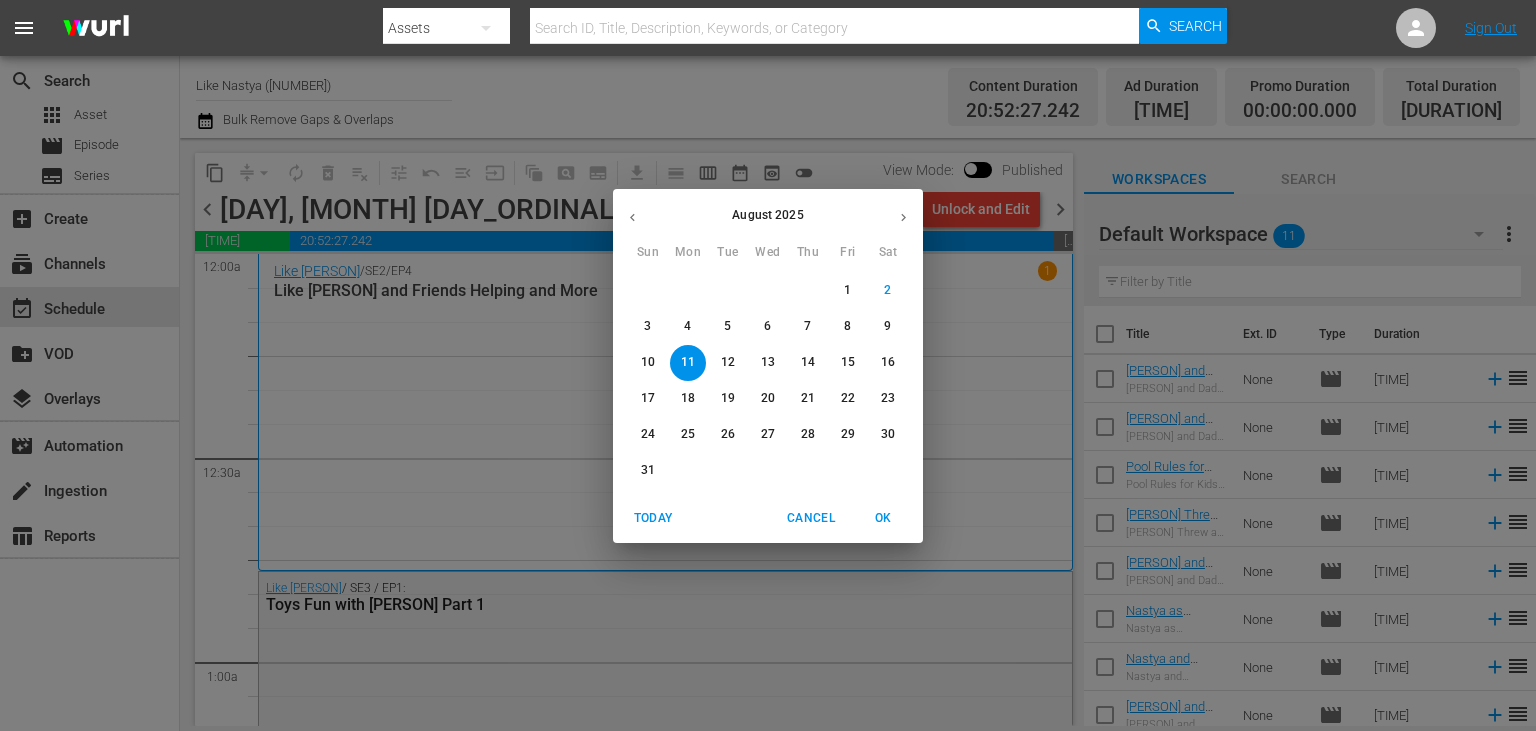 drag, startPoint x: 735, startPoint y: 328, endPoint x: 760, endPoint y: 365, distance: 44.65423 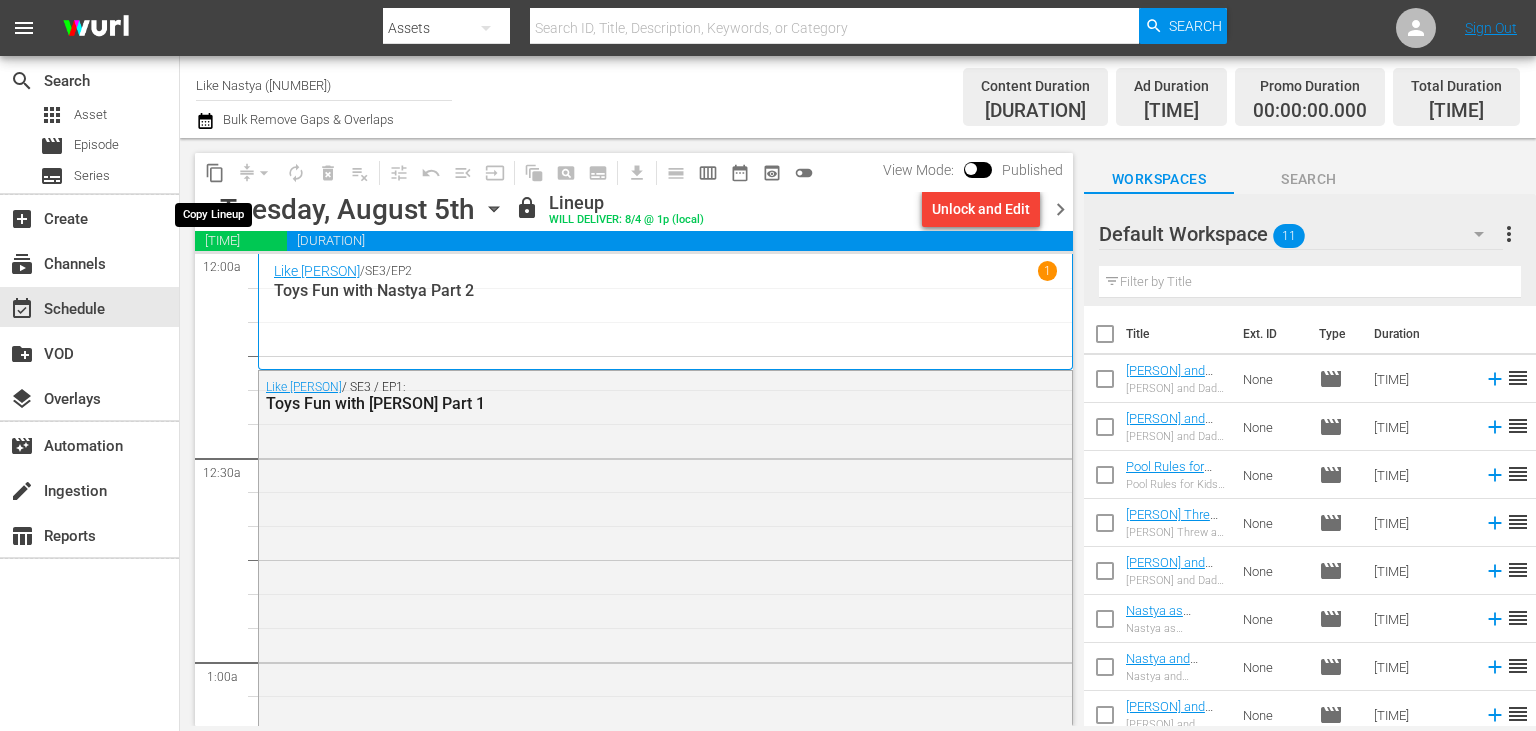 click on "content_copy" at bounding box center [215, 173] 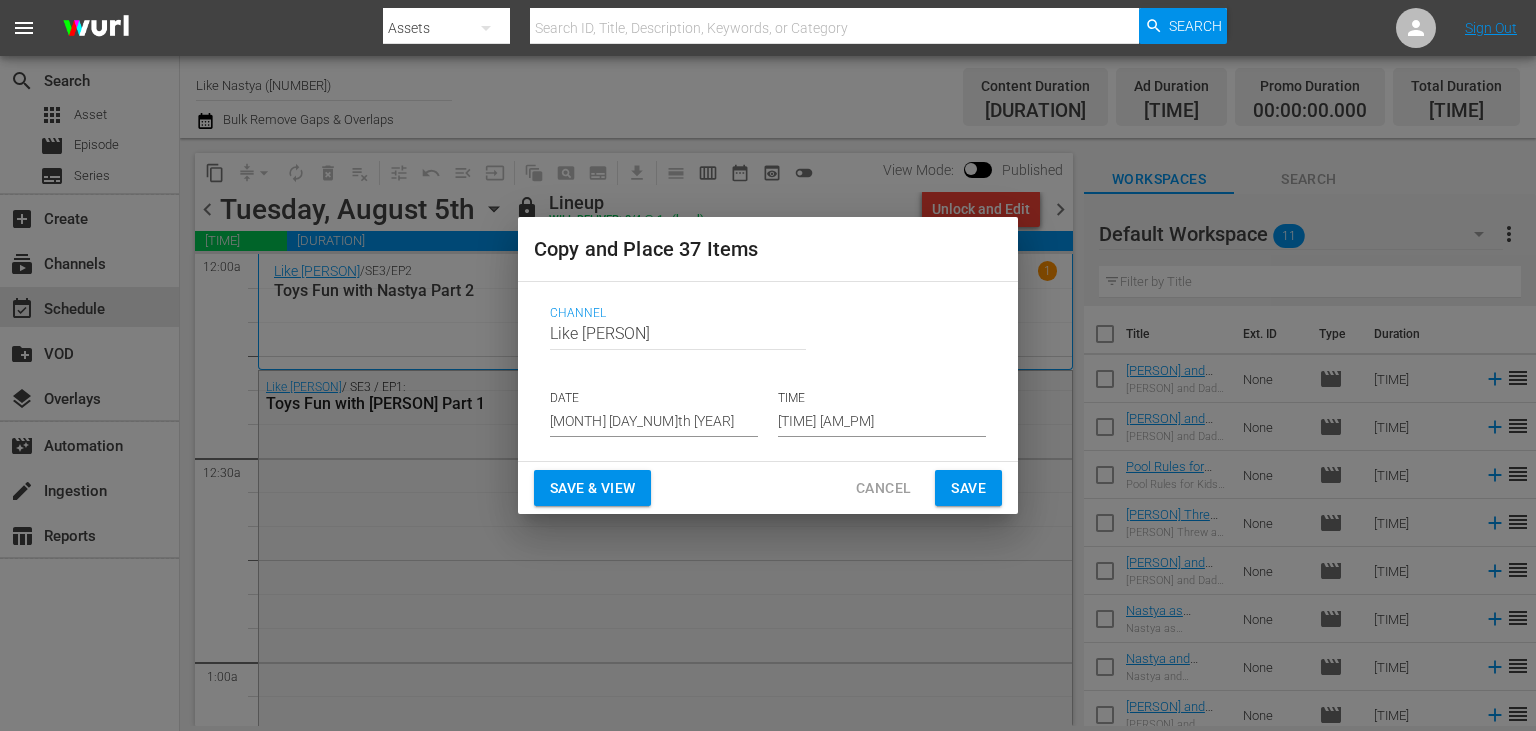 click on "[MONTH] [DAY]th [YEAR]" at bounding box center [654, 422] 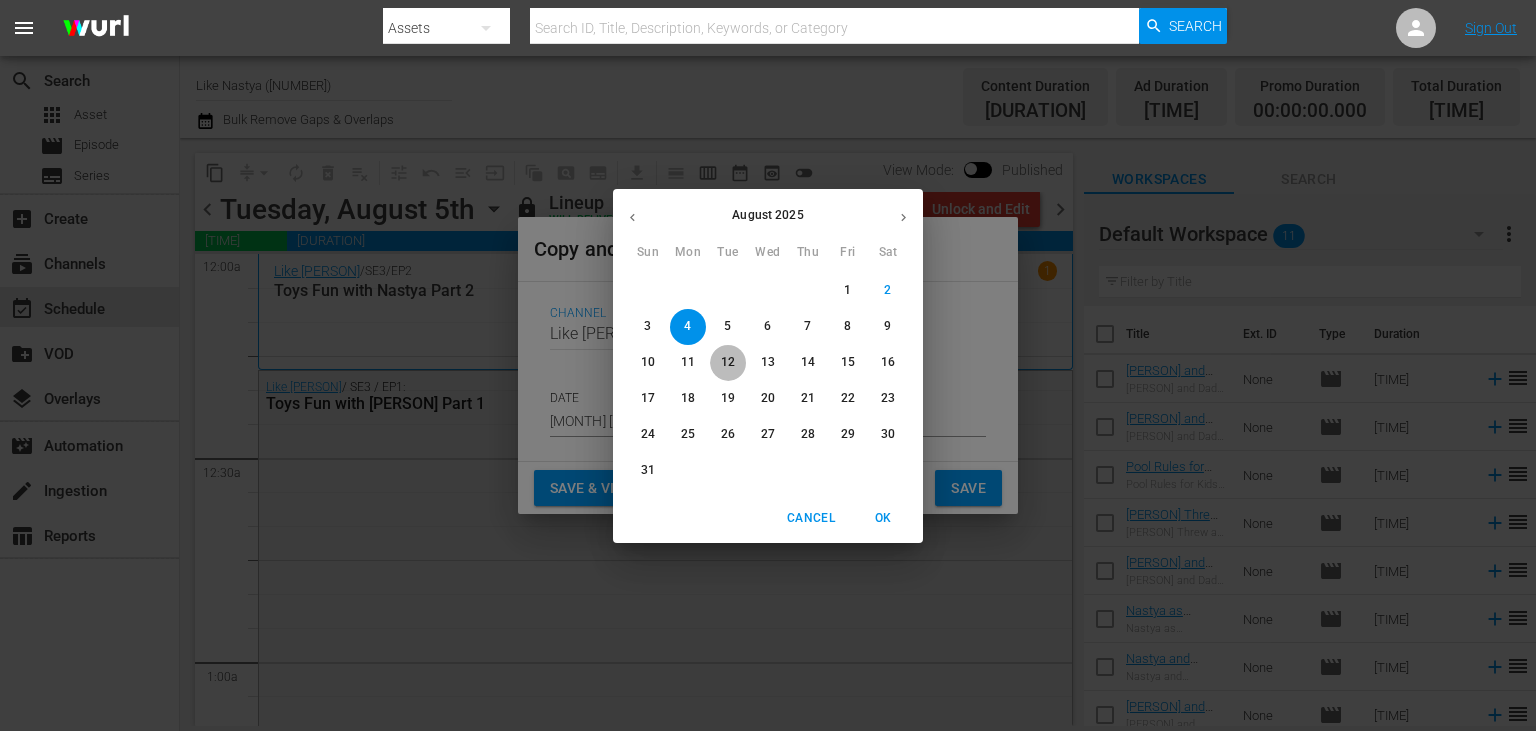 click on "12" at bounding box center [728, 362] 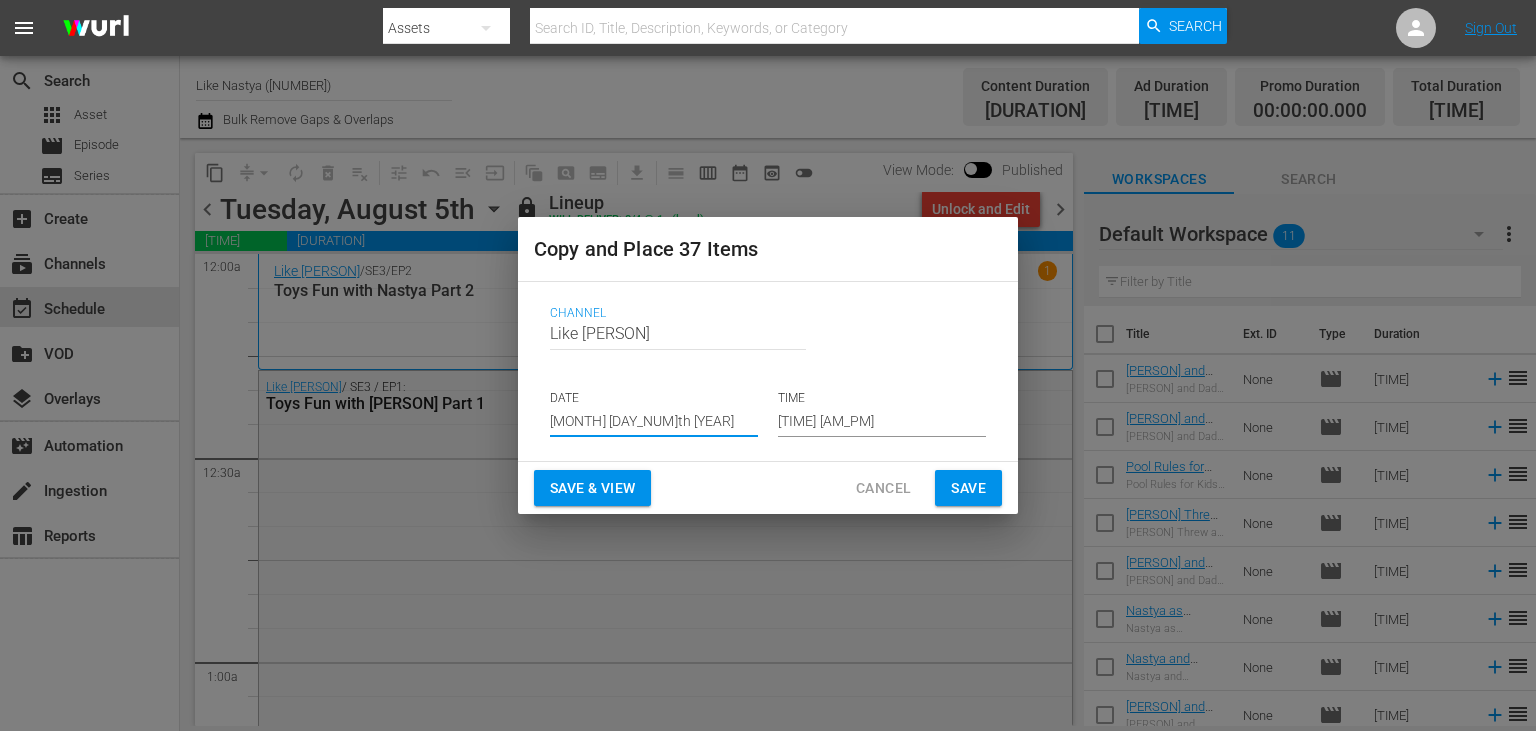 click on "Save & View" at bounding box center (592, 488) 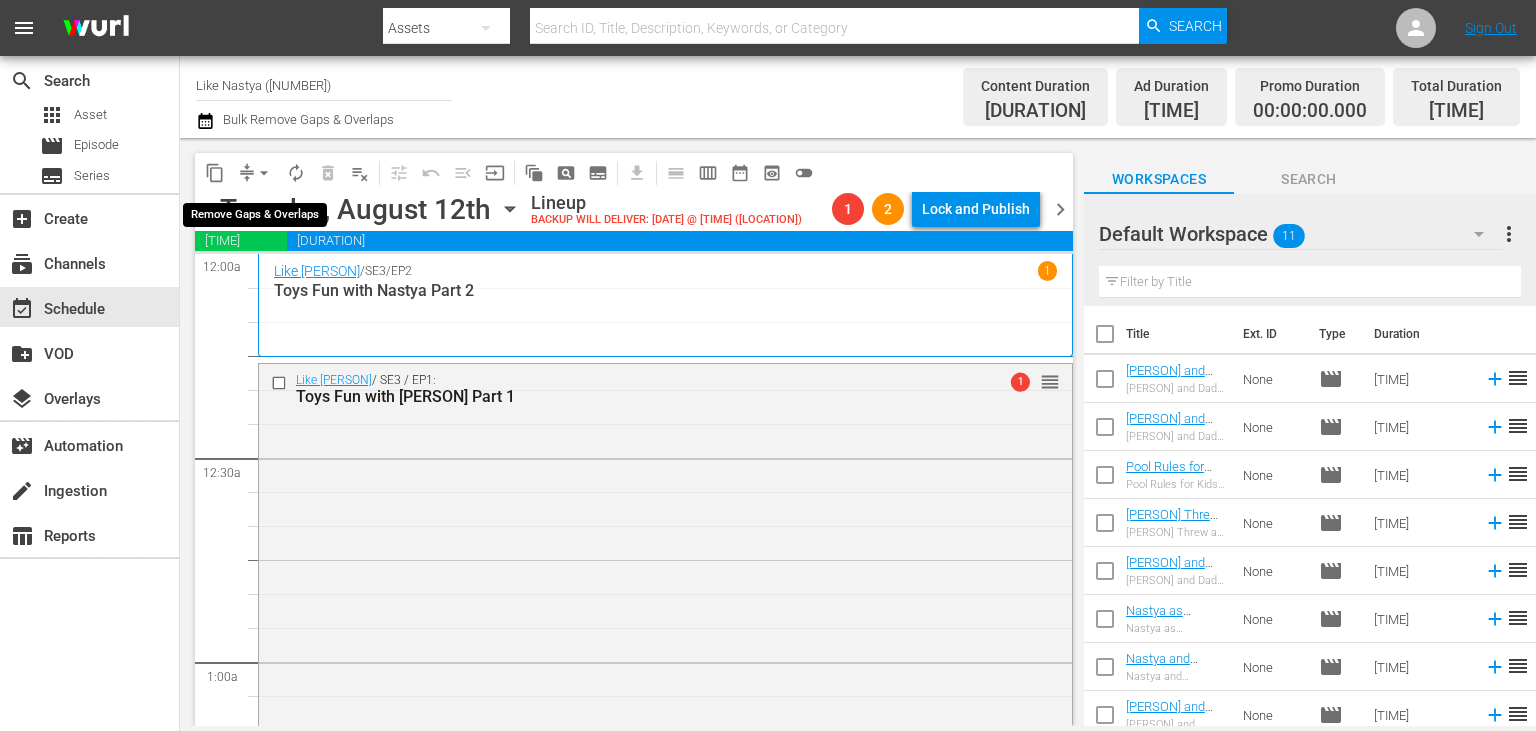 click on "arrow_drop_down" at bounding box center (264, 173) 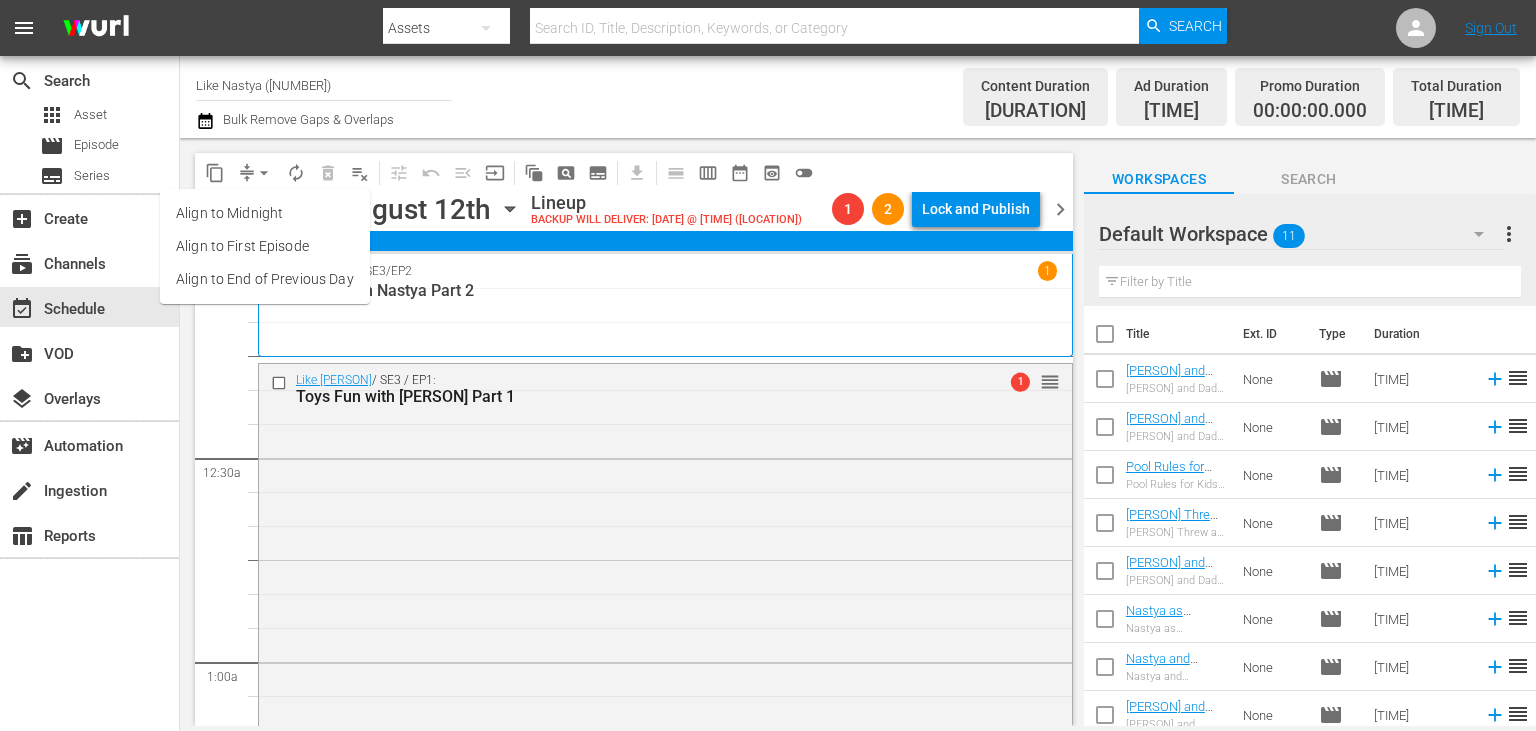 click on "Align to End of Previous Day" at bounding box center [265, 279] 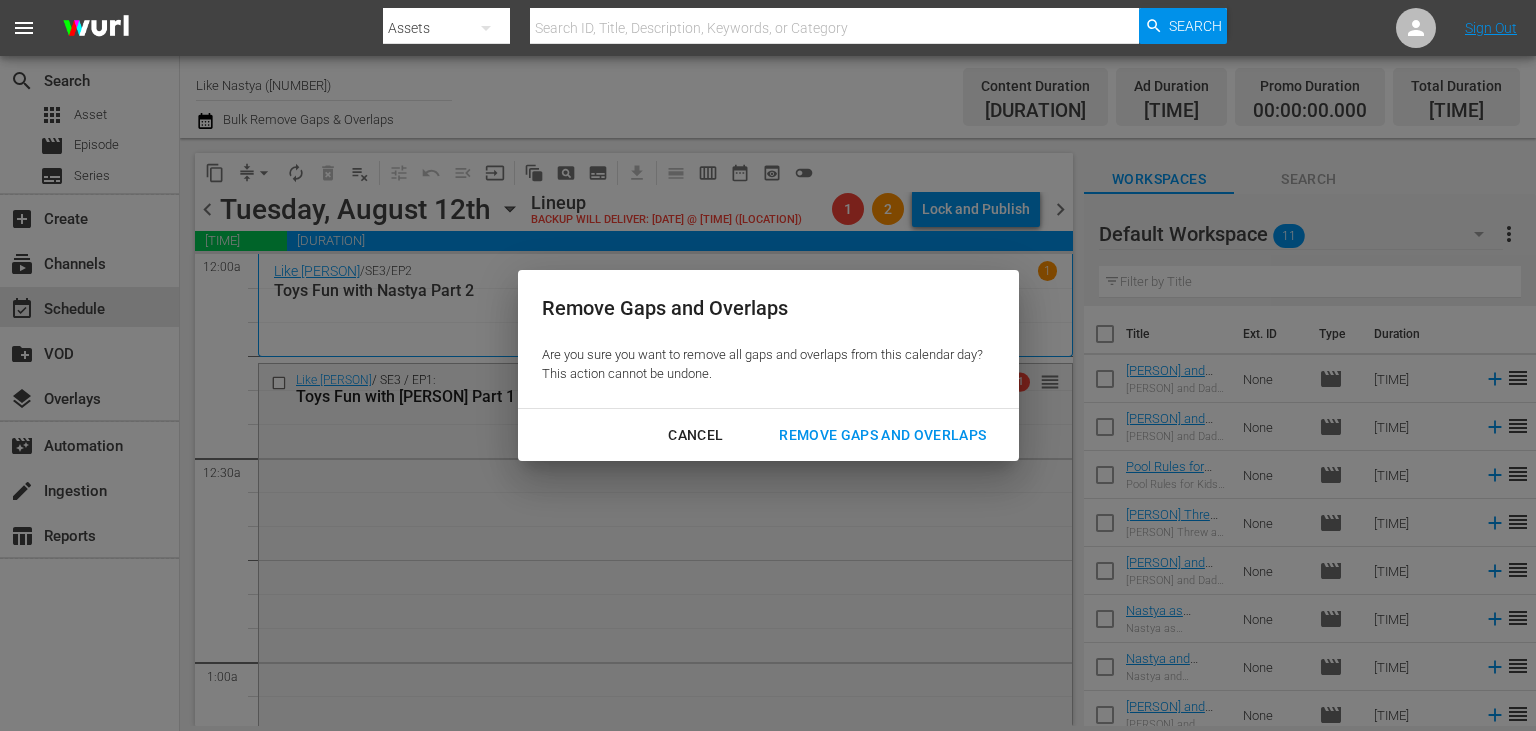 click on "Remove Gaps and Overlaps" at bounding box center (882, 435) 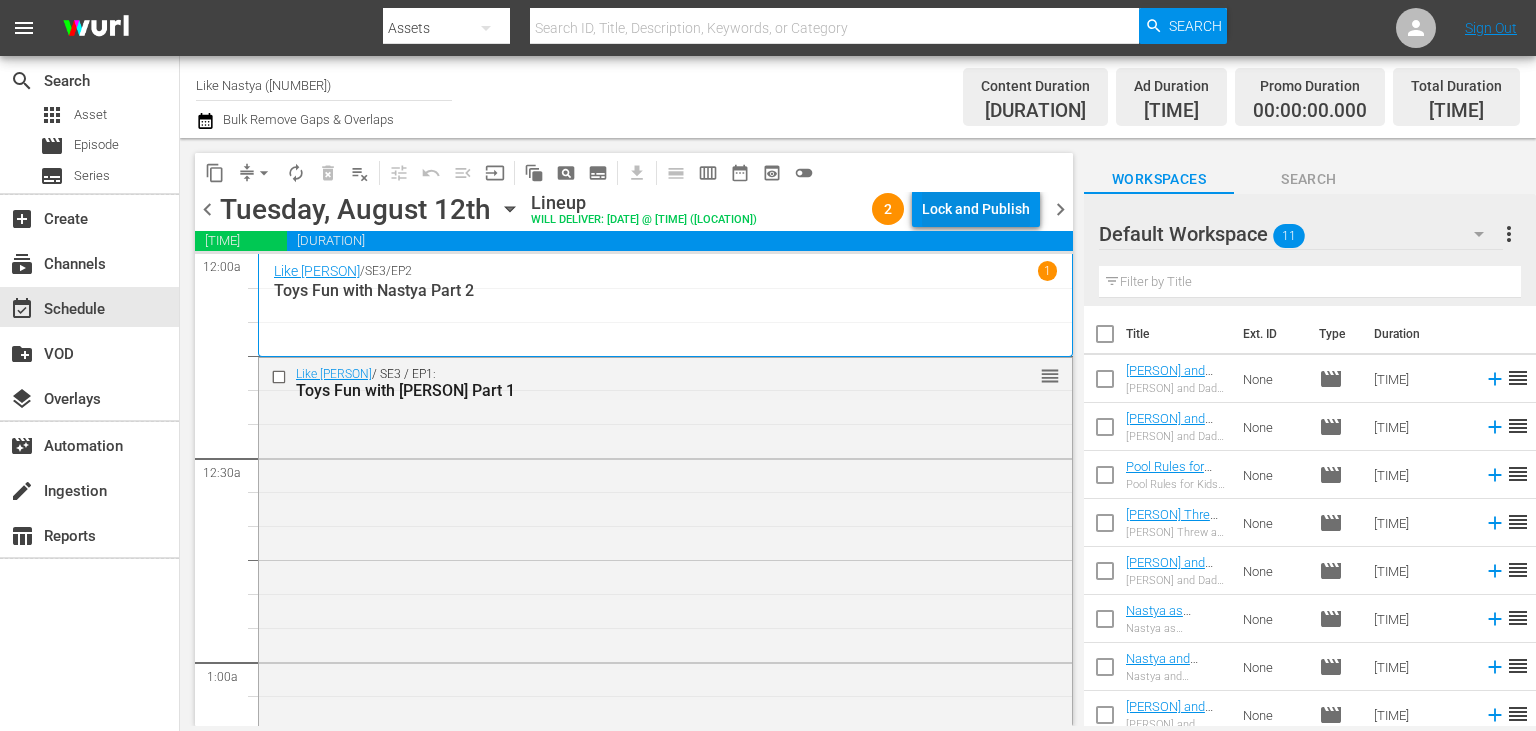 click on "Lock and Publish" at bounding box center (976, 209) 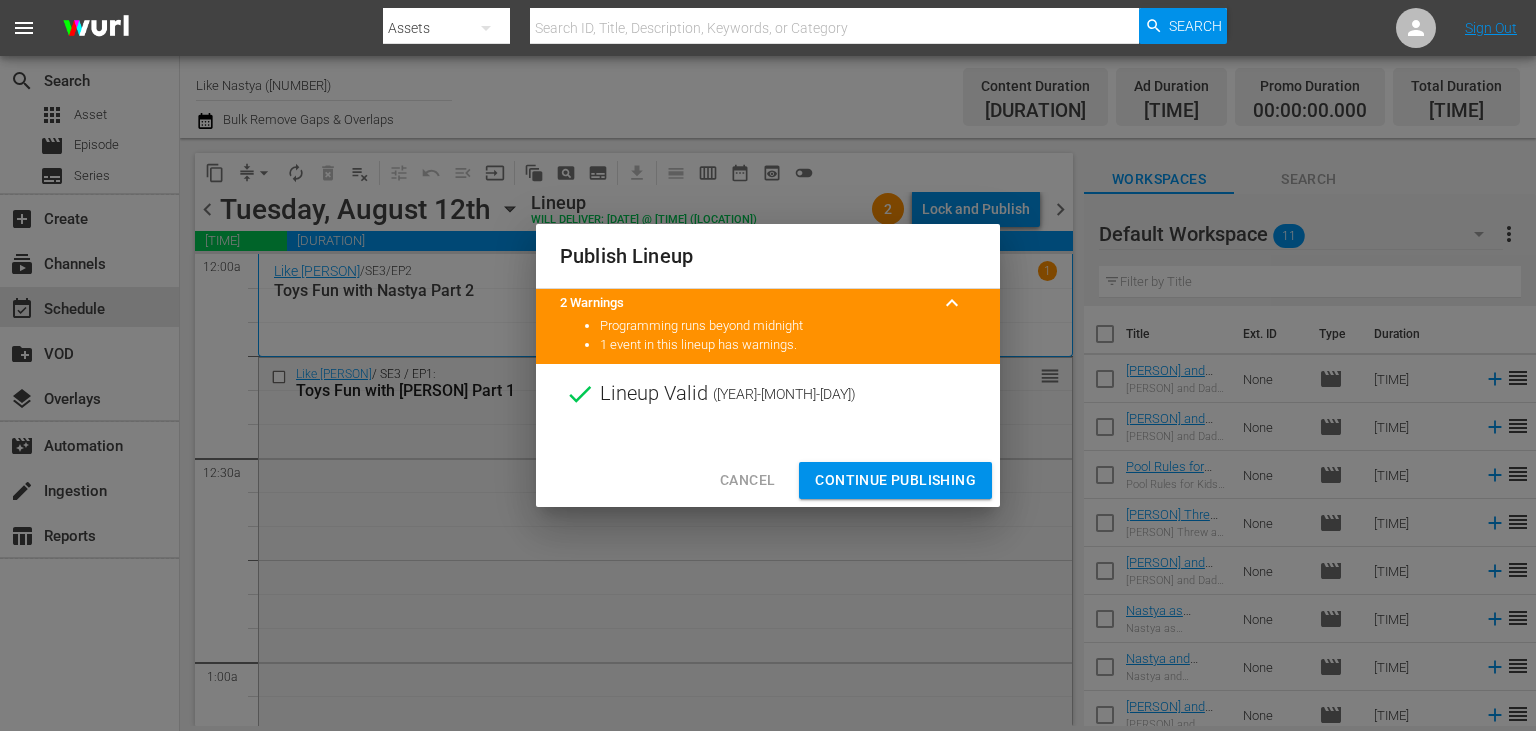 click on "Continue Publishing" at bounding box center (895, 480) 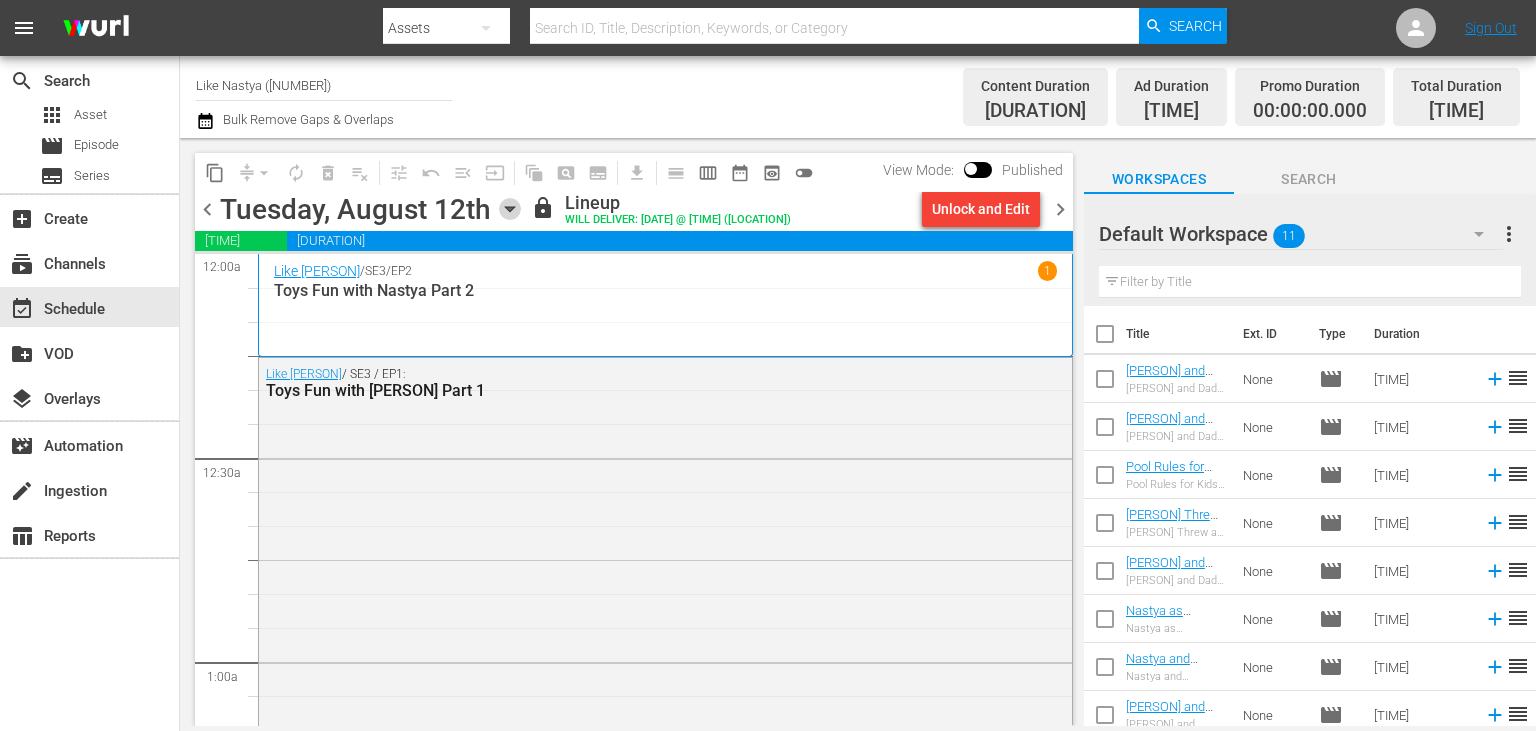 click 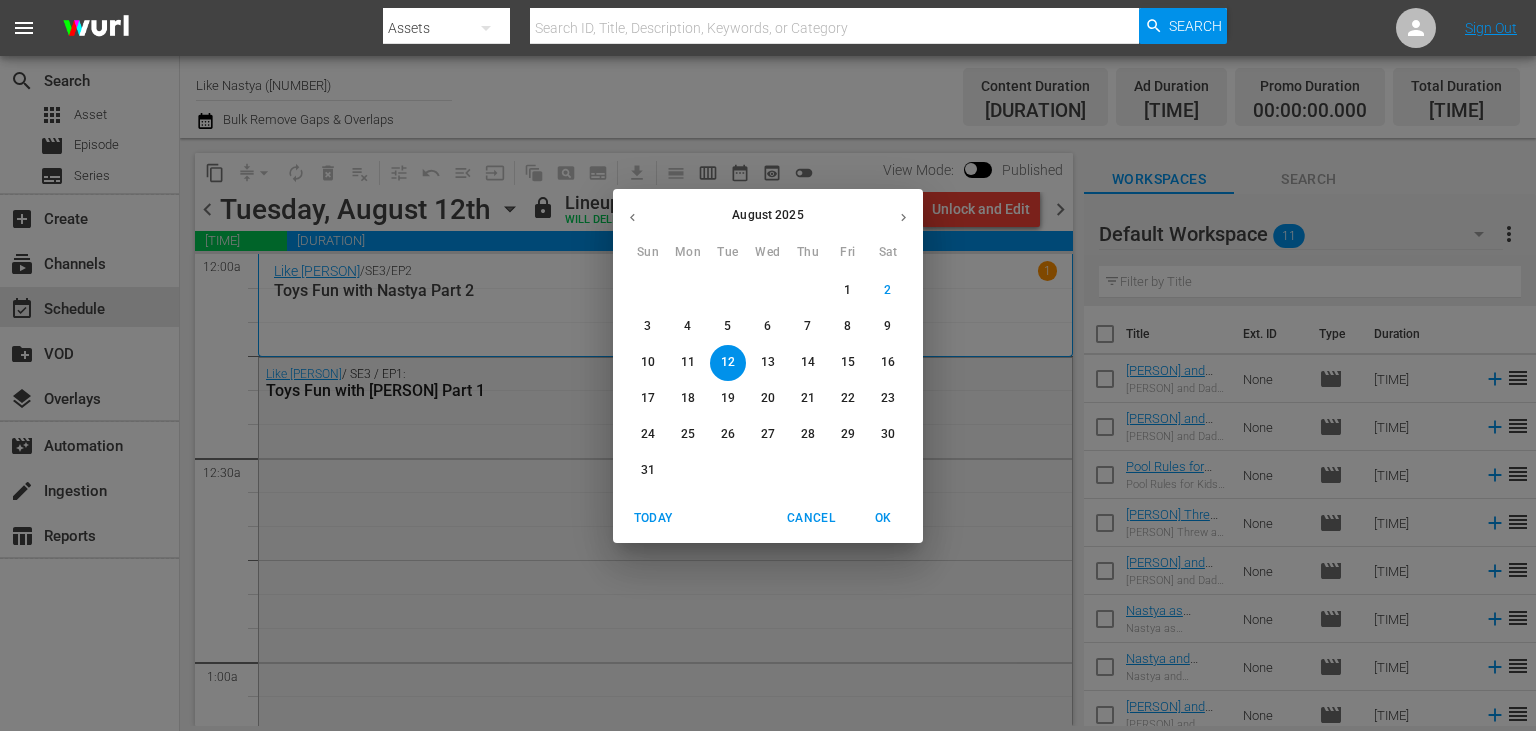 click on "6" at bounding box center (768, 326) 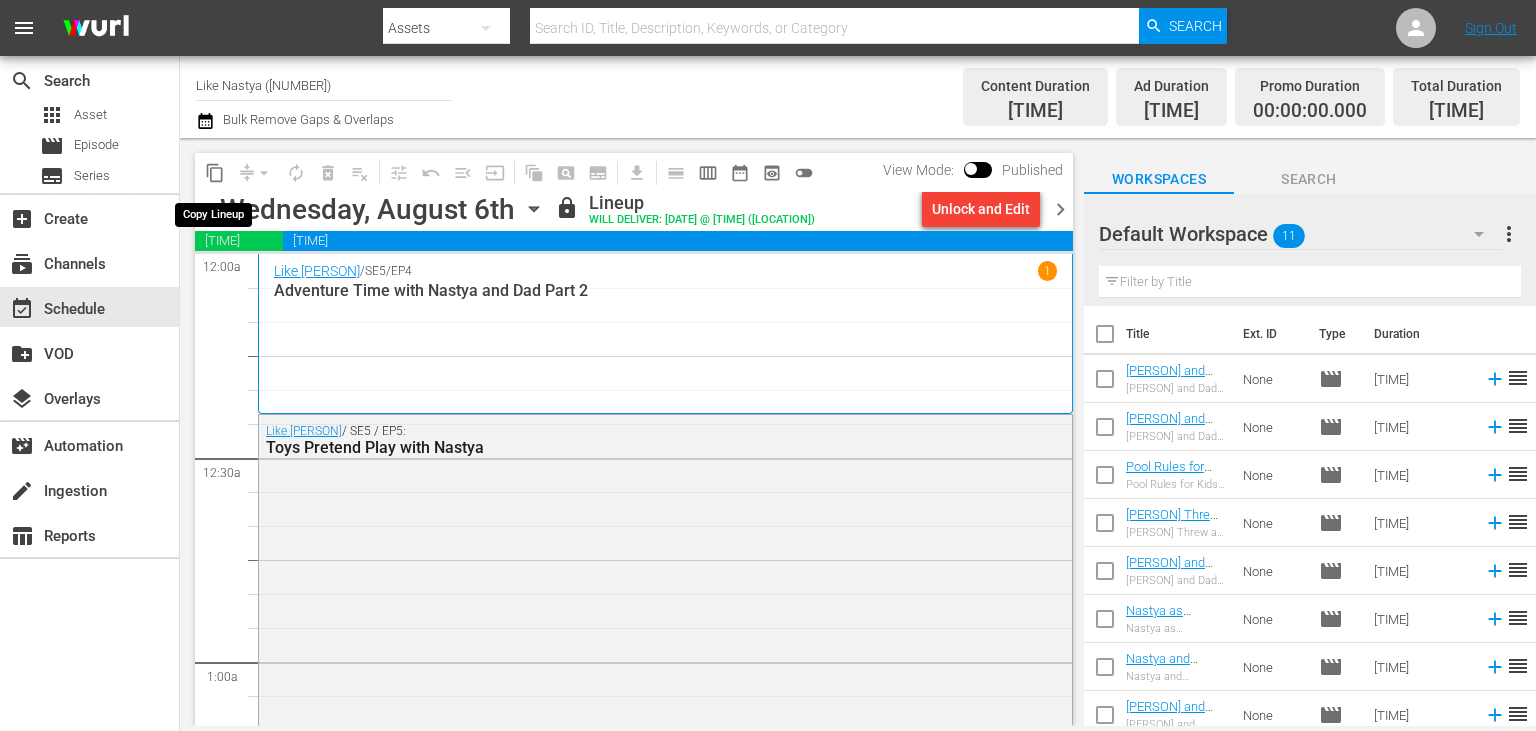 click on "content_copy" at bounding box center (215, 173) 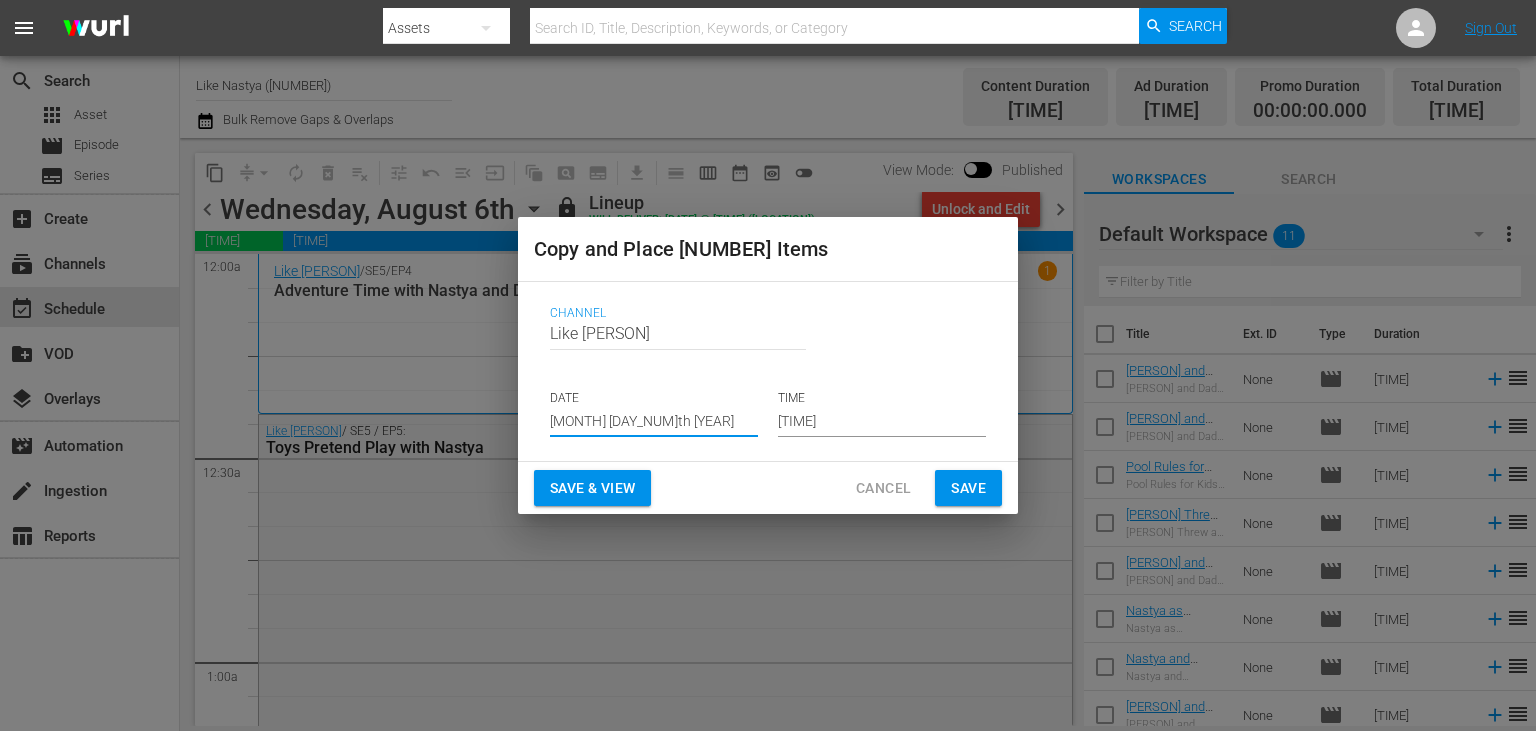 click on "[MONTH] [DAY]th [YEAR]" at bounding box center [654, 422] 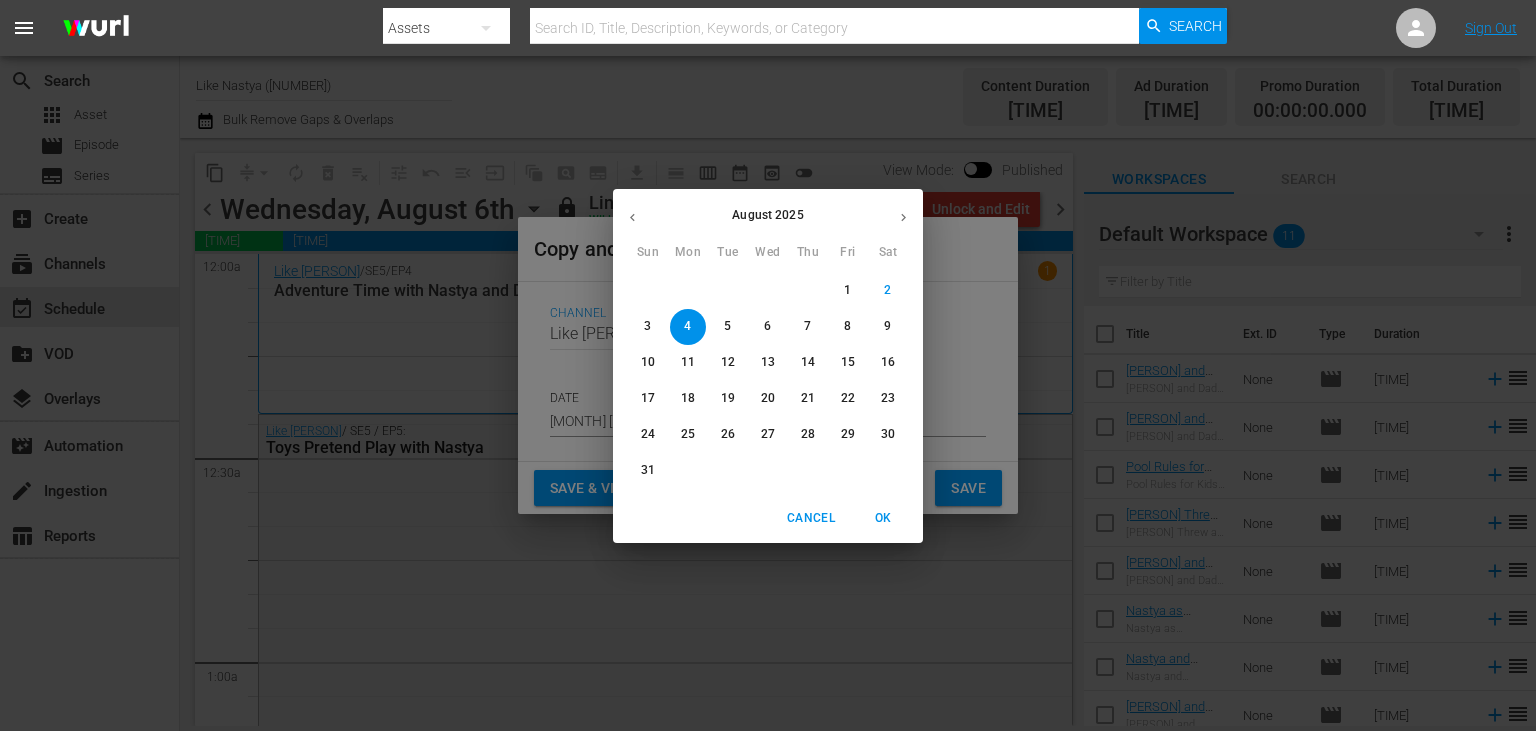 click on "13" at bounding box center [768, 362] 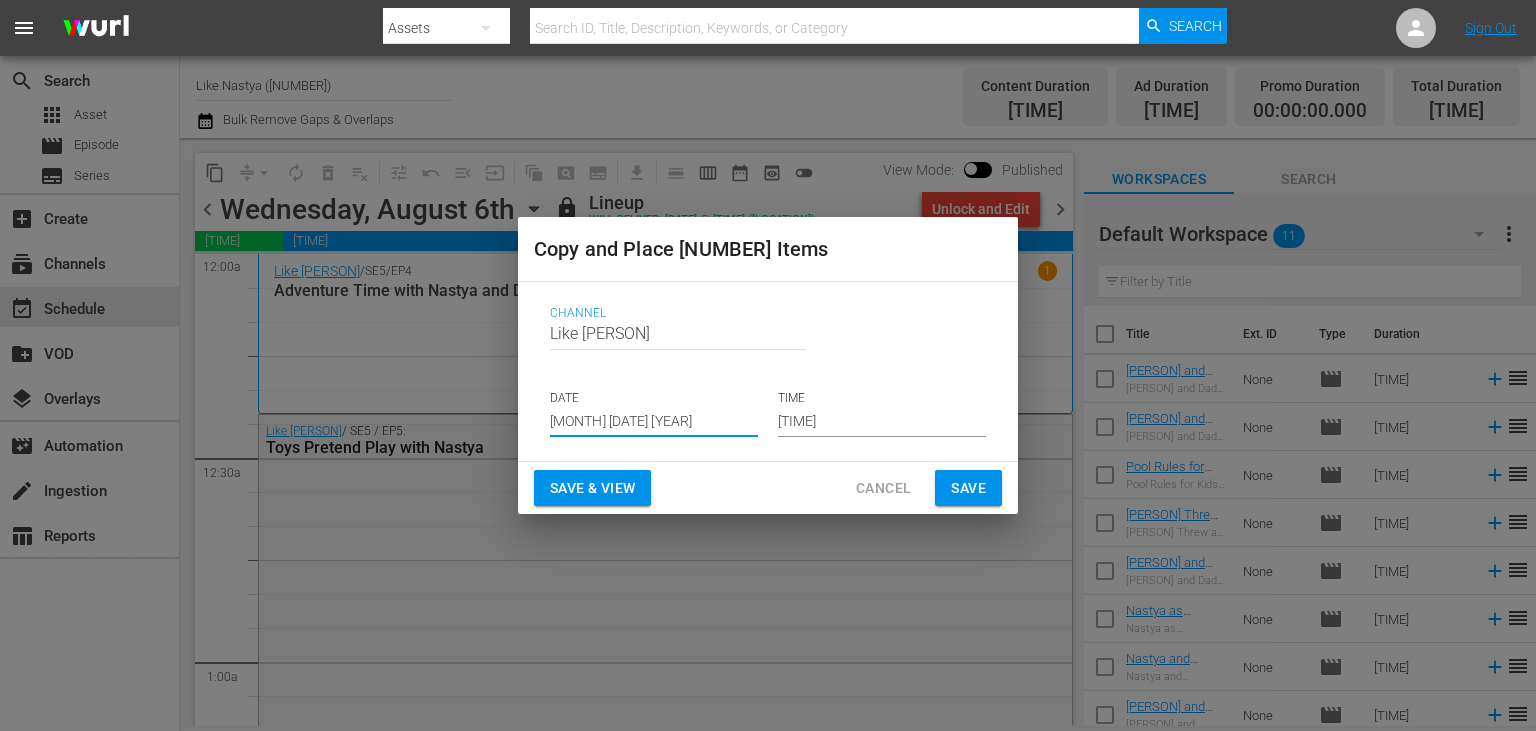 click on "Save & View" at bounding box center [592, 488] 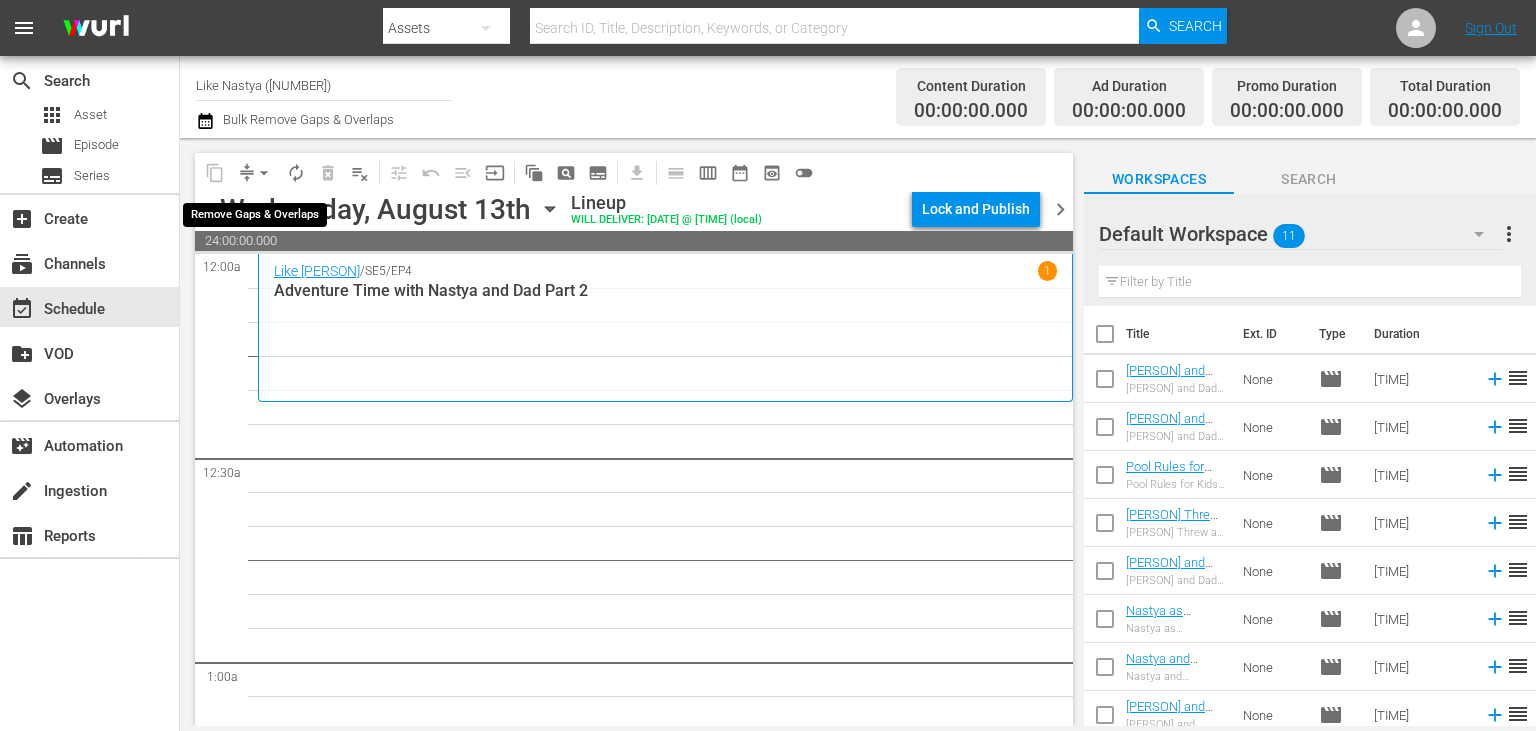 click on "arrow_drop_down" at bounding box center [264, 173] 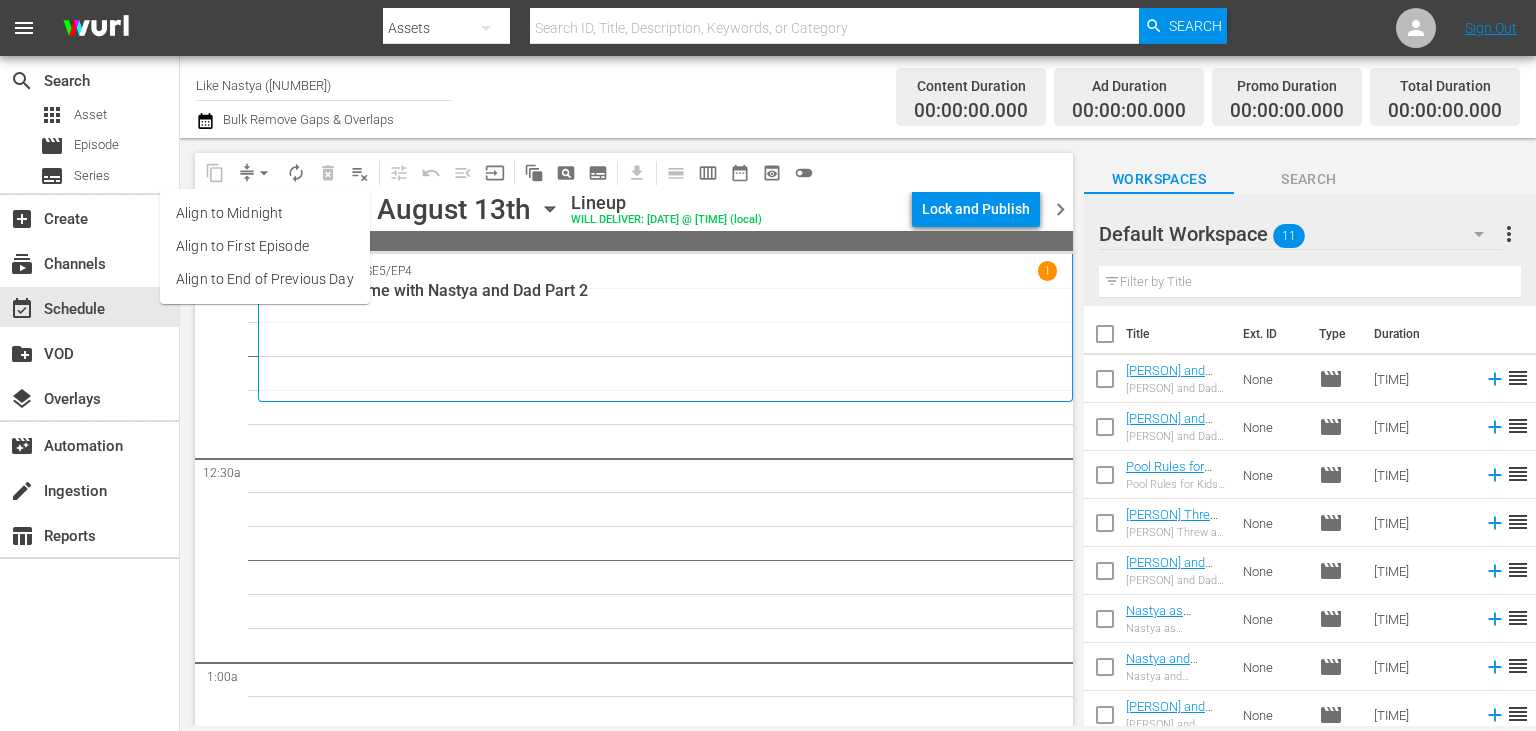 click on "arrow_drop_down" at bounding box center [264, 173] 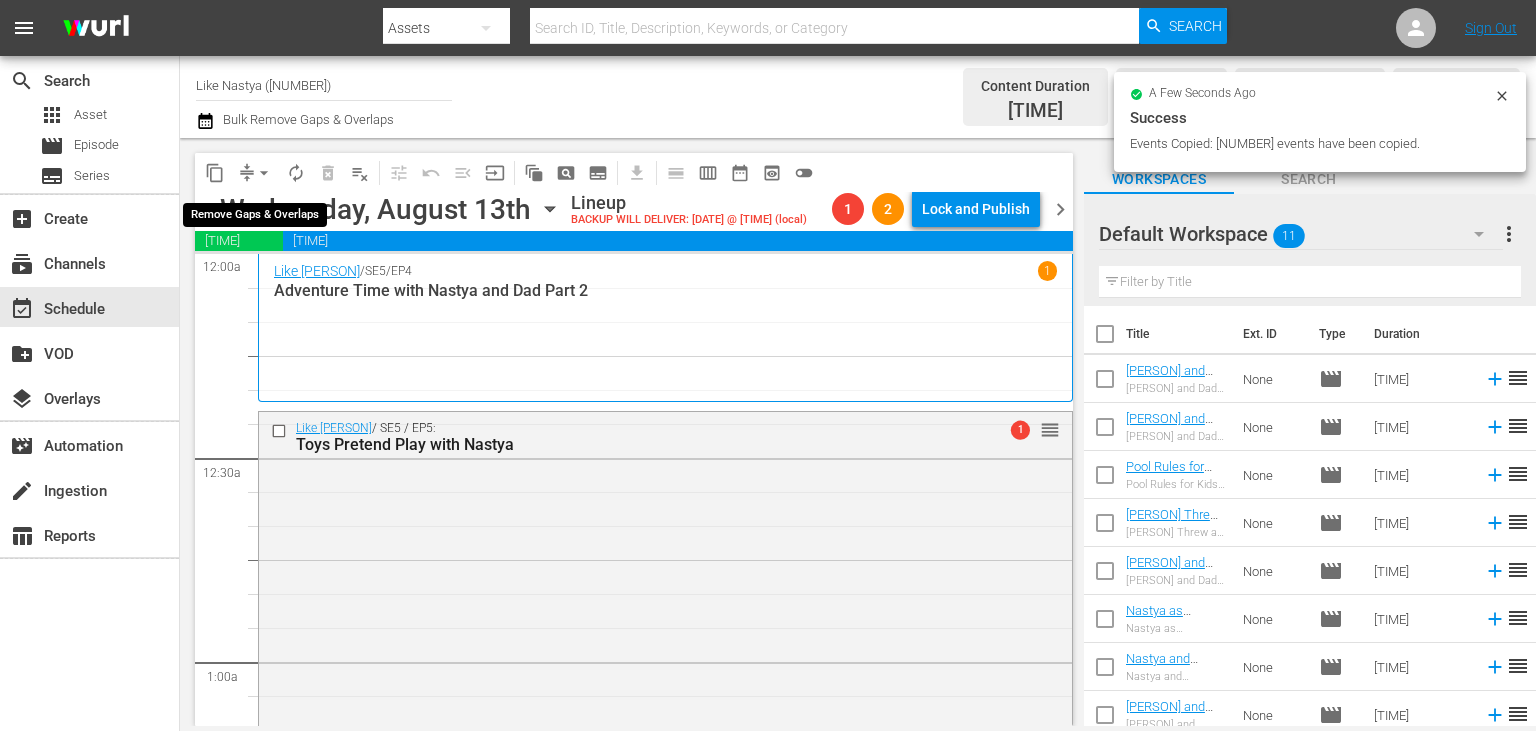 click on "arrow_drop_down" at bounding box center [264, 173] 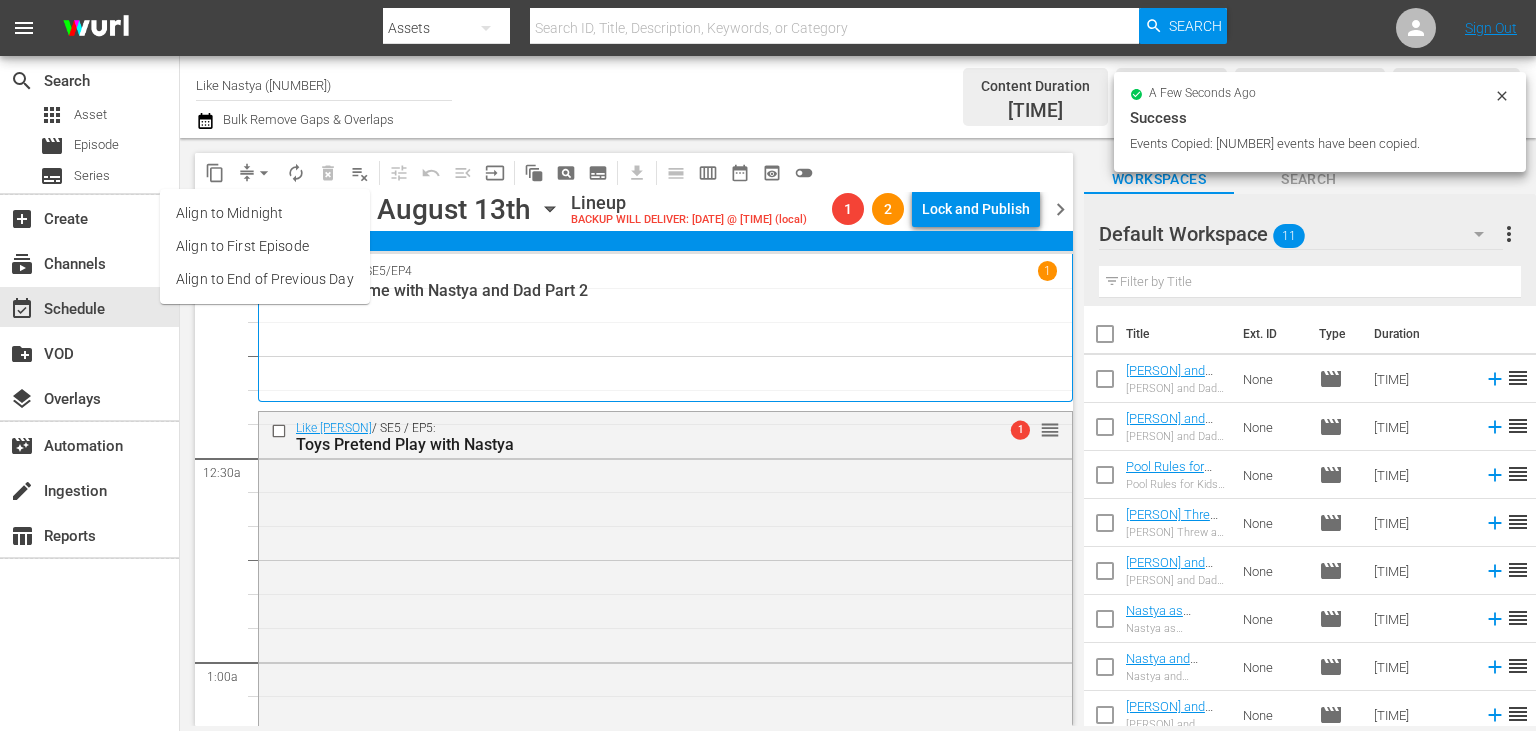 click on "Align to End of Previous Day" at bounding box center [265, 279] 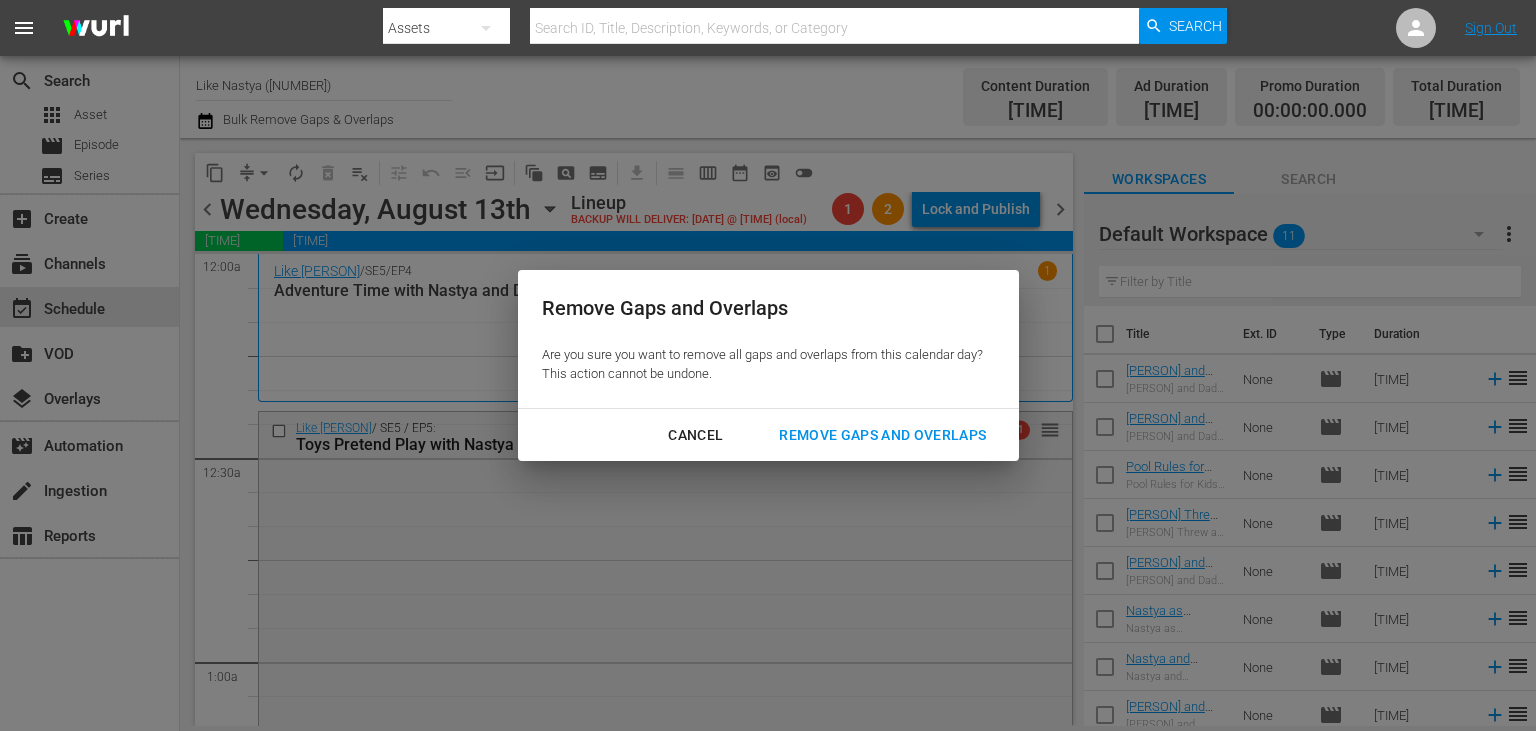 click on "Remove Gaps and Overlaps" at bounding box center (882, 435) 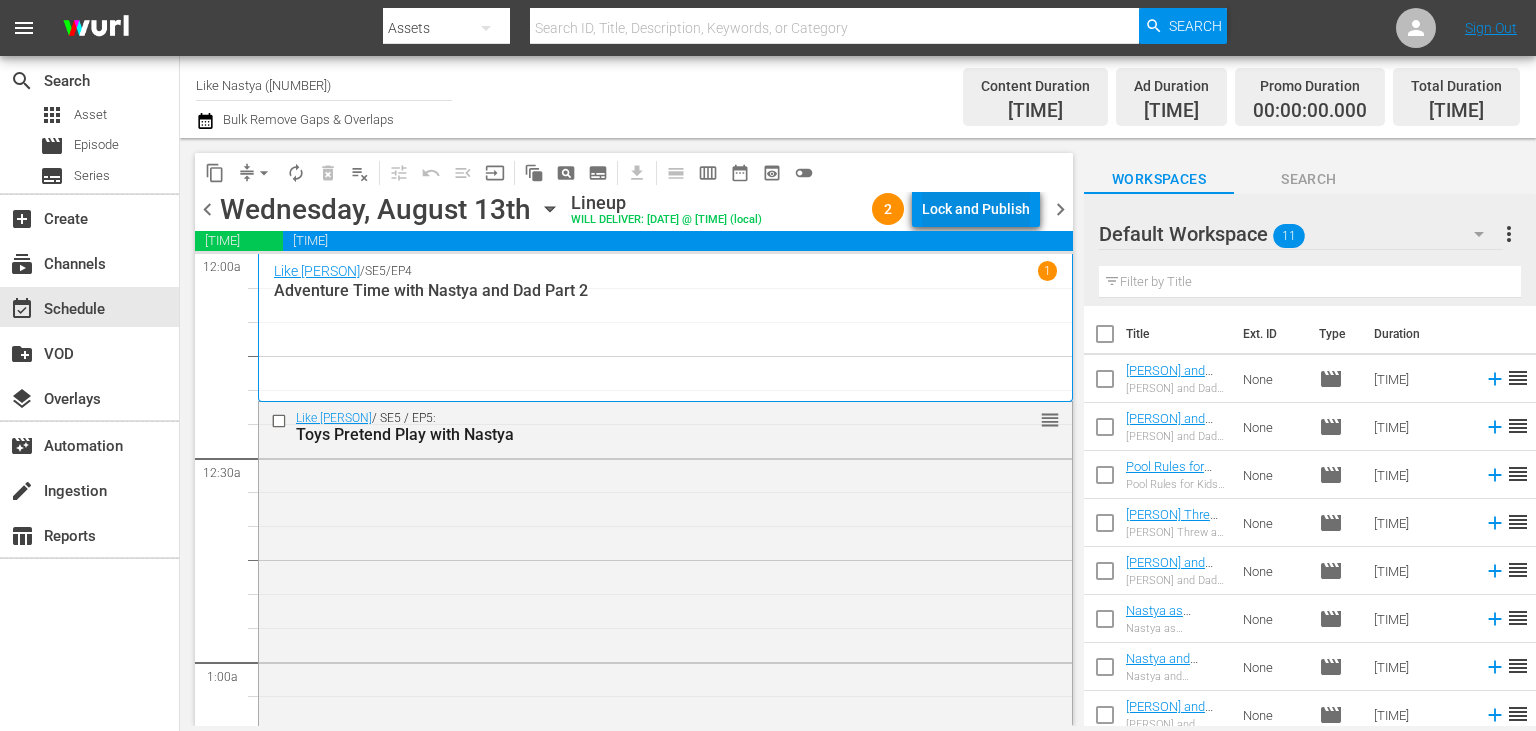 click on "Lock and Publish" at bounding box center (976, 209) 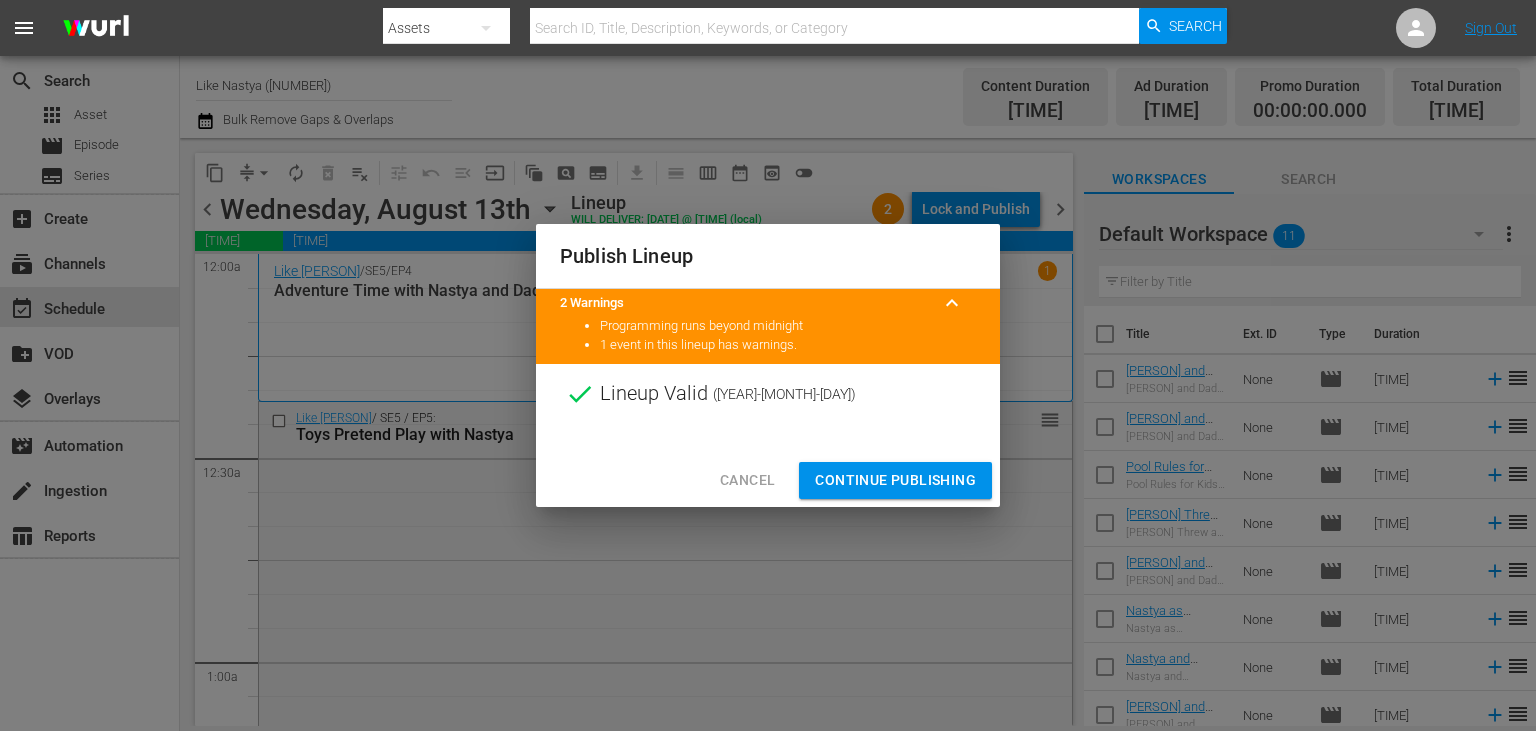 click on "Continue Publishing" at bounding box center (895, 480) 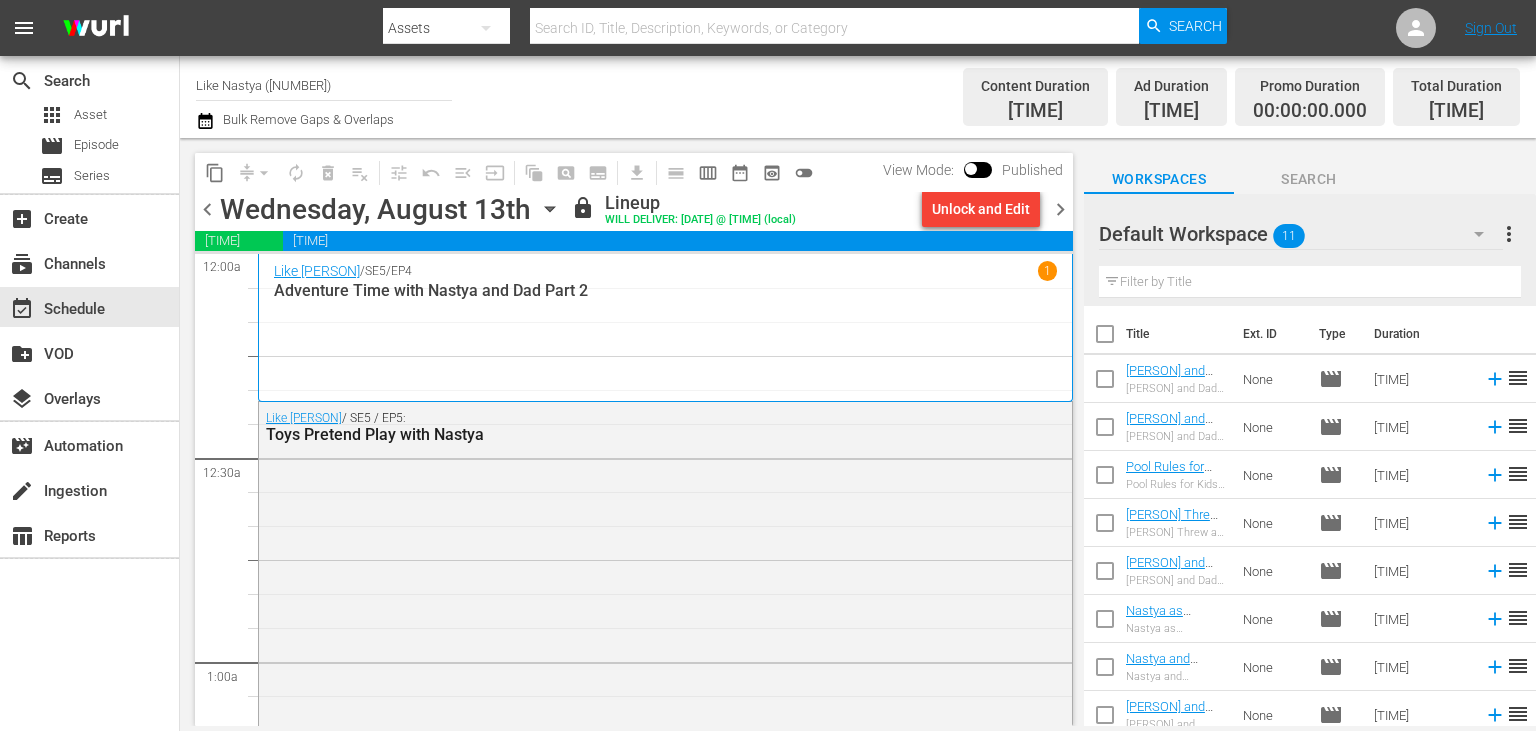 click 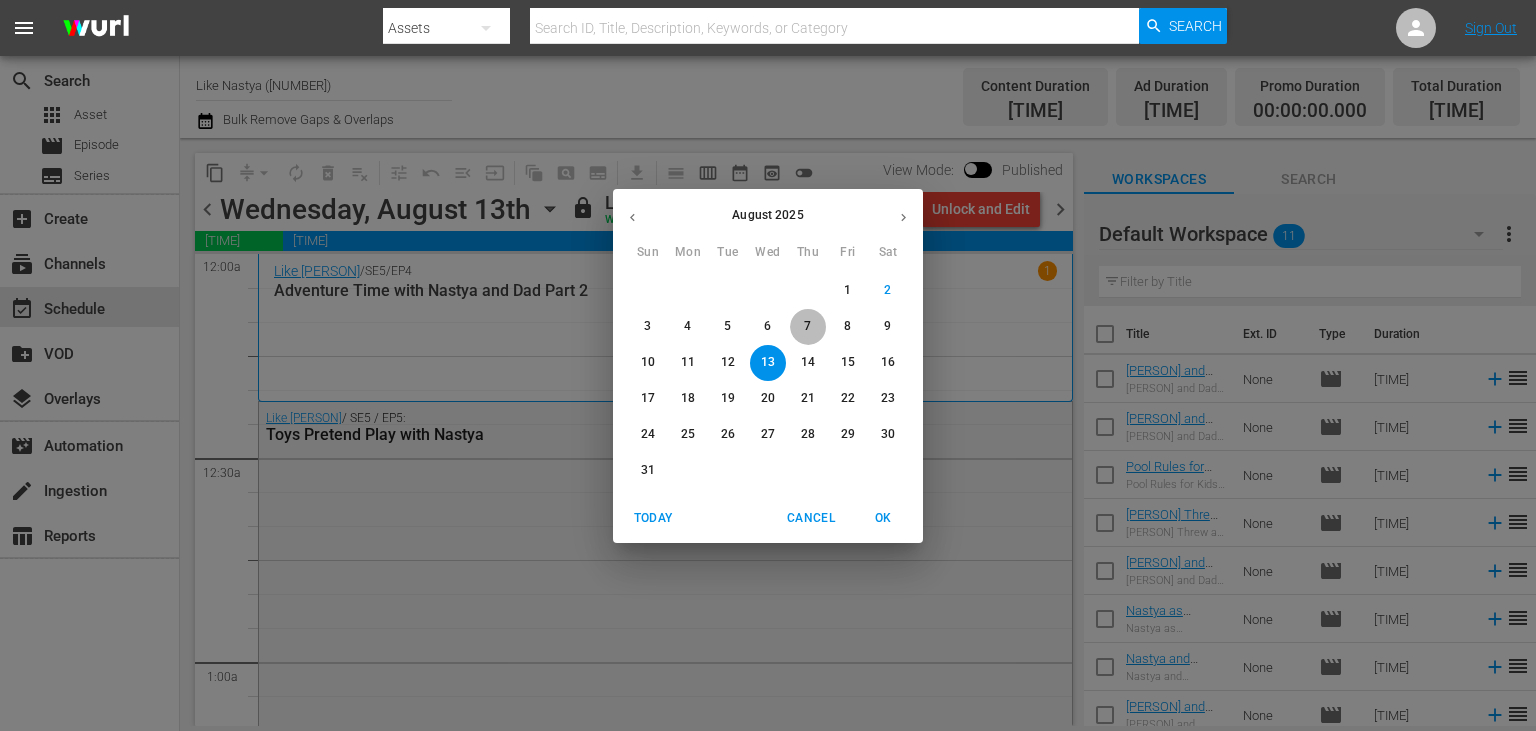 click on "7" at bounding box center [808, 326] 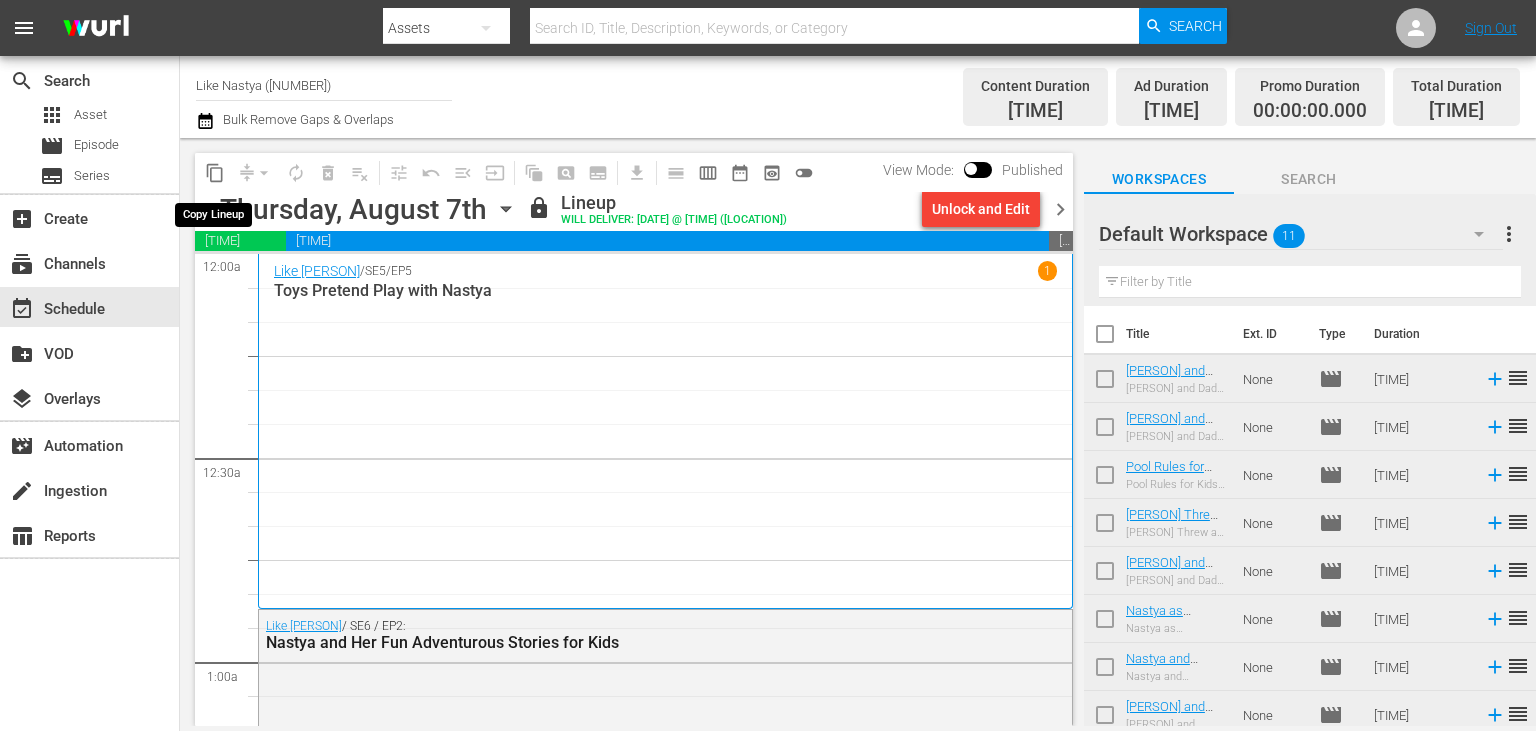 click on "content_copy" at bounding box center (215, 173) 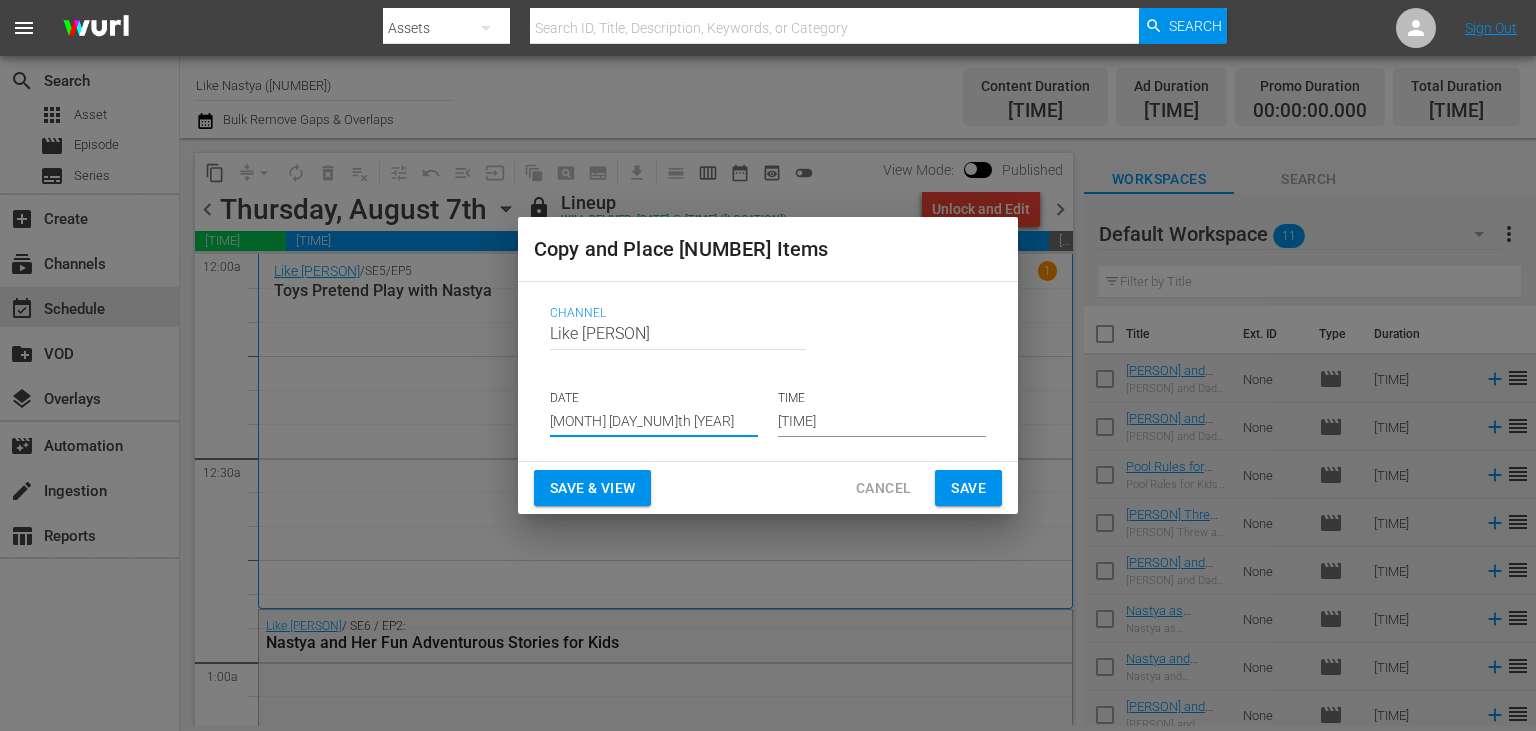 click on "[MONTH] [DAY]th [YEAR]" at bounding box center (654, 422) 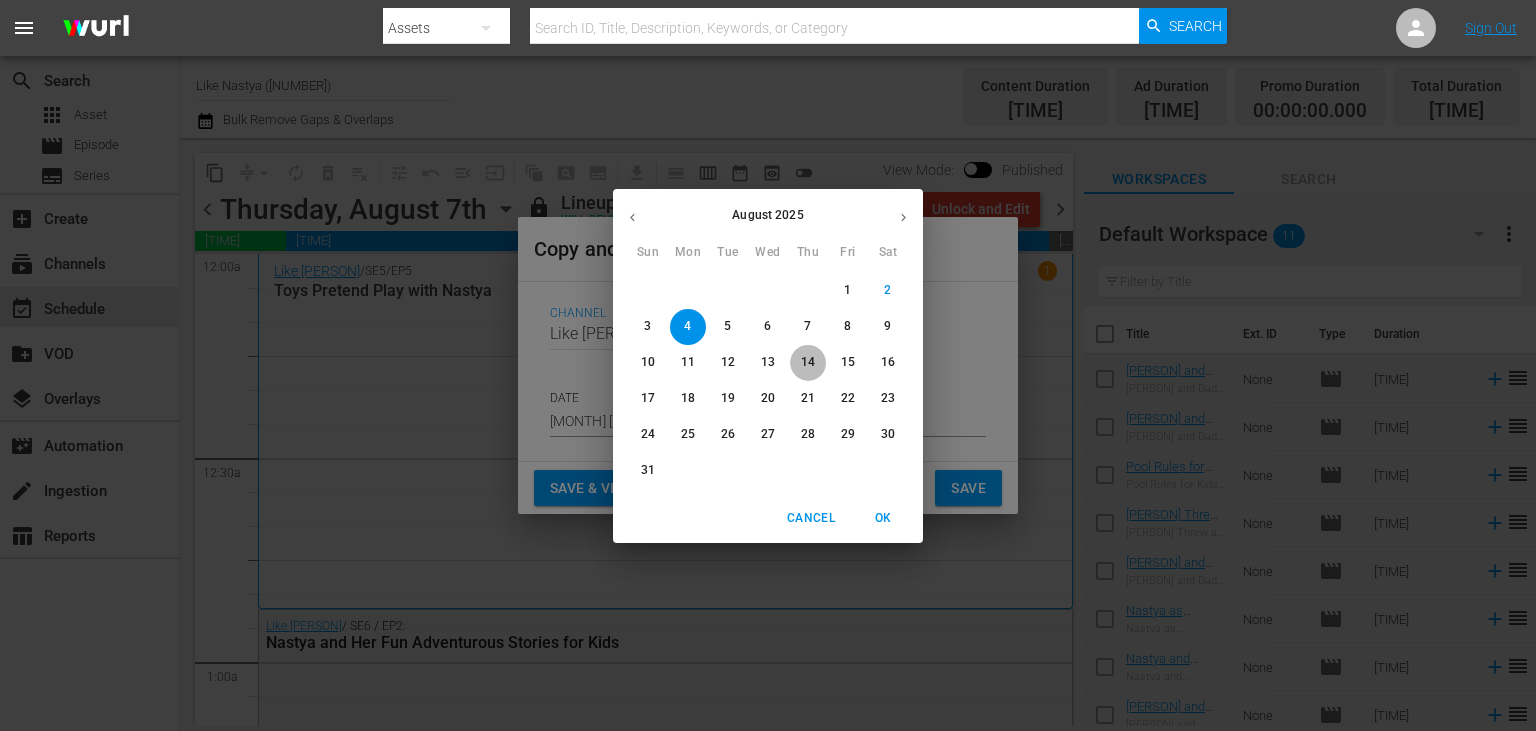 click on "14" at bounding box center (808, 362) 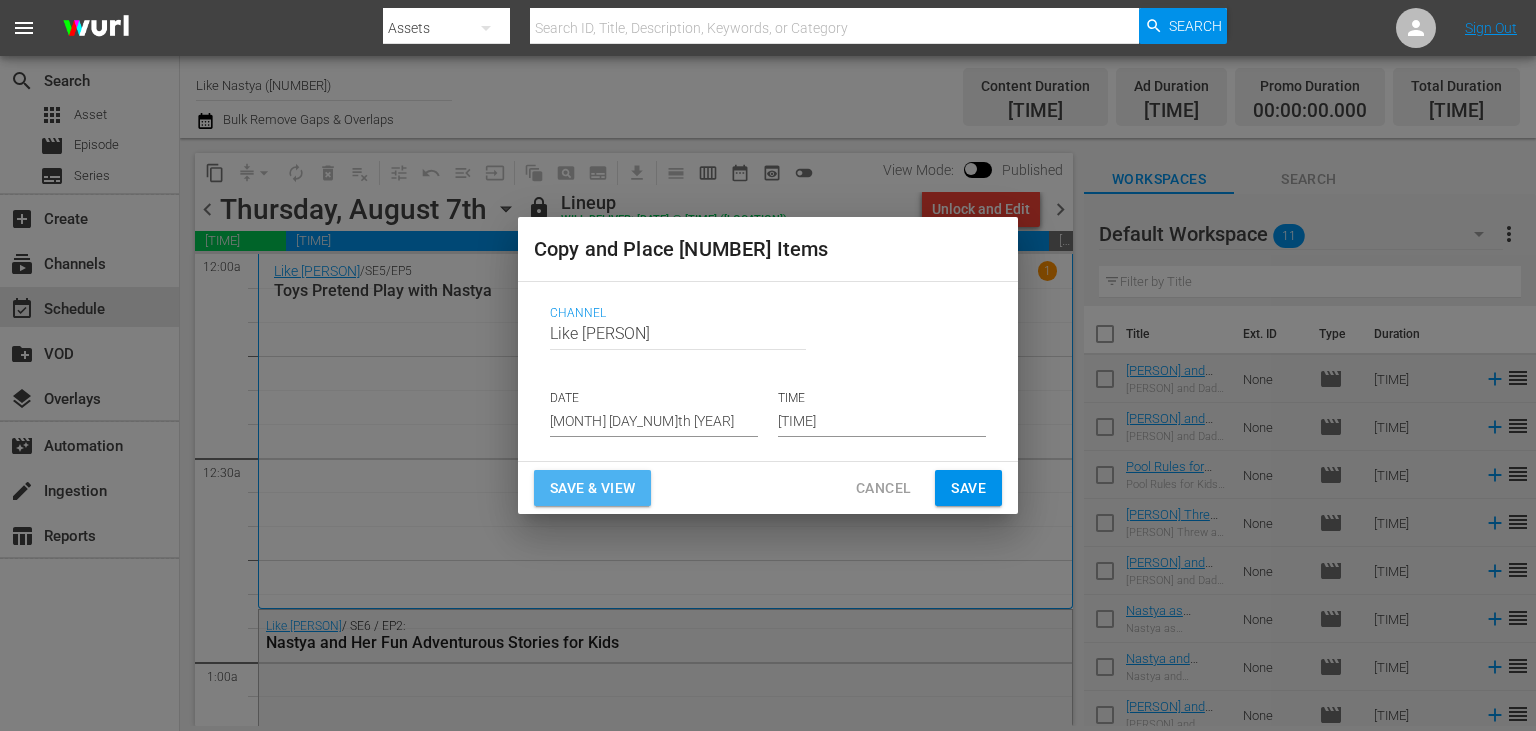 click on "Save & View" at bounding box center (592, 488) 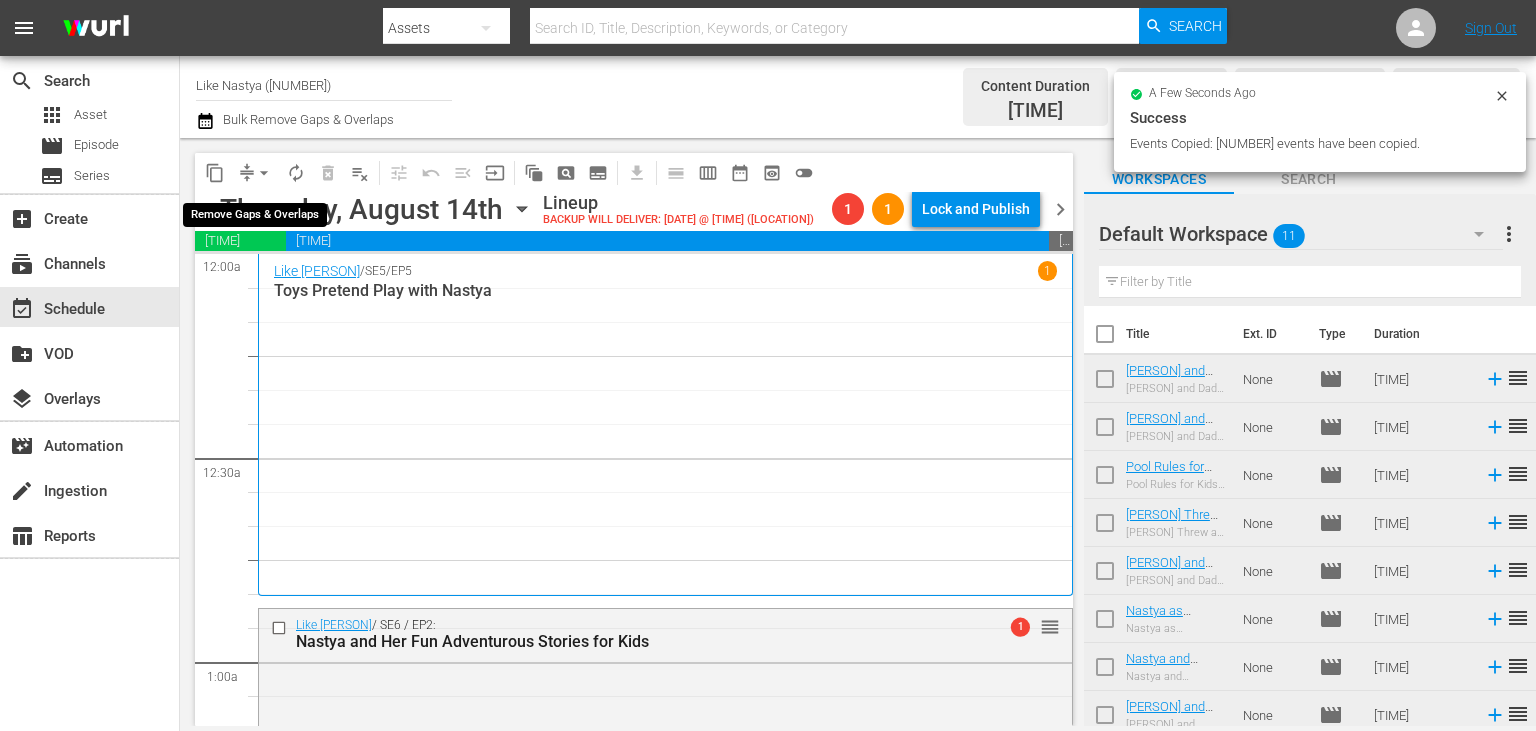click on "arrow_drop_down" at bounding box center (264, 173) 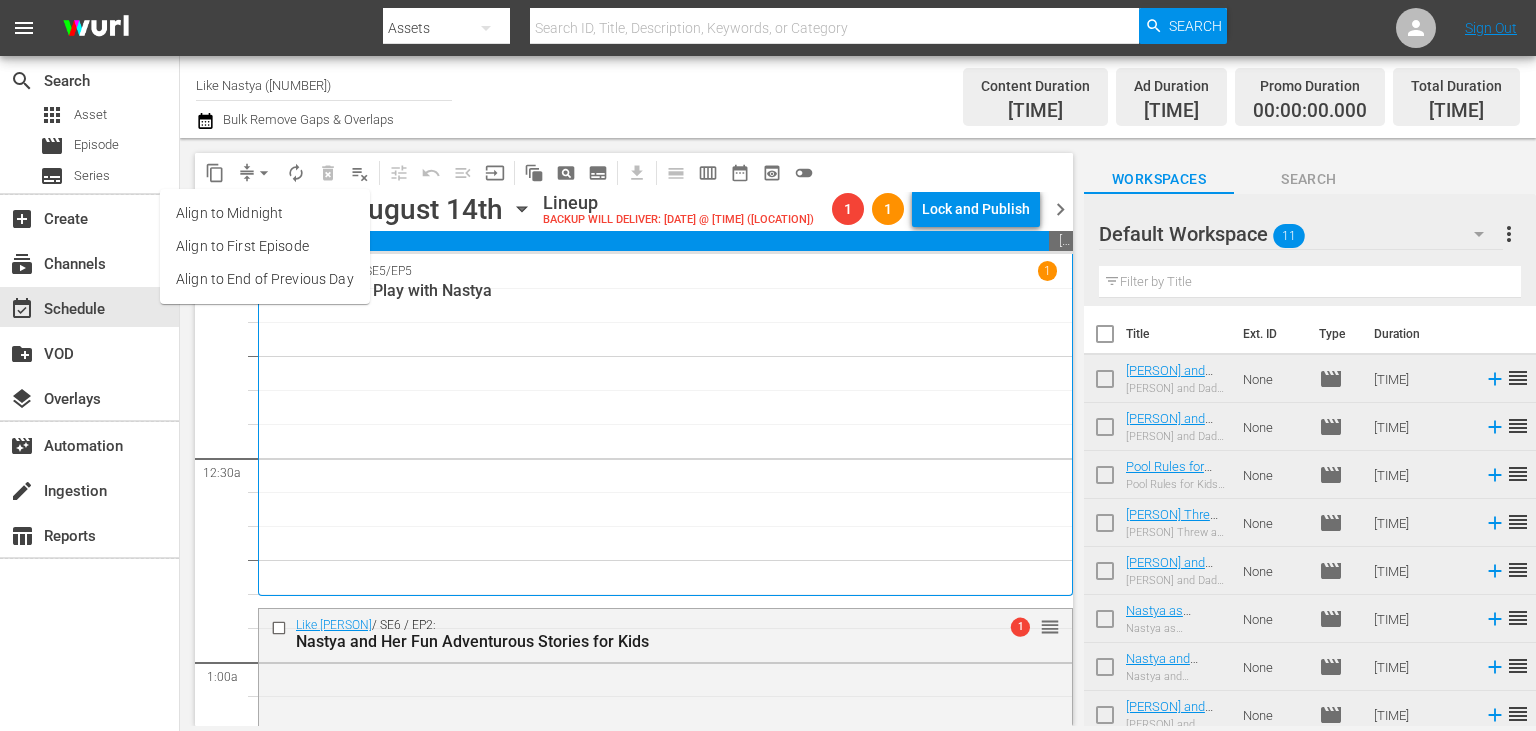click on "Align to End of Previous Day" at bounding box center [265, 279] 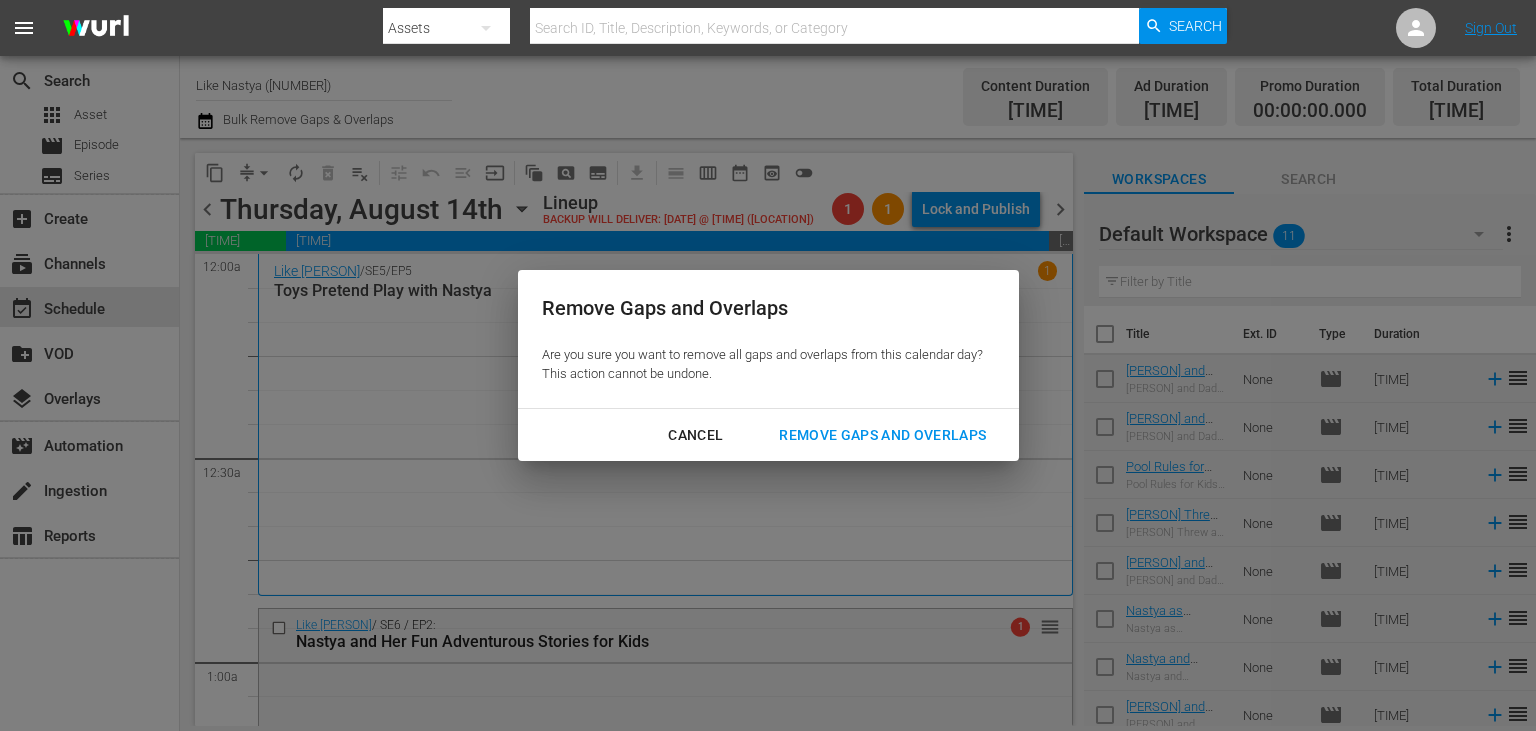 click on "Remove Gaps and Overlaps" at bounding box center (882, 435) 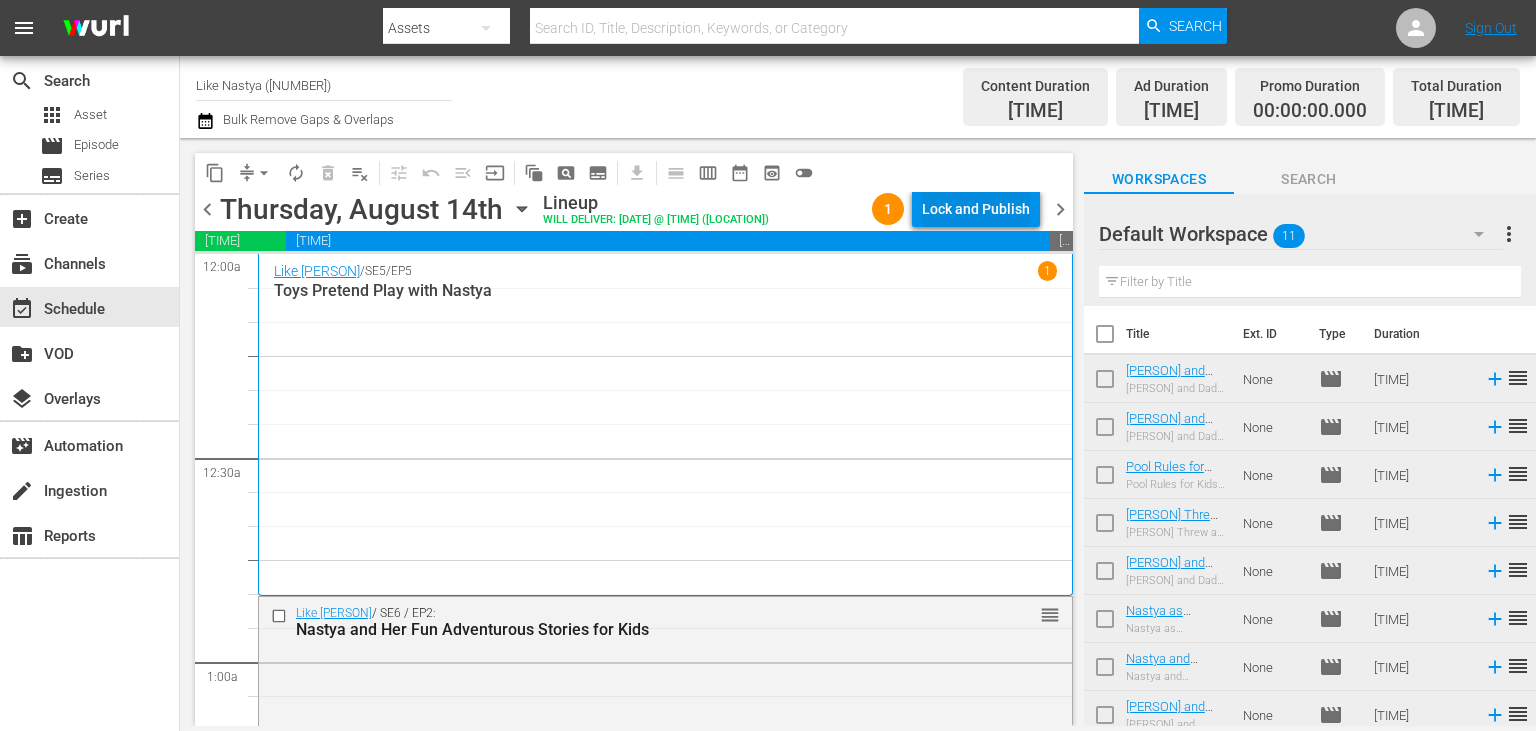 click on "Lock and Publish" at bounding box center [976, 209] 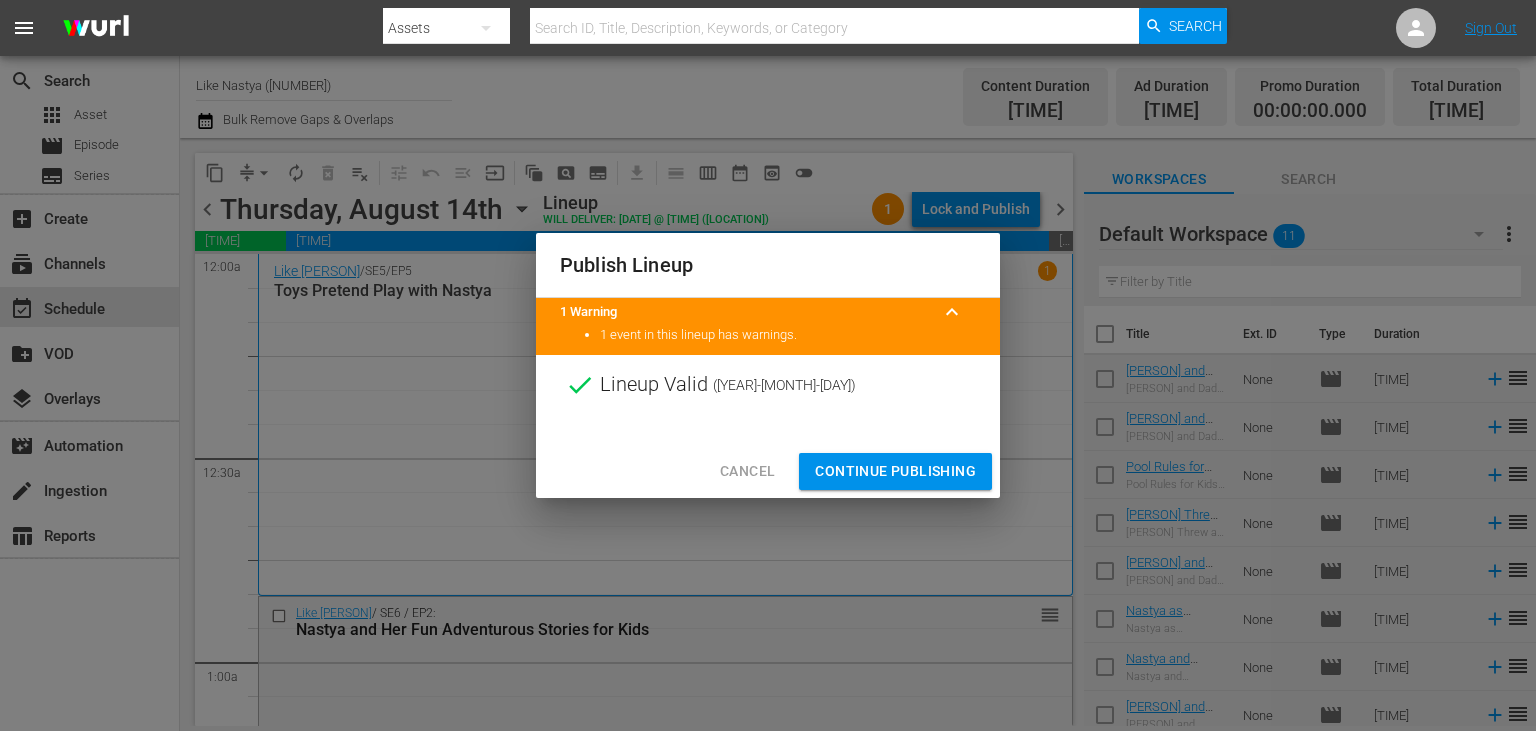 click on "Continue Publishing" at bounding box center (895, 471) 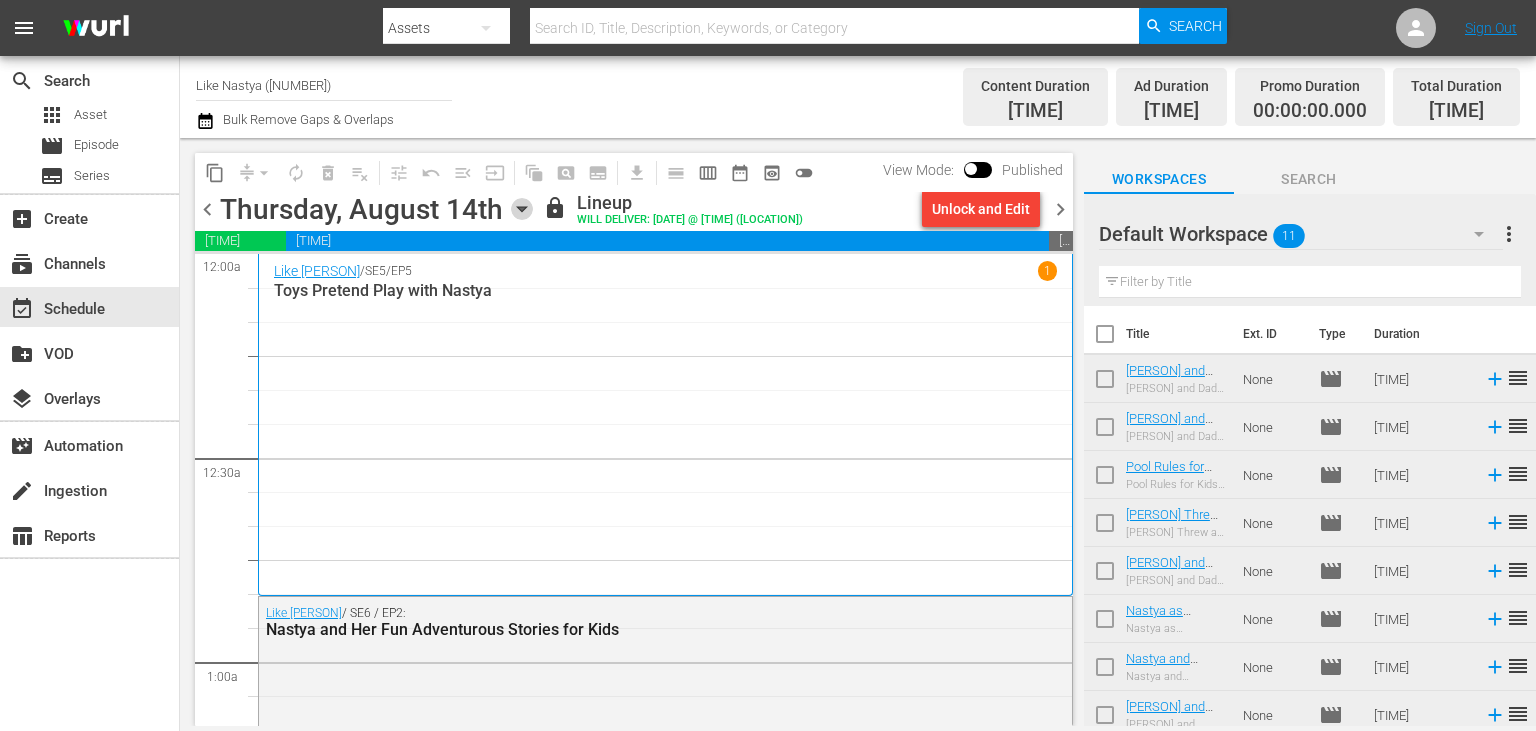 click 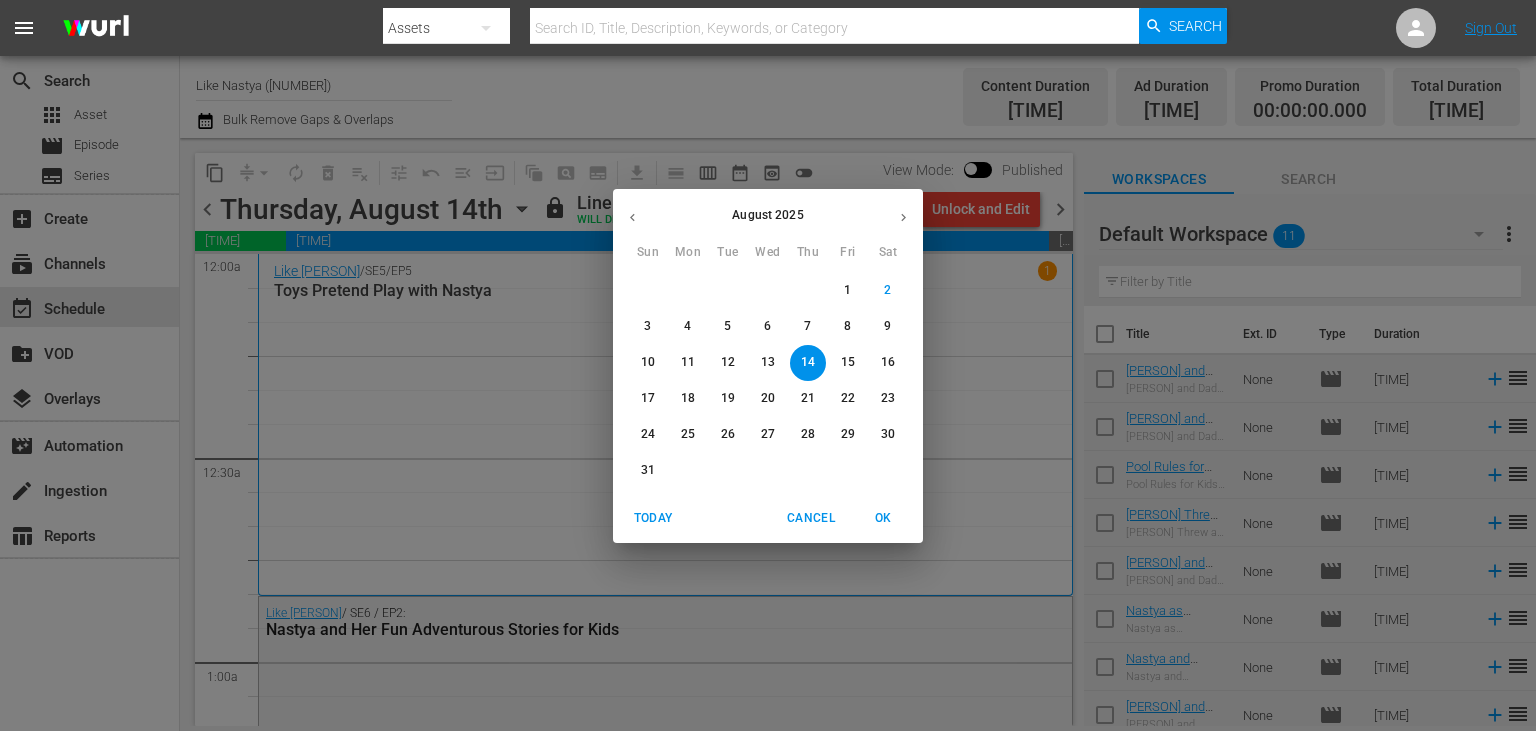 click on "8" at bounding box center [848, 326] 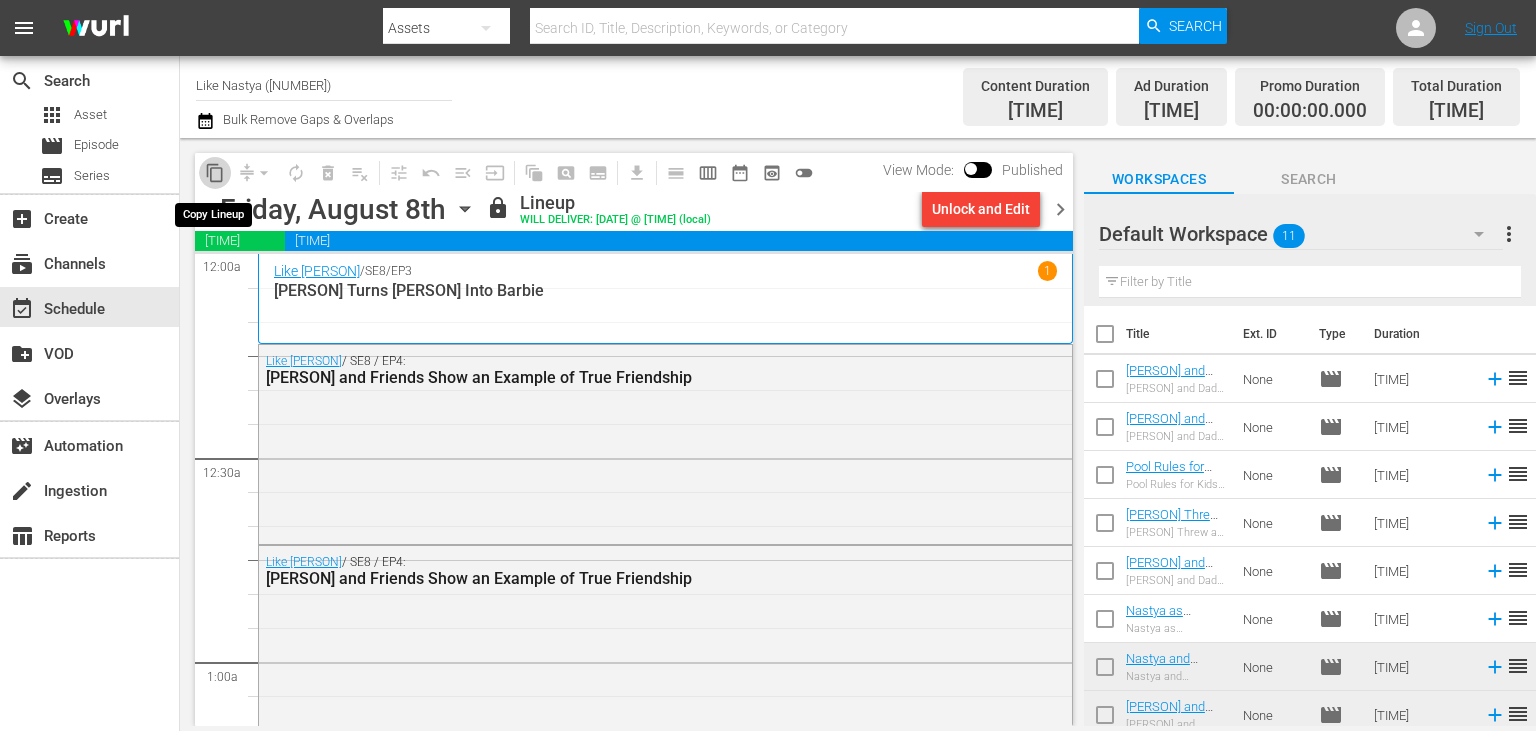 click on "content_copy" at bounding box center (215, 173) 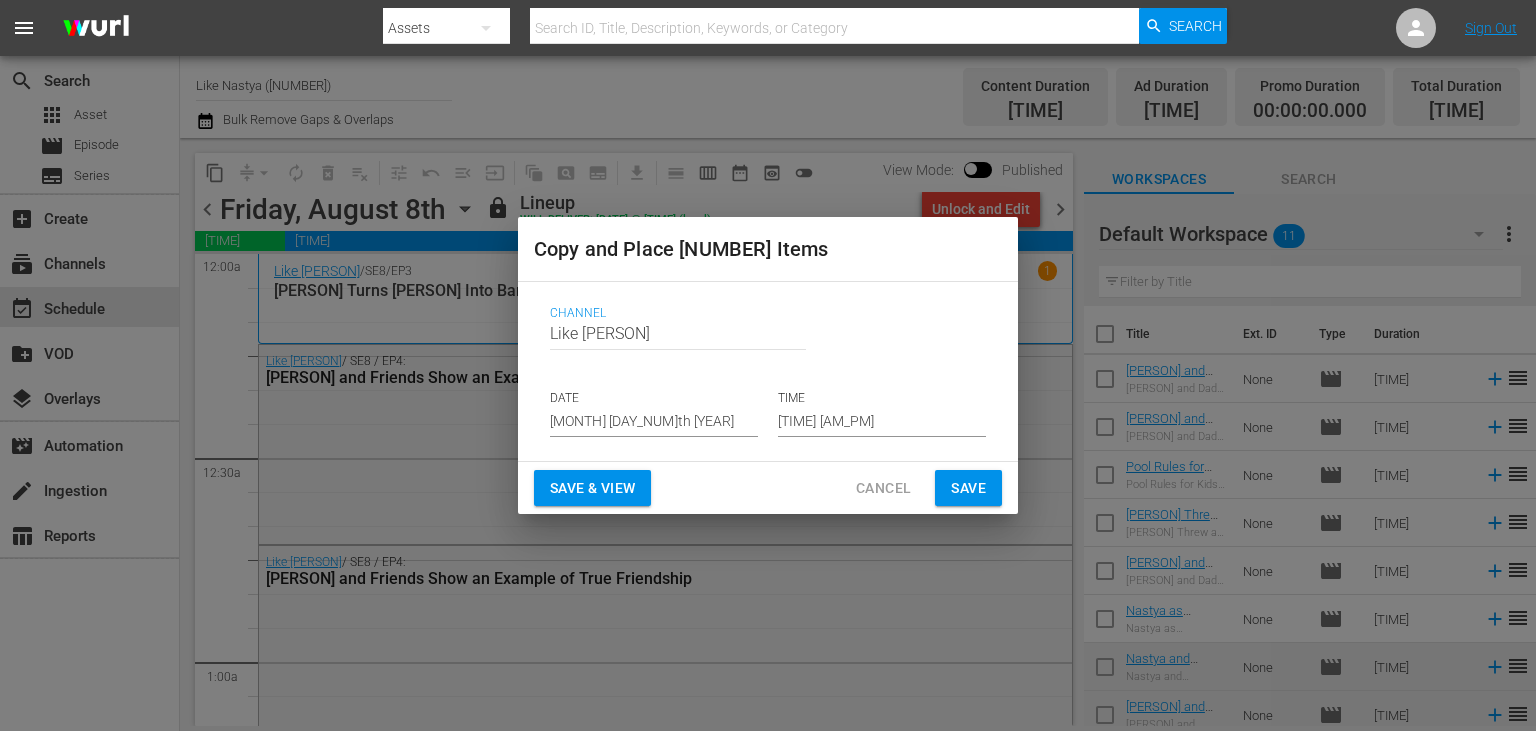 click on "[MONTH] [DAY]th [YEAR]" at bounding box center [654, 422] 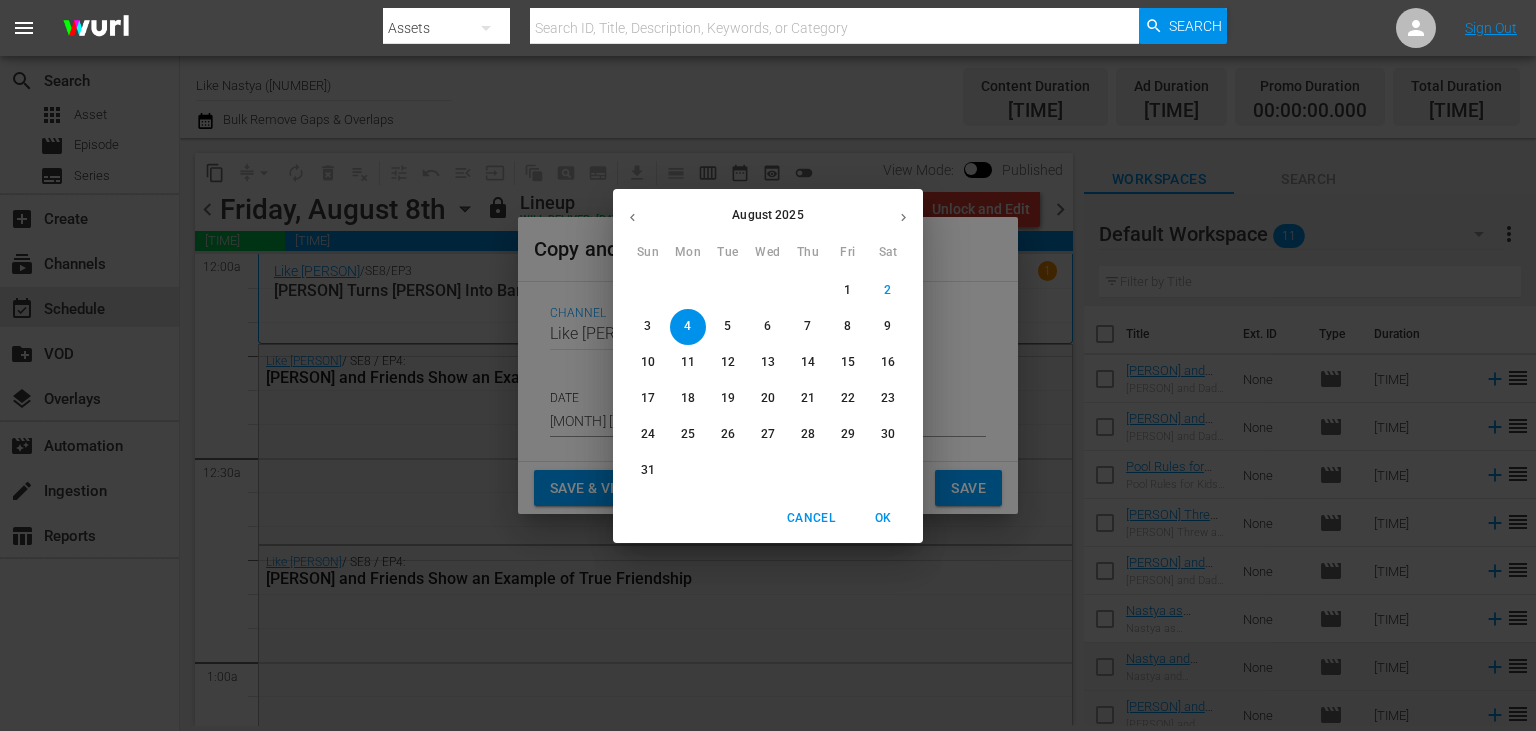 click on "15" at bounding box center [848, 362] 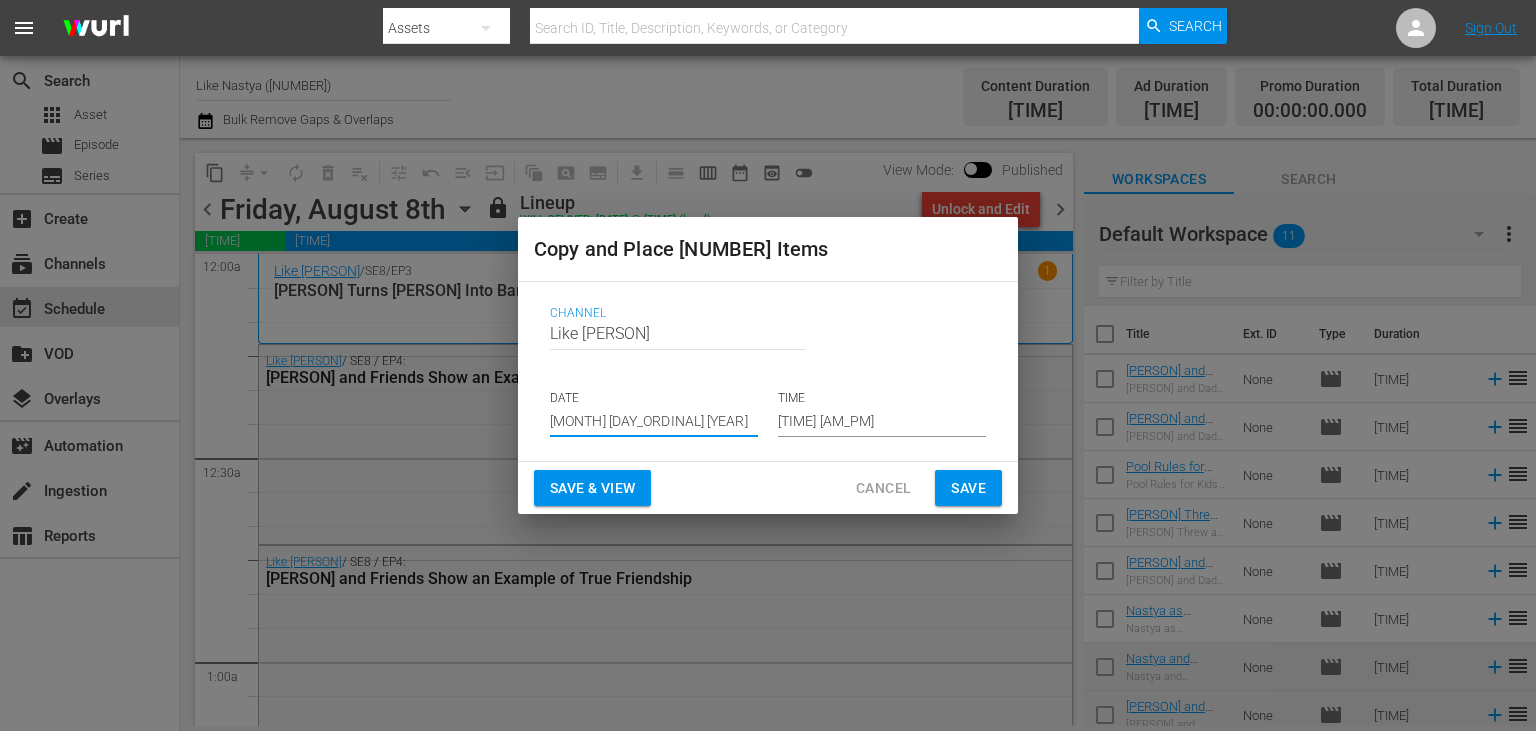 click on "Save & View" at bounding box center (592, 488) 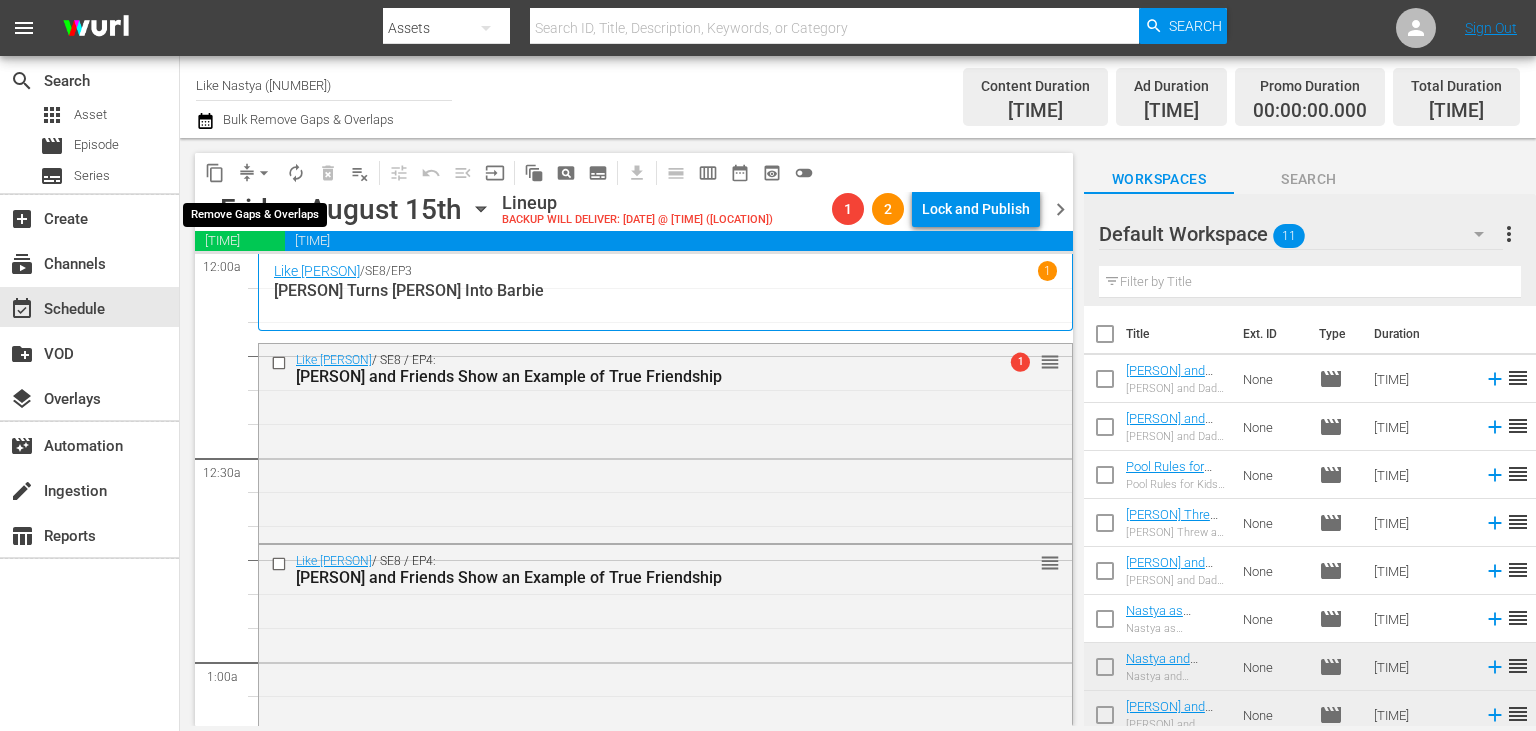 click on "arrow_drop_down" at bounding box center [264, 173] 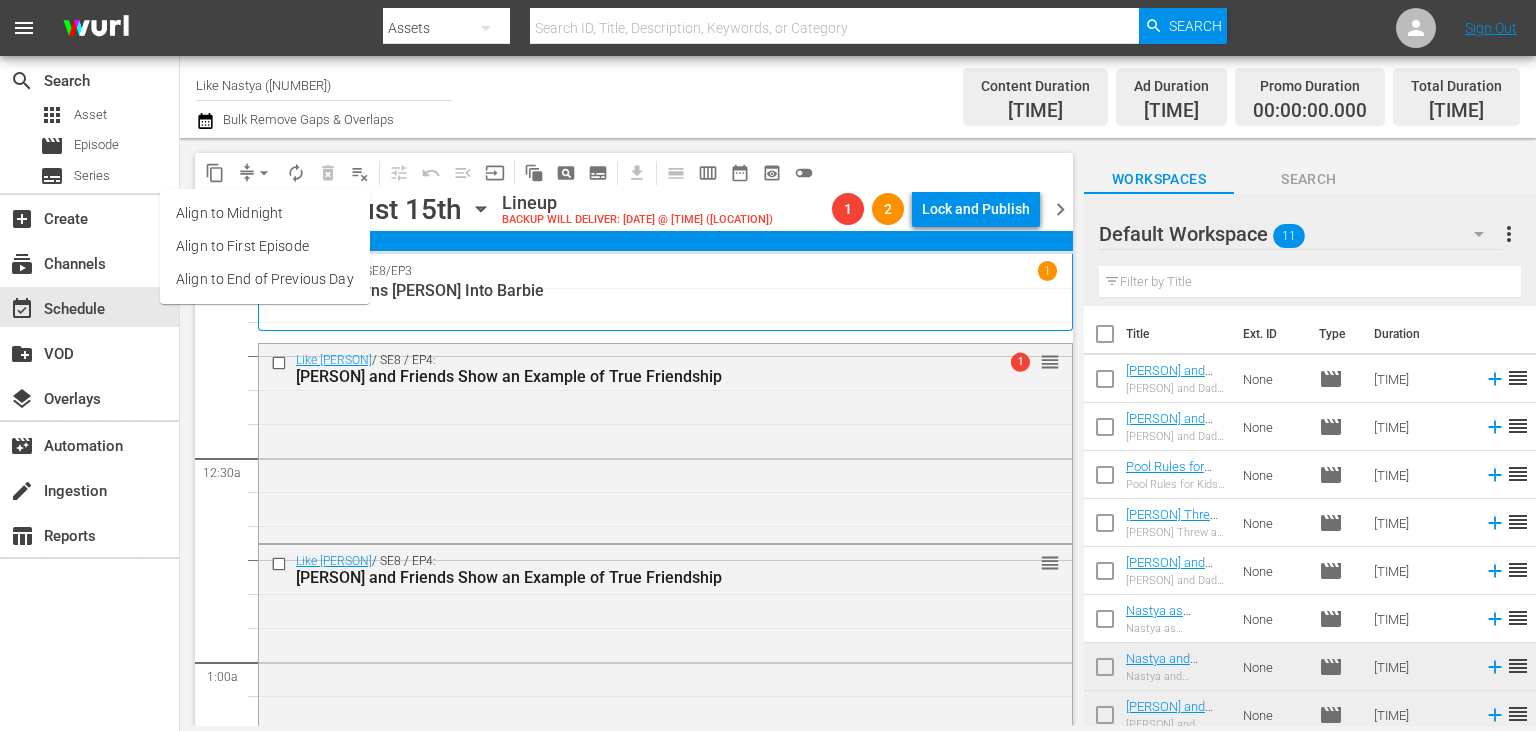 click on "Align to End of Previous Day" at bounding box center (265, 279) 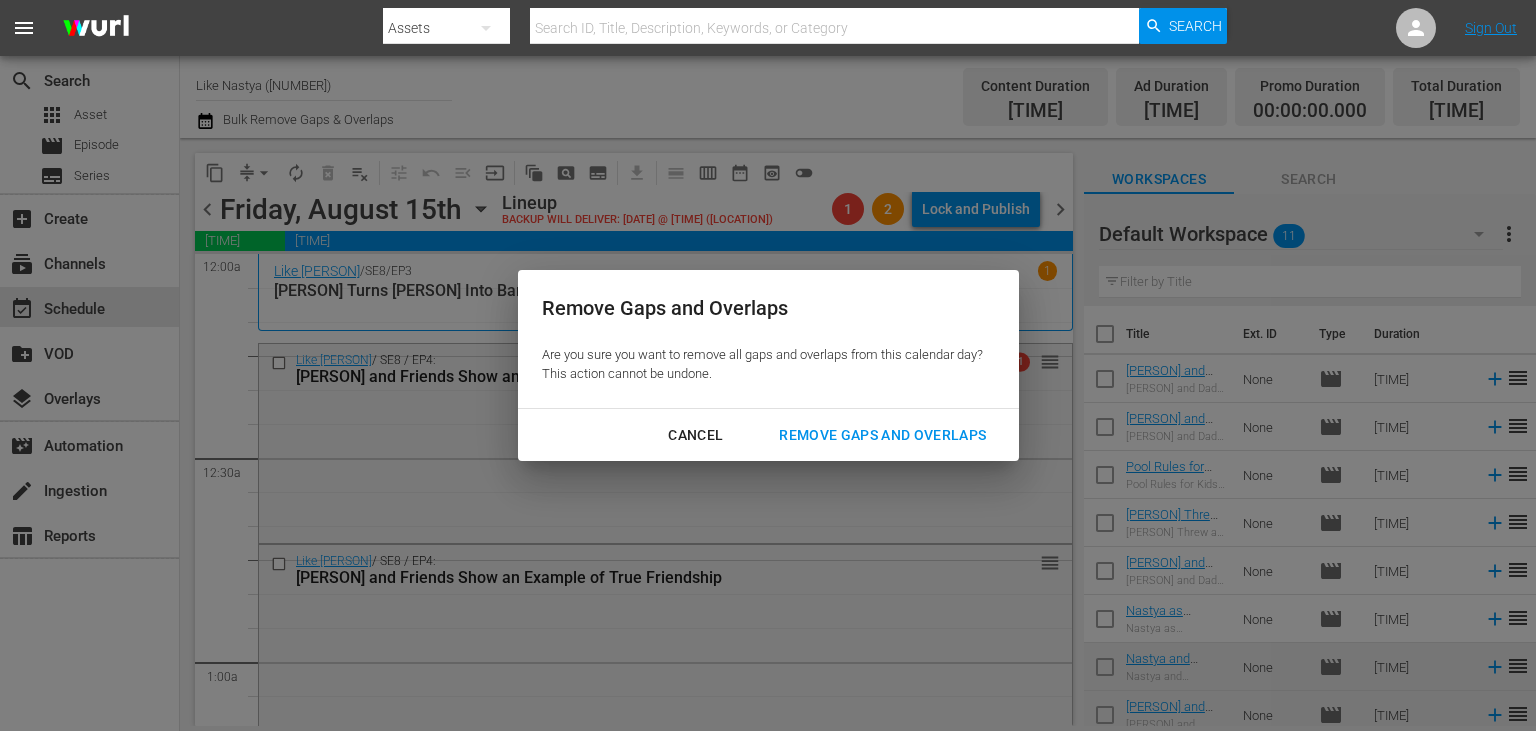 click on "Remove Gaps and Overlaps" at bounding box center [882, 435] 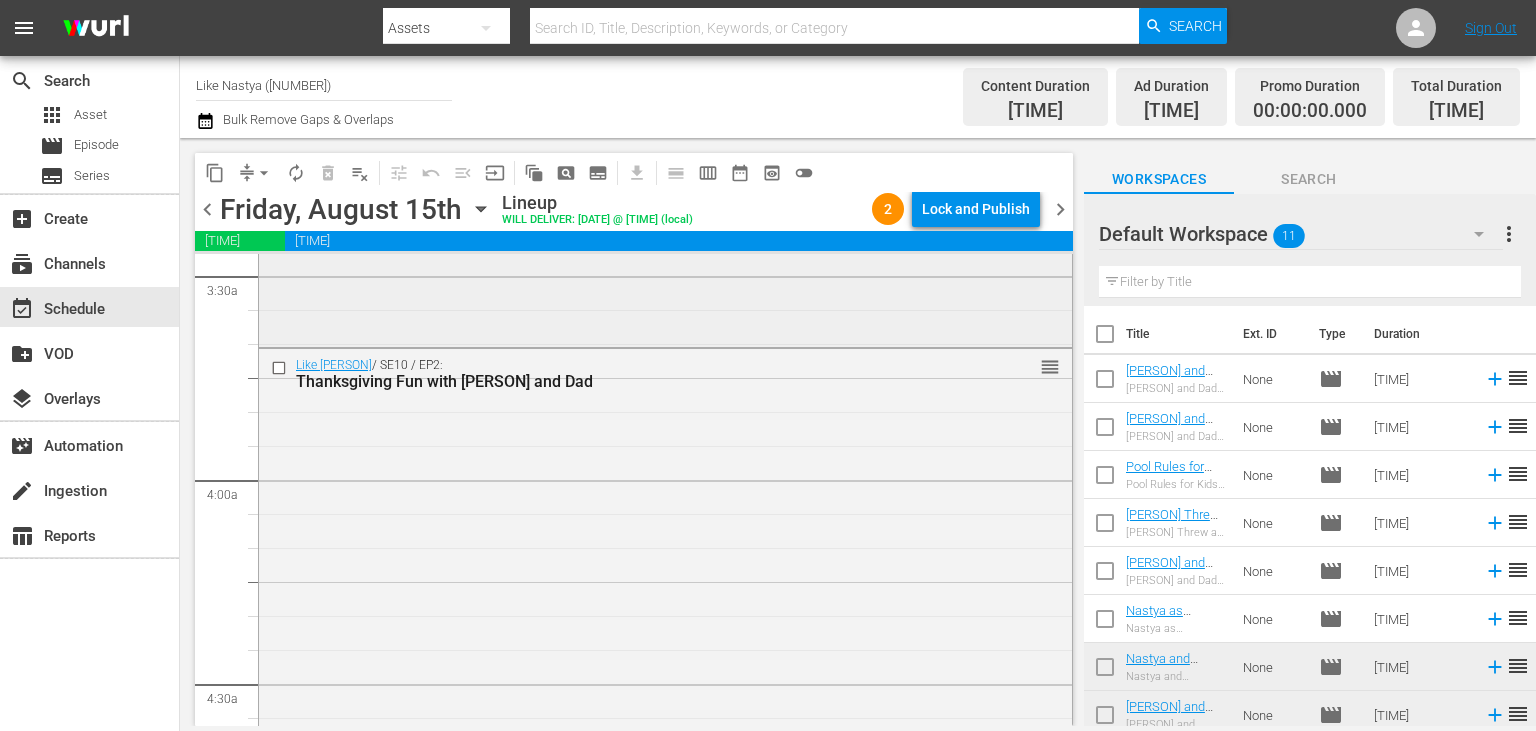 scroll, scrollTop: 1411, scrollLeft: 0, axis: vertical 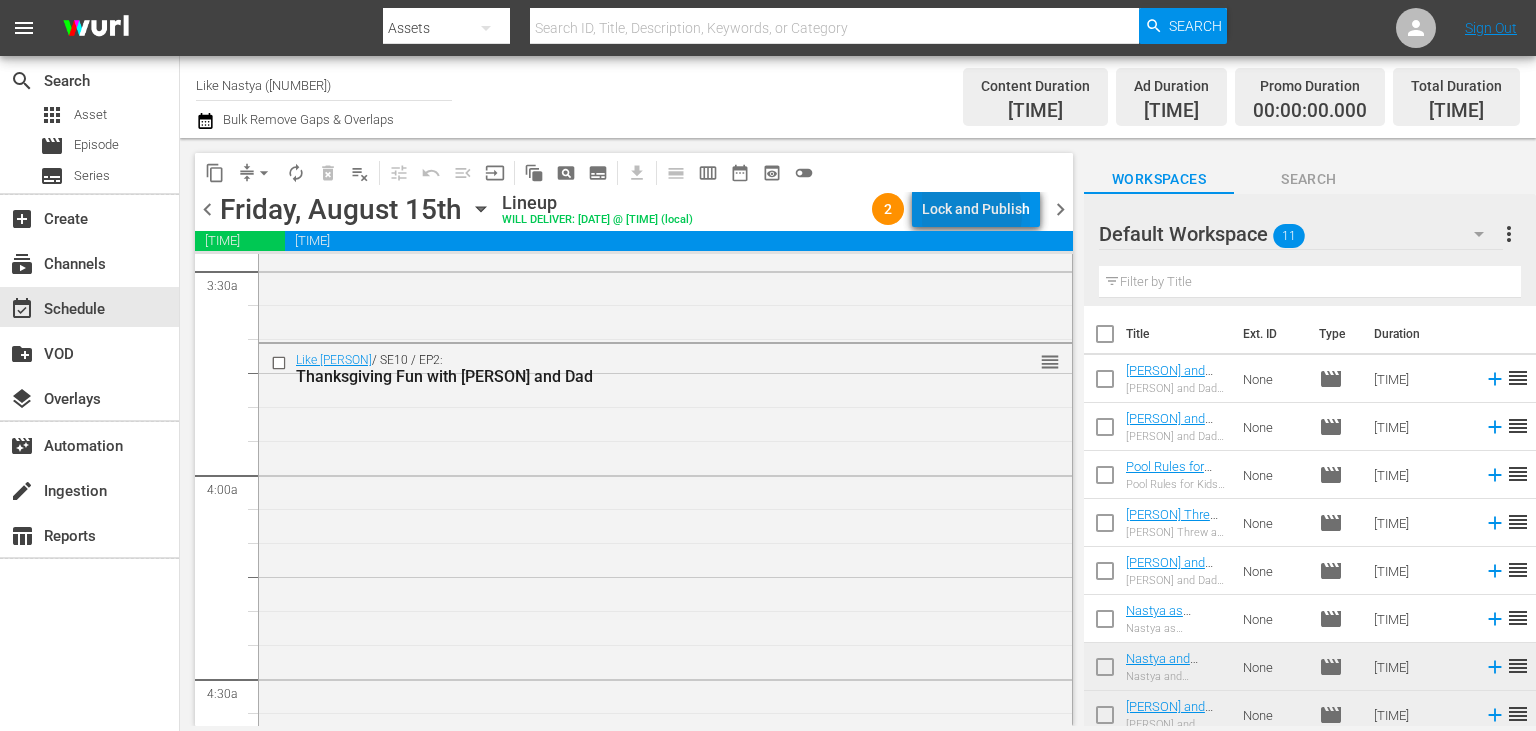 click on "Lock and Publish" at bounding box center [976, 209] 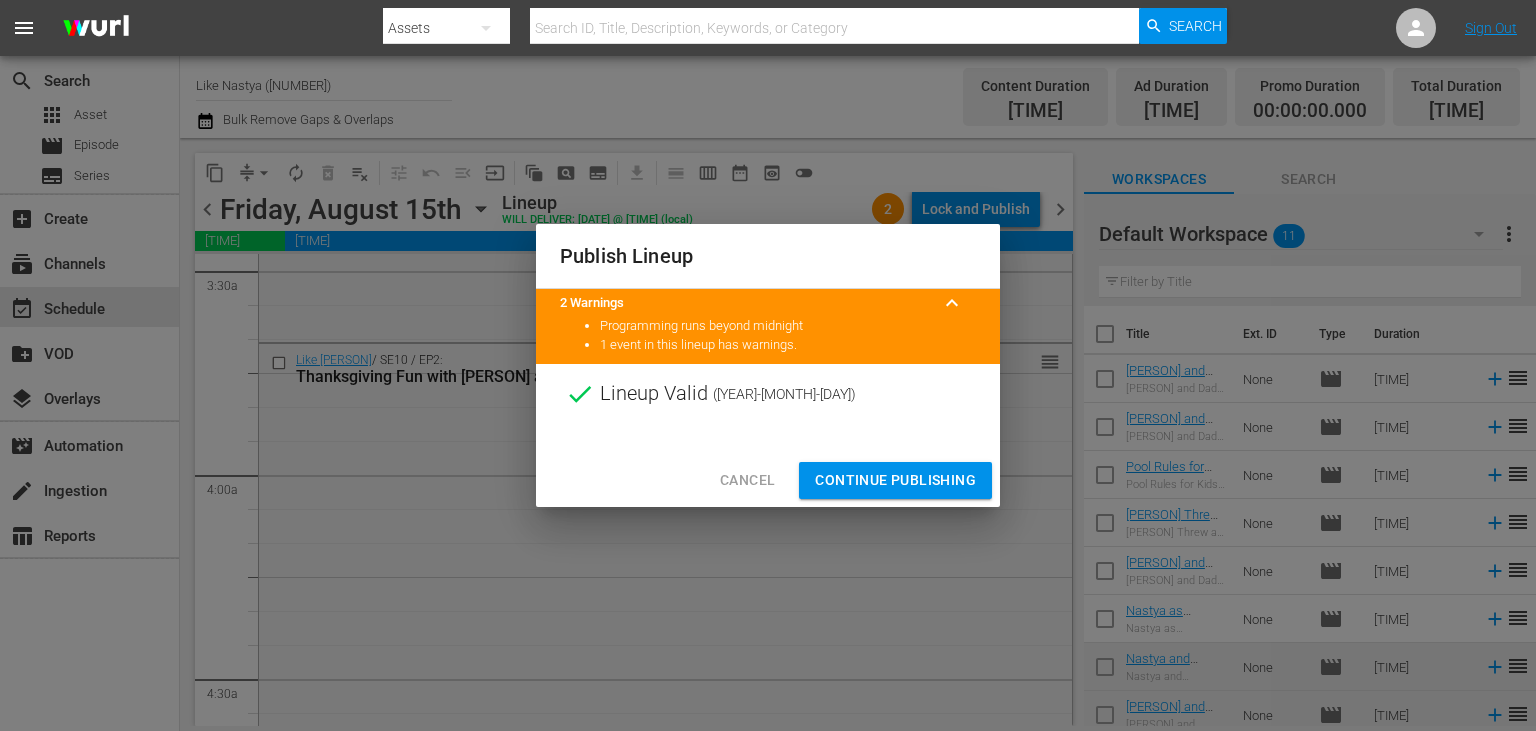 click on "Continue Publishing" at bounding box center [895, 480] 